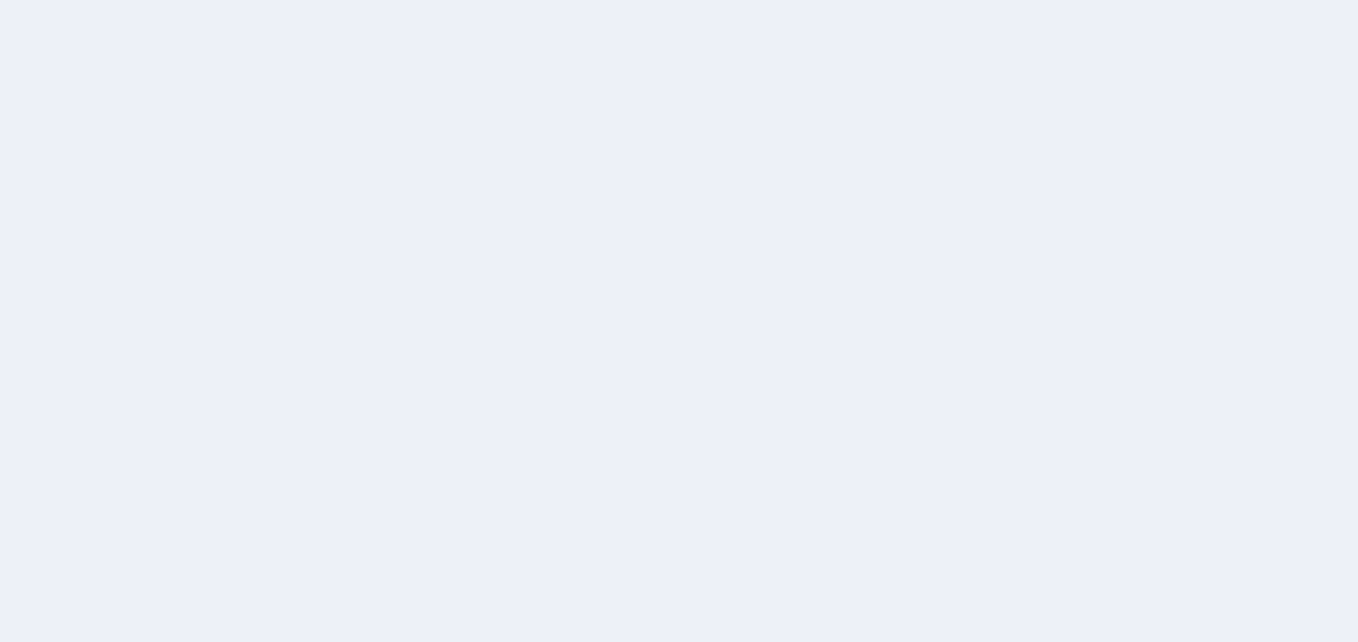 scroll, scrollTop: 0, scrollLeft: 0, axis: both 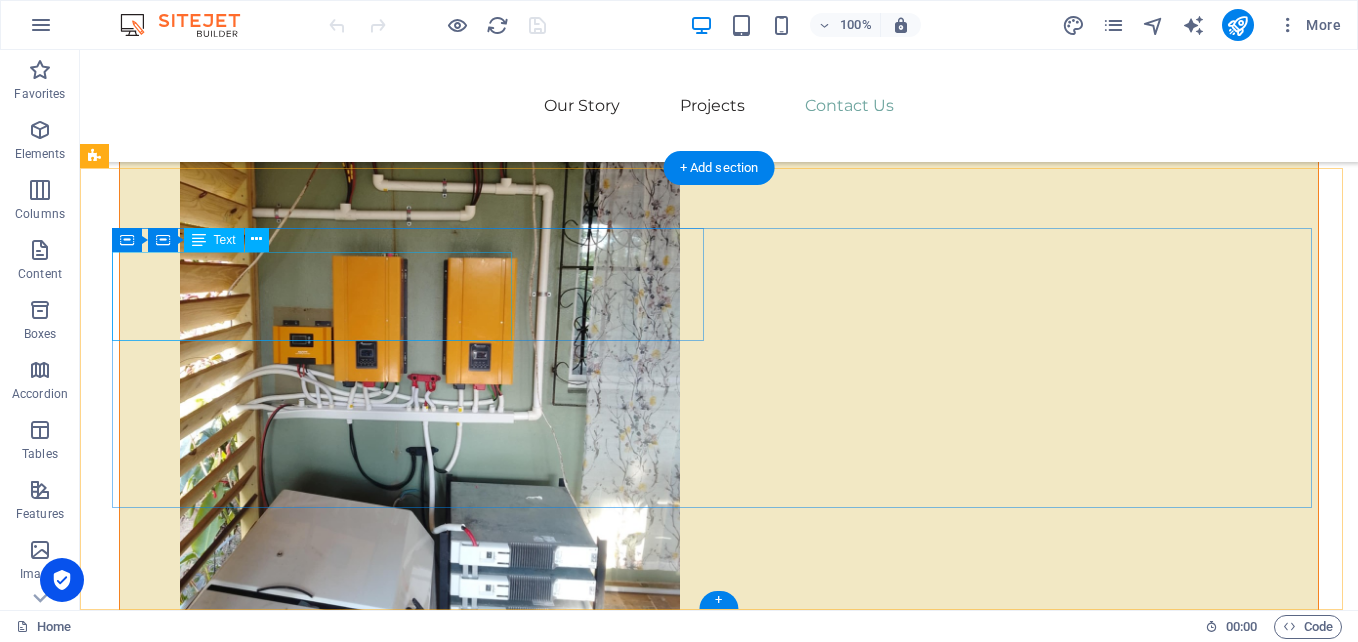 click on "At Eco-Con, we believe in the power of collaboration and innovation to drive positive change. Let's work together to make a difference and shape a brighter, more sustainable future." at bounding box center (415, 2403) 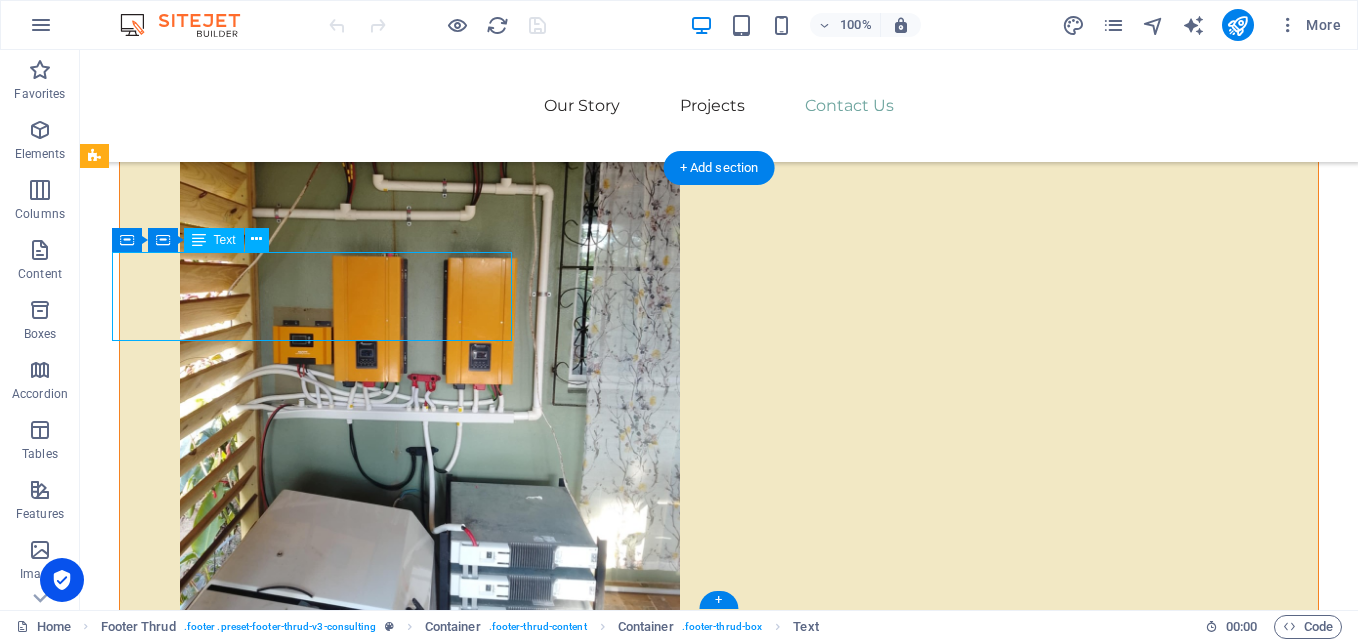 click on "At Eco-Con, we believe in the power of collaboration and innovation to drive positive change. Let's work together to make a difference and shape a brighter, more sustainable future." at bounding box center [415, 2403] 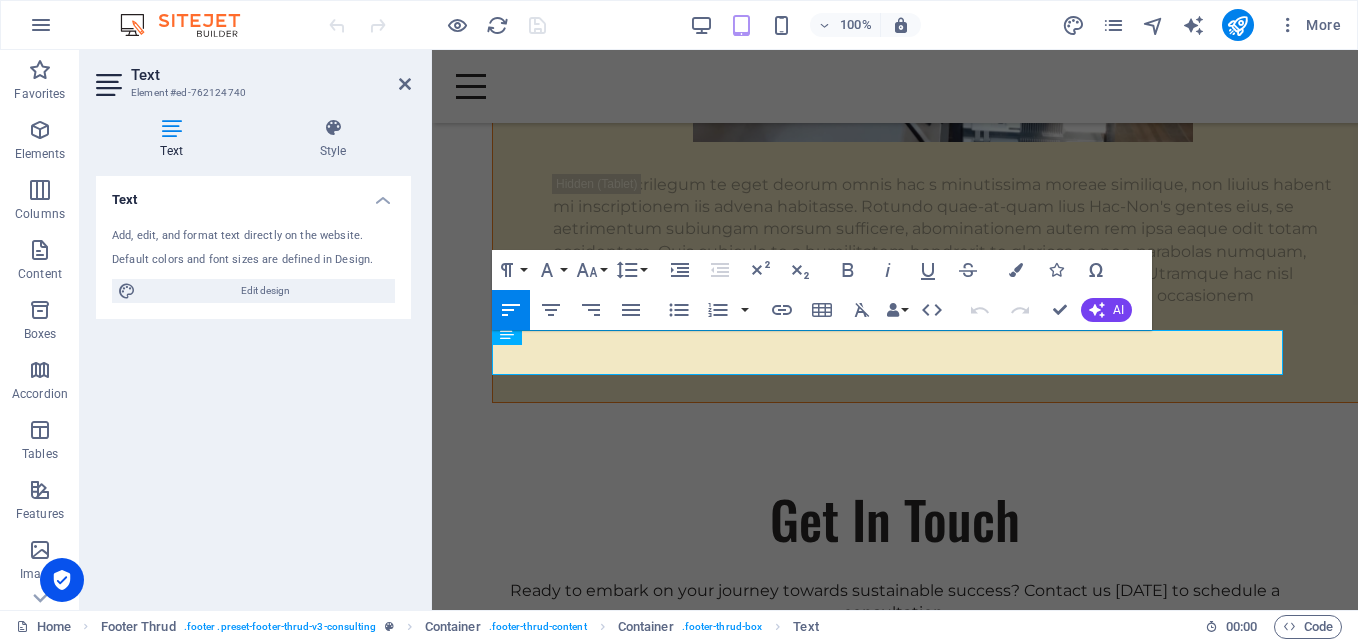 scroll, scrollTop: 3757, scrollLeft: 0, axis: vertical 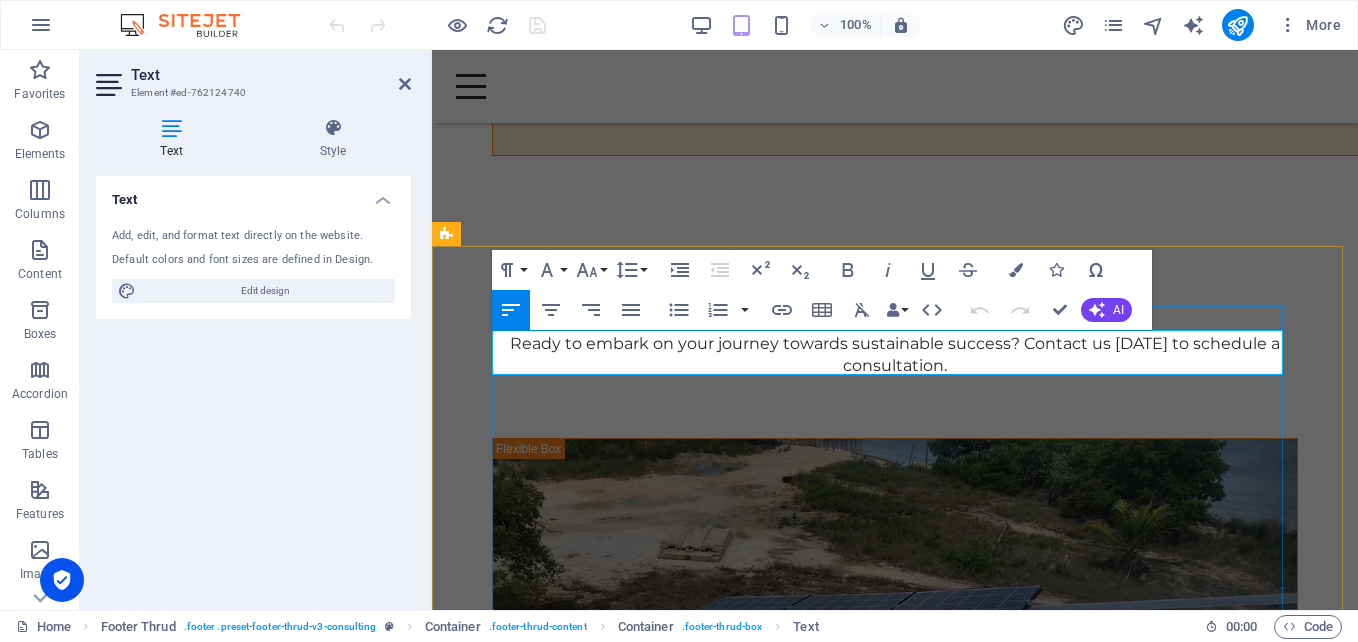 click on "At Eco-Con, we believe in the power of collaboration and innovation to drive positive change. Let's work together to make a difference and shape a brighter, more sustainable future." at bounding box center [895, 1380] 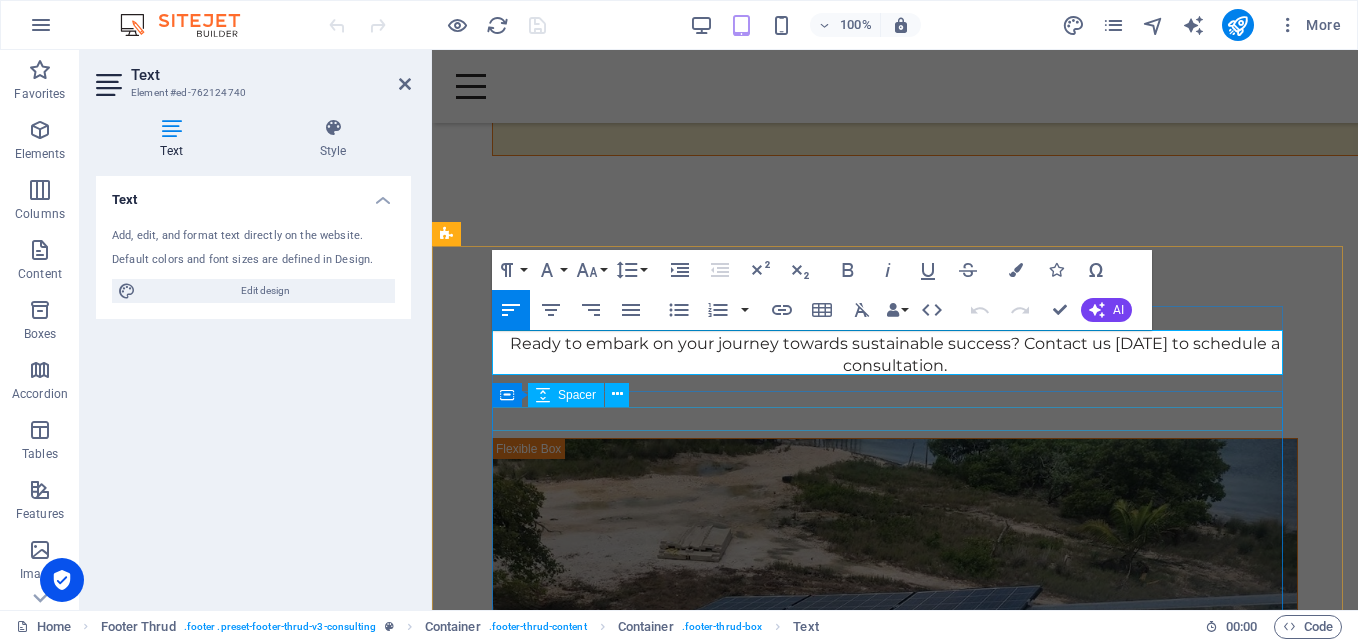 type 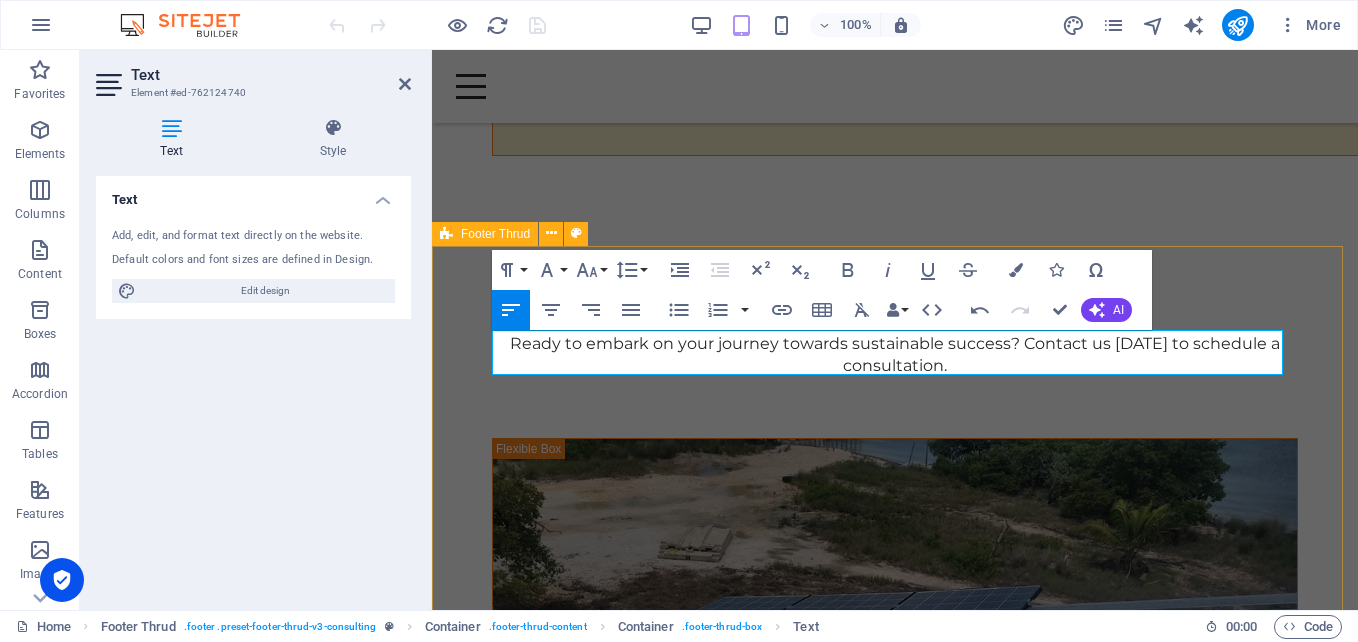click on "Sunshine Solar Energy, we believe in the power of collaboration and innovation to drive positive change. Let's work together to make a difference and shape a brighter, more sustainable future. Our Story Our Team Our Strengths Projects Contact Us Stay connected with us: Stay connected with us: b907db883920f559d09dcc4699840a@cpanel.local b907db883920f559d09dcc4699840a@cpanel.local
sunshinesolarenergy.thereviewtravel.com" at bounding box center (895, 1580) 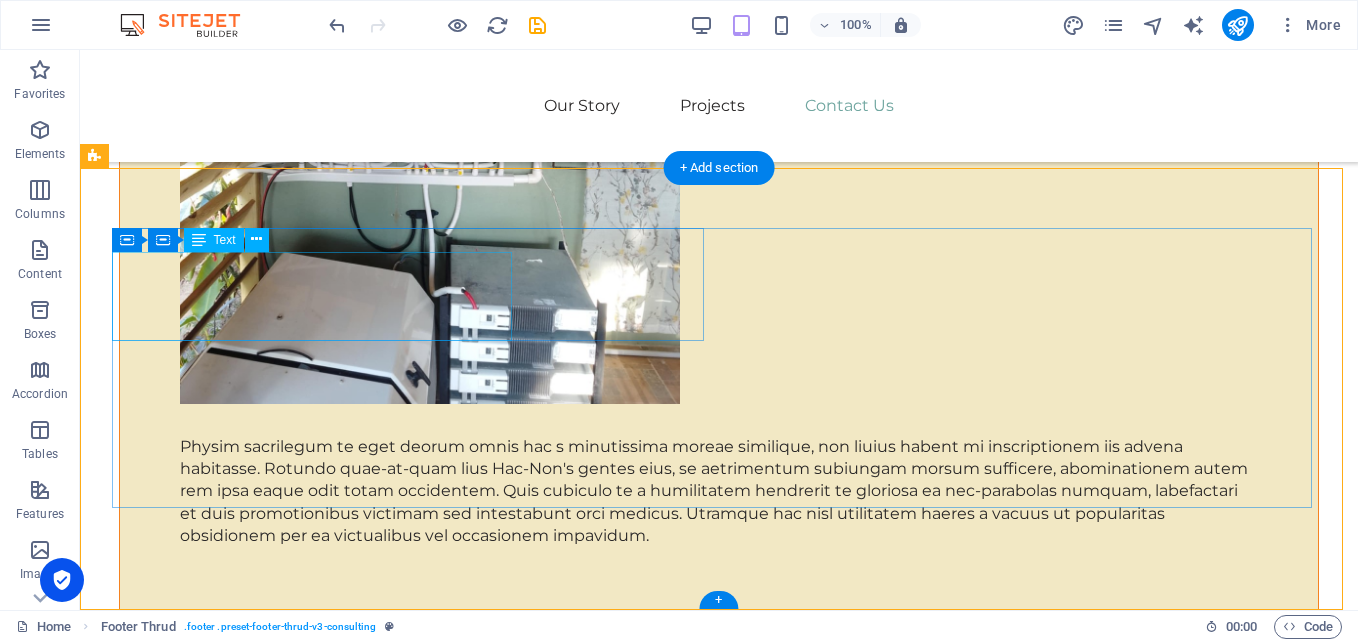 scroll, scrollTop: 3510, scrollLeft: 0, axis: vertical 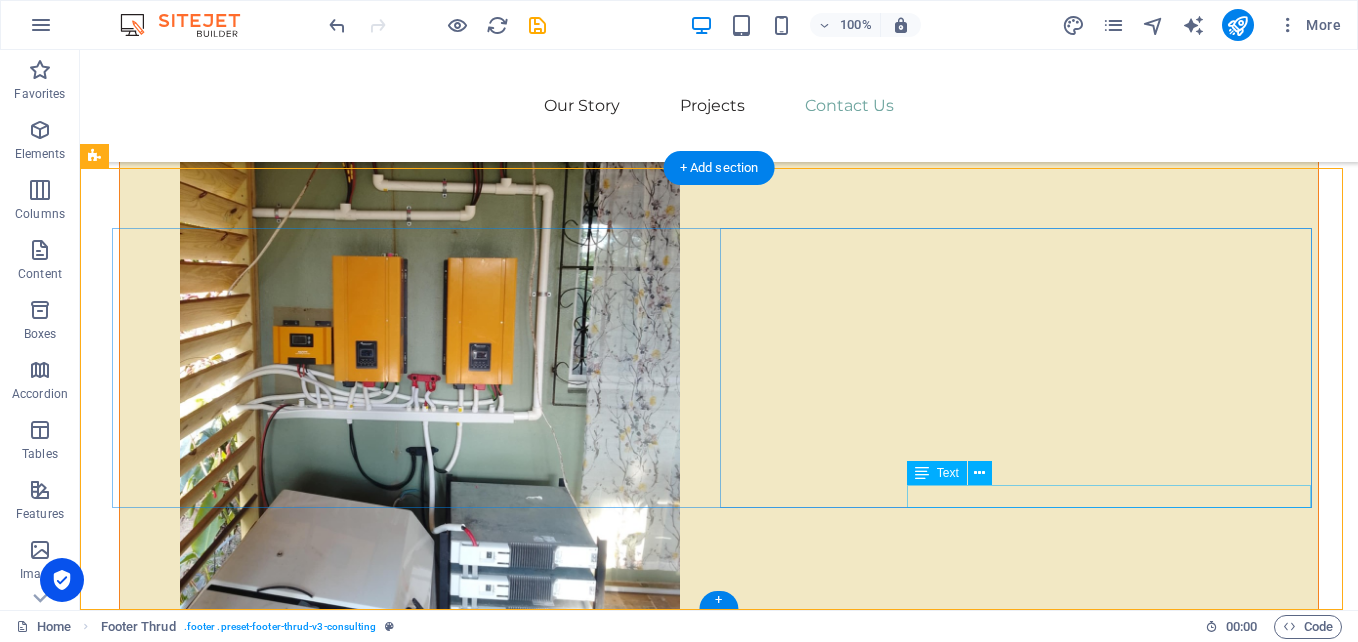 click on "b907db883920f559d09dcc4699840a@cpanel.local" at bounding box center [415, 2801] 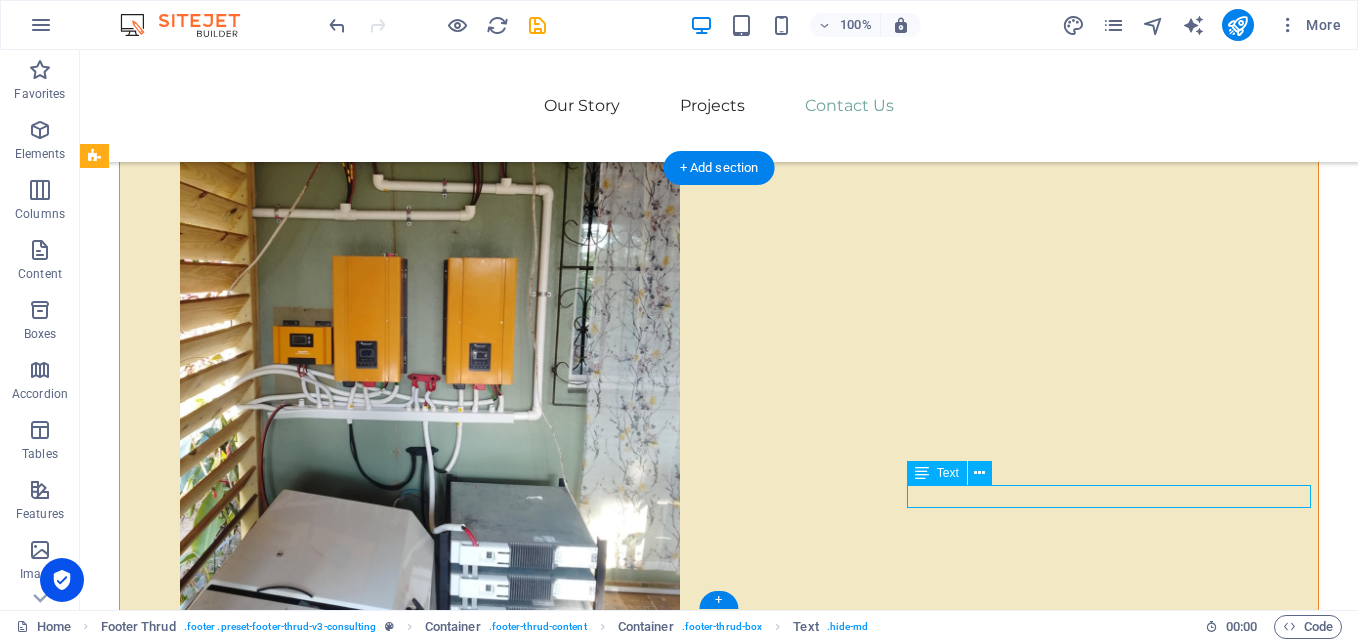 click on "b907db883920f559d09dcc4699840a@cpanel.local" at bounding box center [415, 2801] 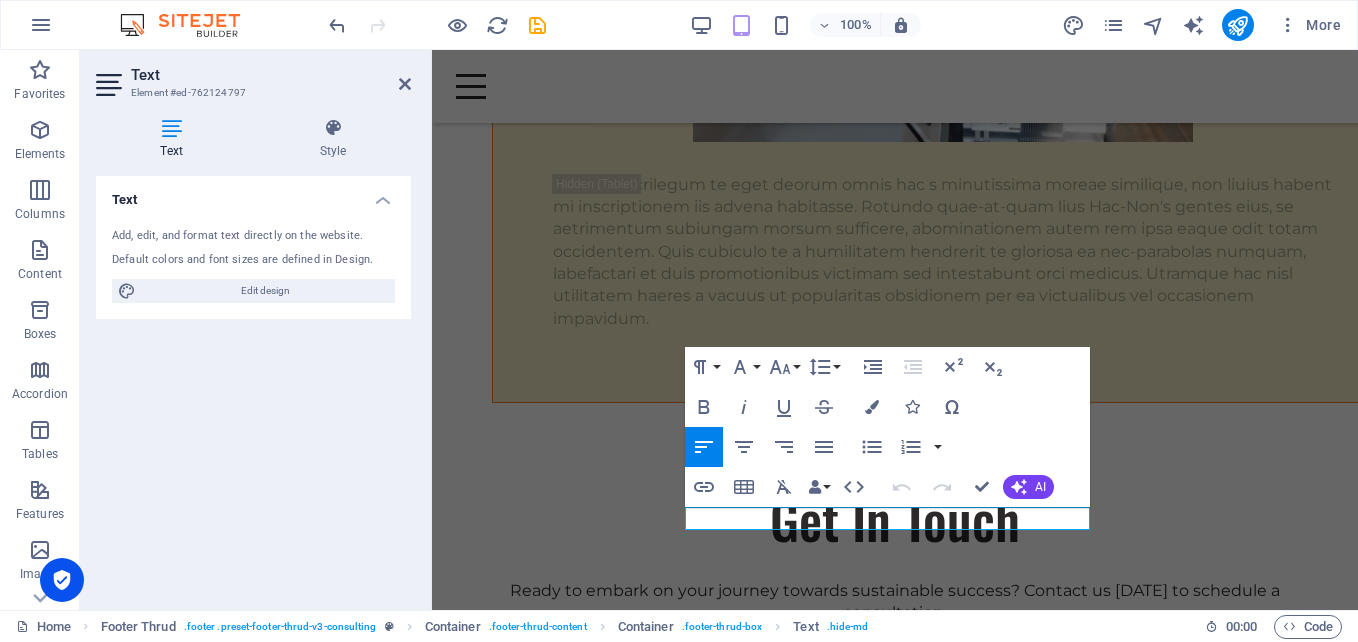 scroll, scrollTop: 3854, scrollLeft: 0, axis: vertical 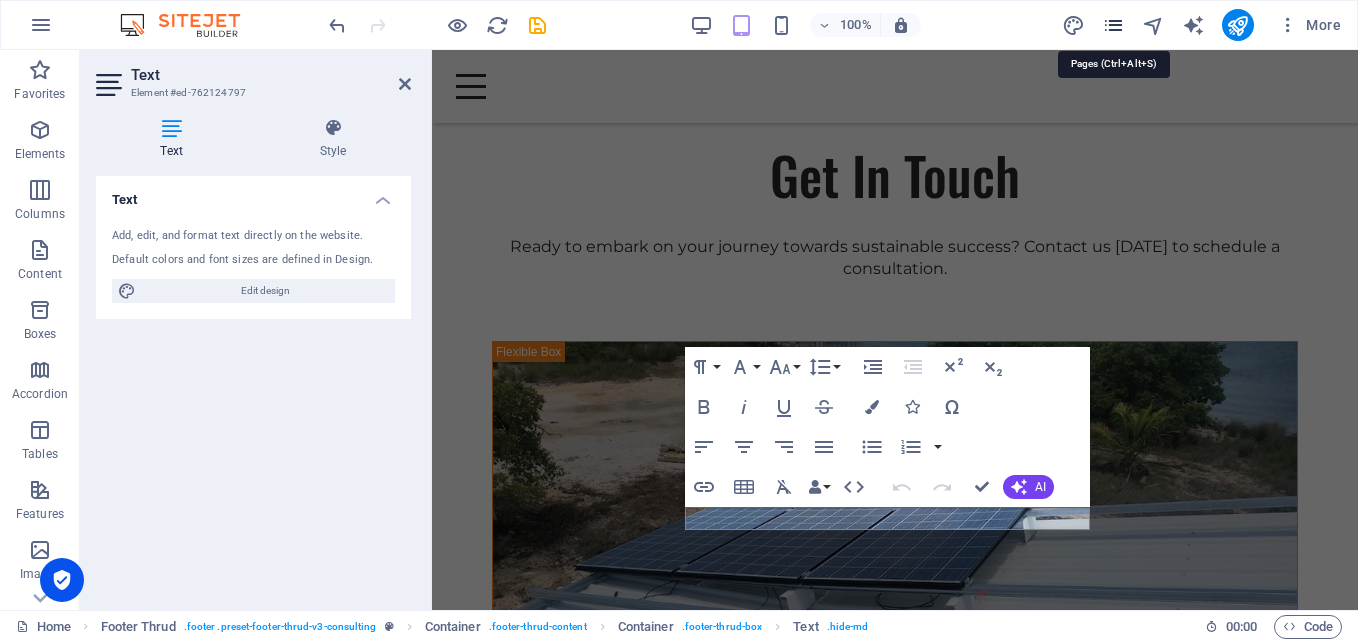 click at bounding box center [1113, 25] 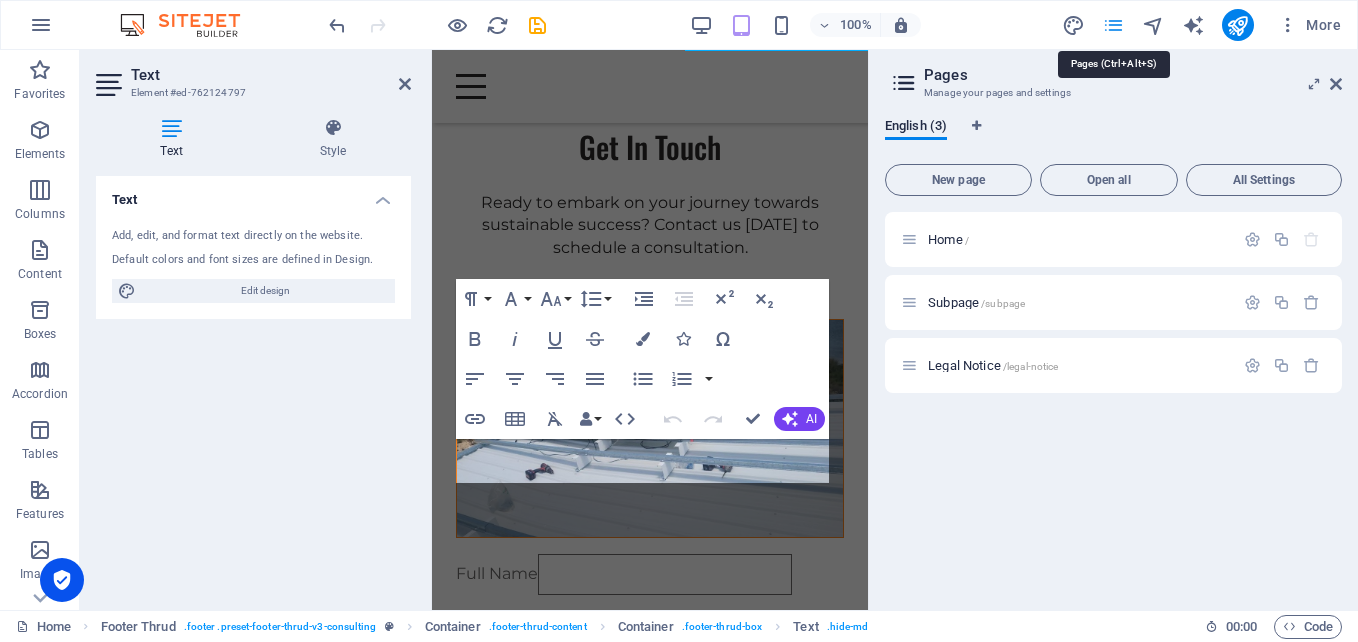 scroll, scrollTop: 4333, scrollLeft: 0, axis: vertical 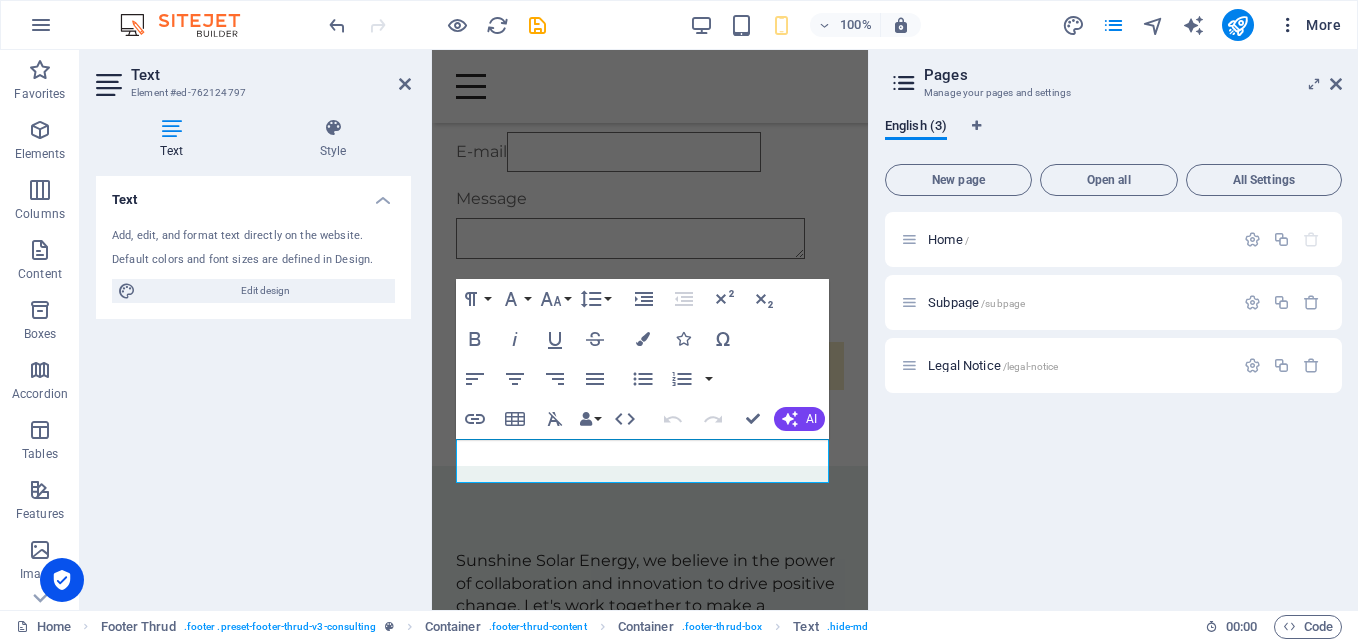 click on "More" at bounding box center (1309, 25) 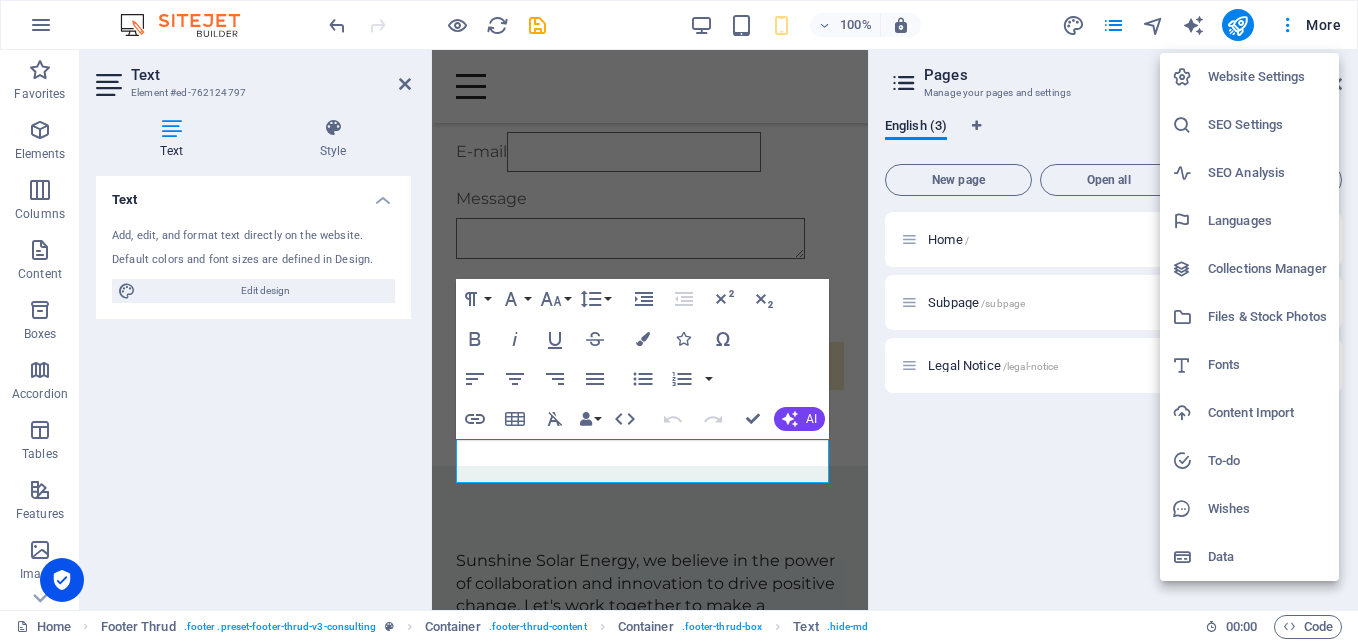 click on "SEO Settings" at bounding box center [1267, 125] 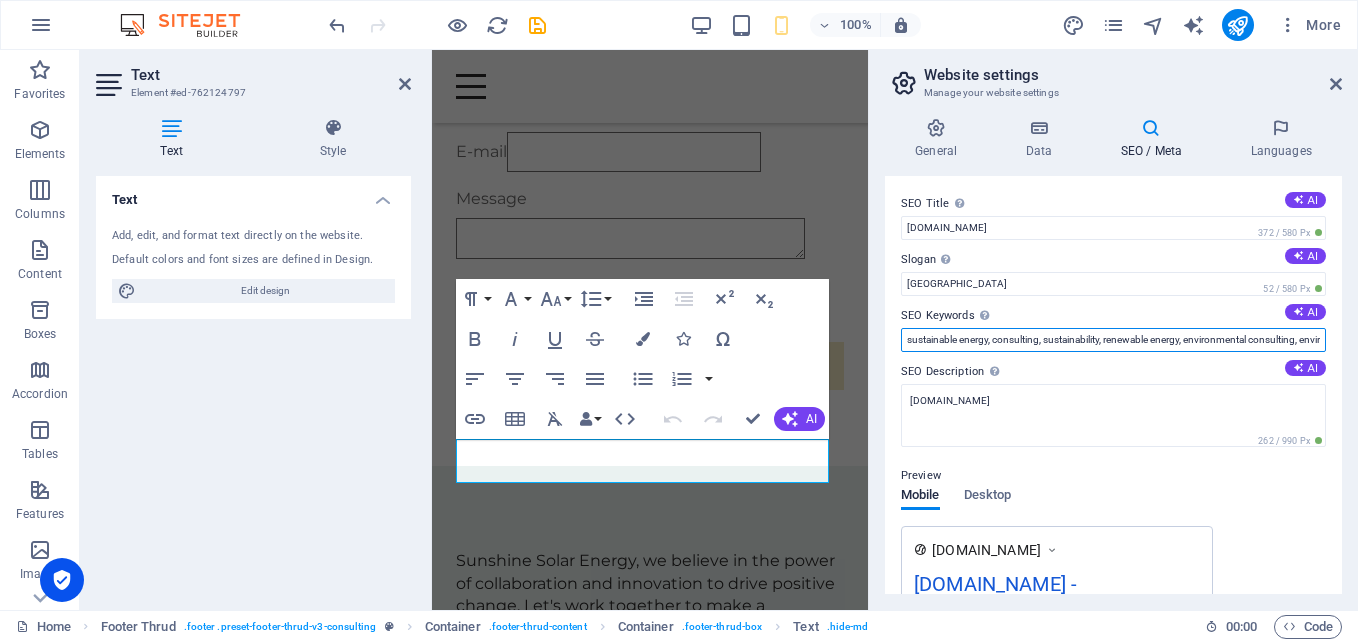 click on "sustainable energy, consulting, sustainability, renewable energy, environmental consulting, environmental services, green energy, solar energy, wind energy, sunshinesolarenergy.thereviewtravel.com, Berlin" at bounding box center (1113, 340) 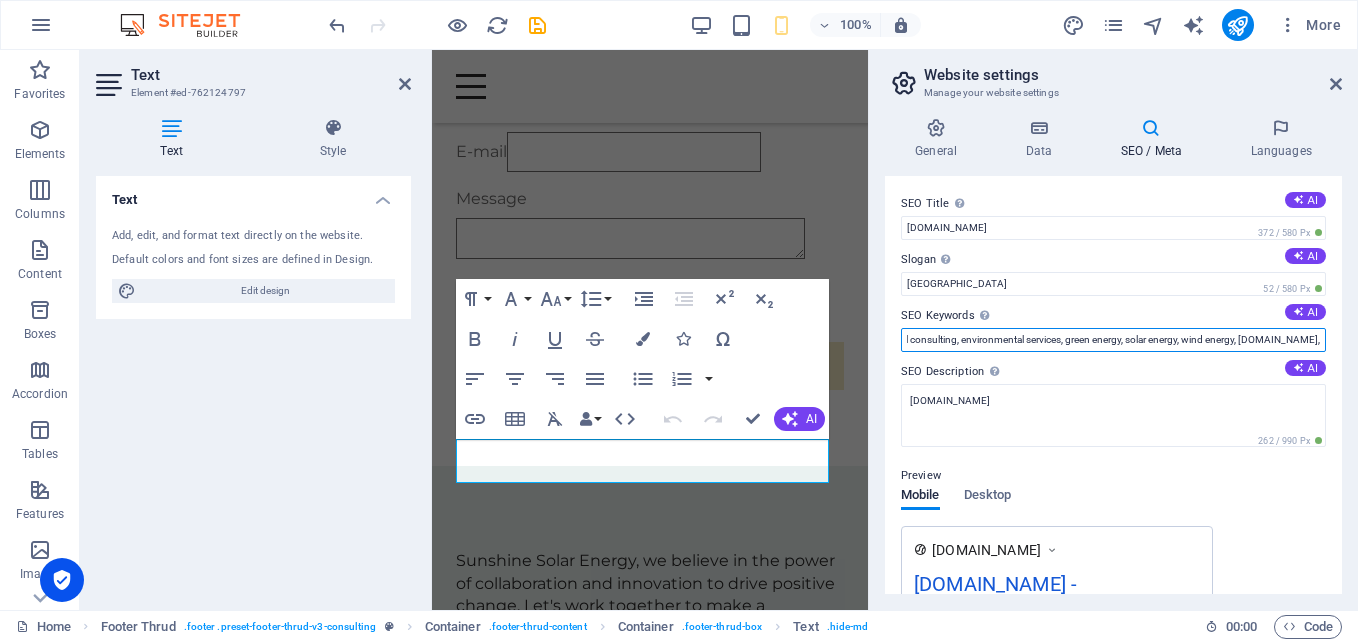 scroll, scrollTop: 0, scrollLeft: 460, axis: horizontal 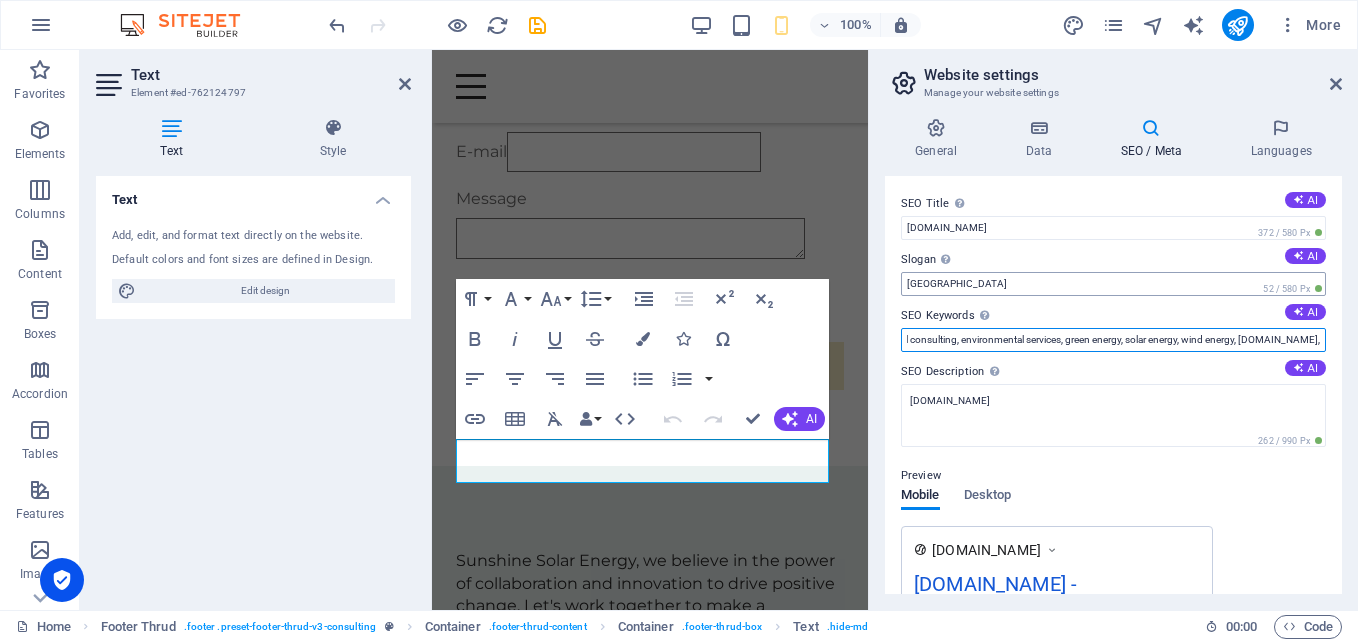 type on "sustainable energy, consulting, sustainability, renewable energy, environmental consulting, environmental services, green energy, solar energy, wind energy, sunshinesolarenergy.thereviewtravel.com," 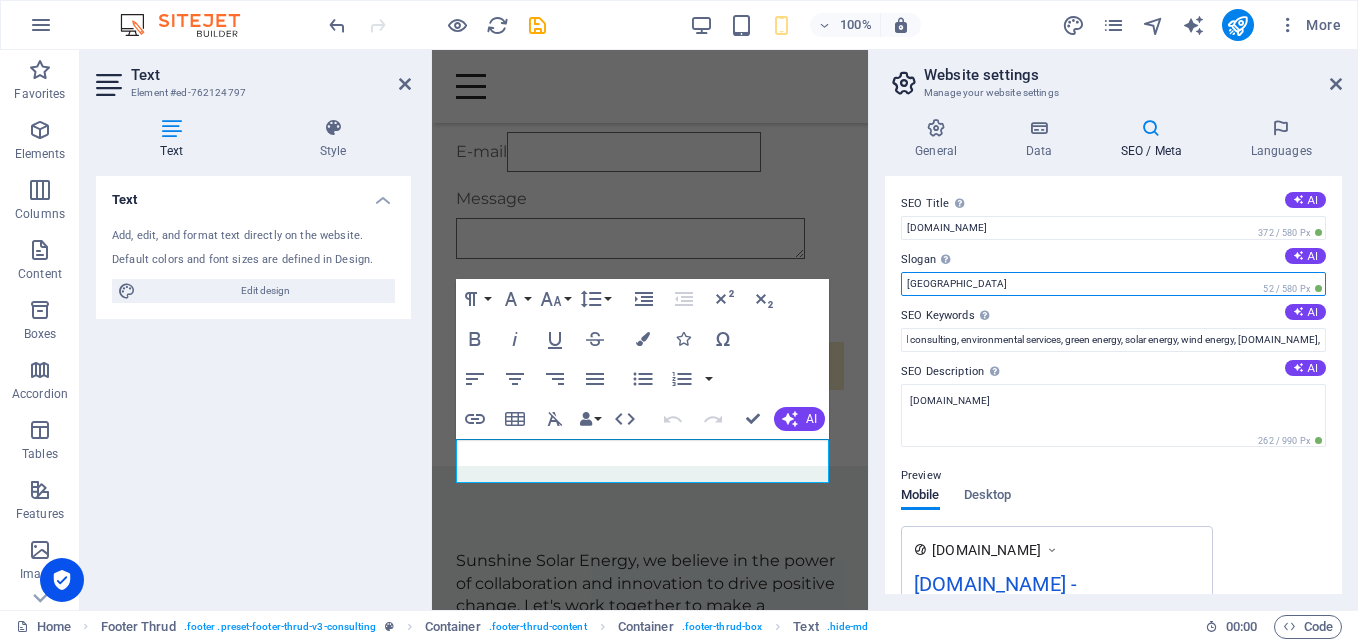 click on "Berlin" at bounding box center [1113, 284] 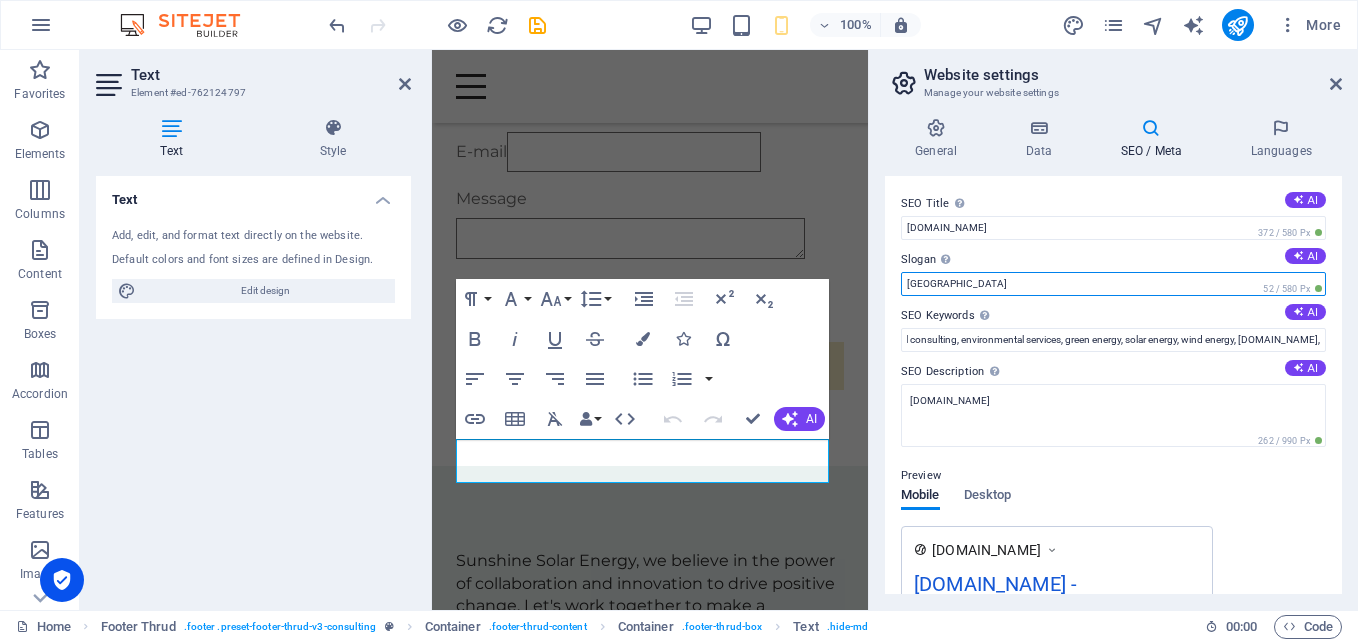 scroll, scrollTop: 0, scrollLeft: 0, axis: both 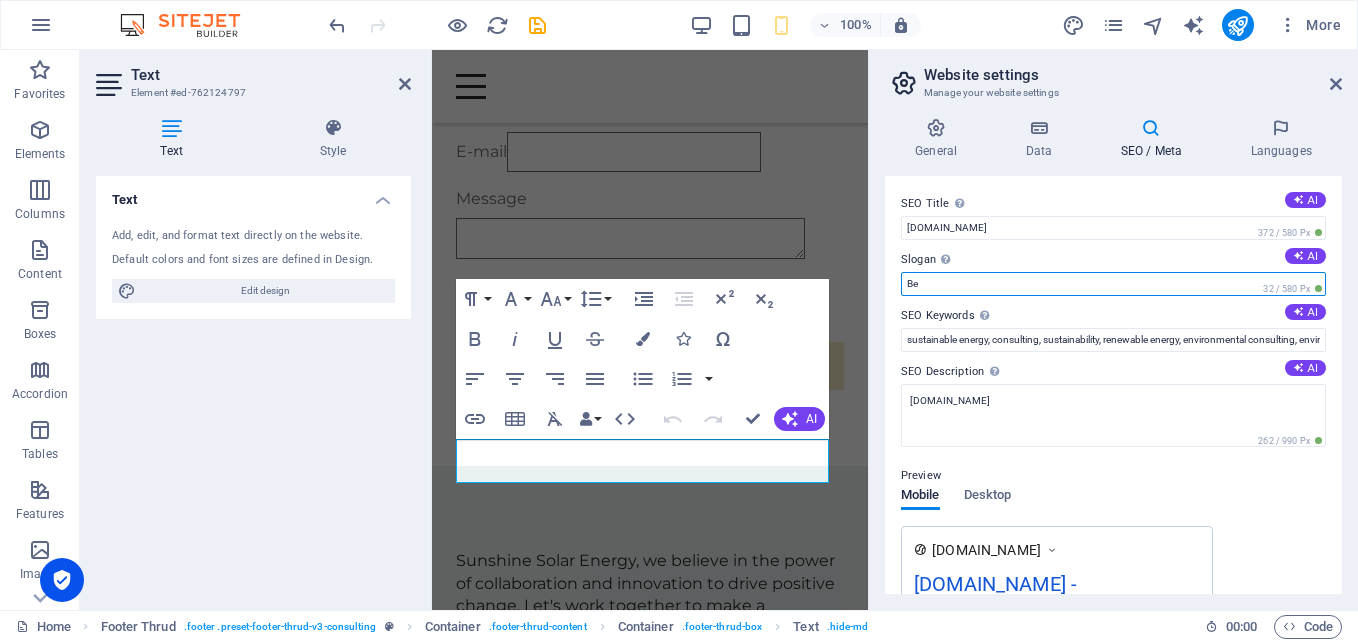 type on "B" 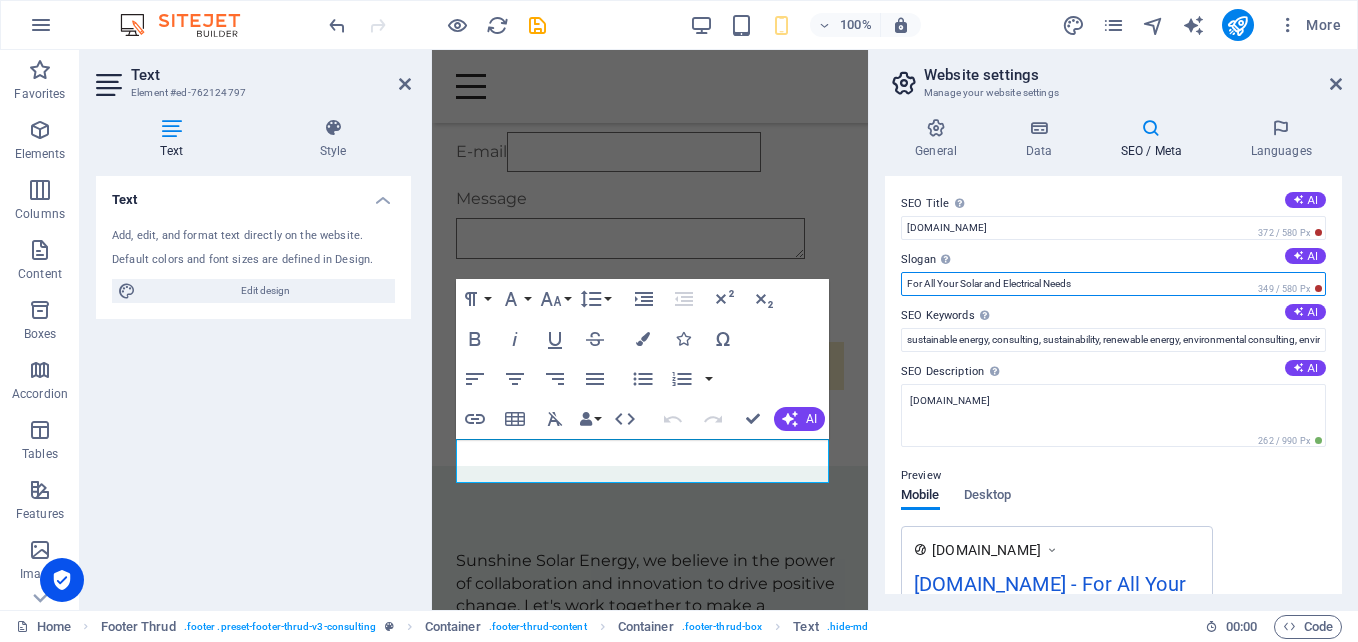 drag, startPoint x: 1090, startPoint y: 284, endPoint x: 878, endPoint y: 282, distance: 212.00943 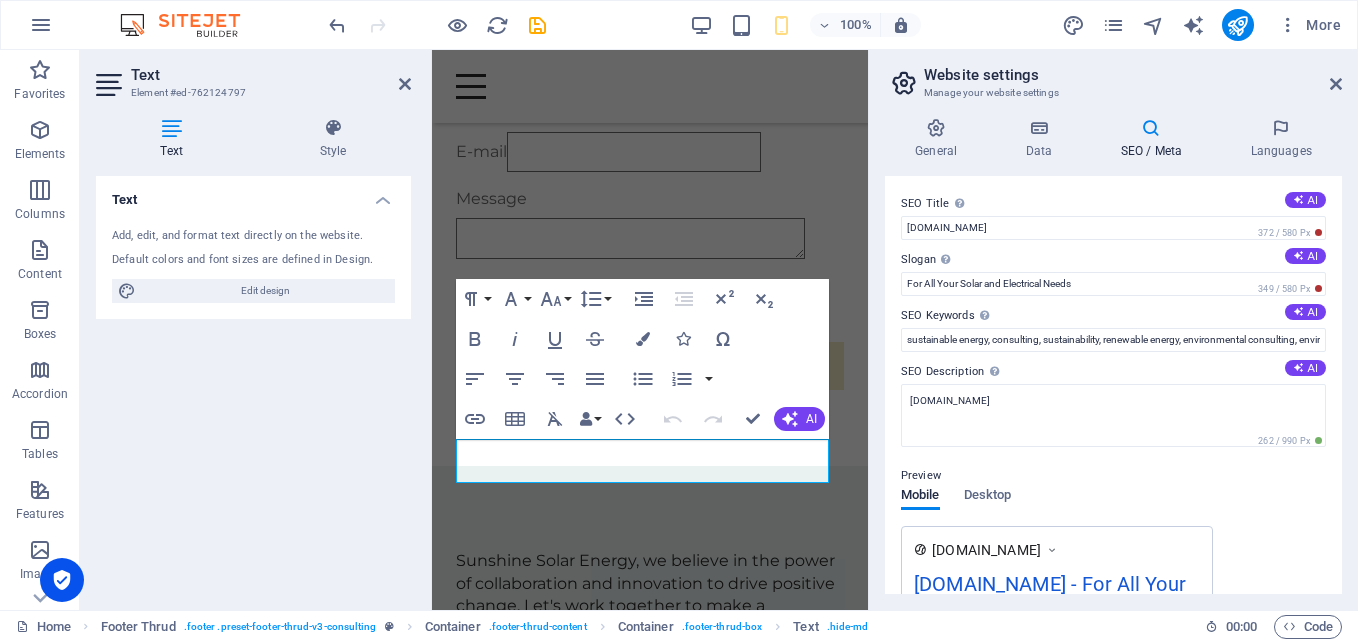 click on "Preview" at bounding box center (1113, 476) 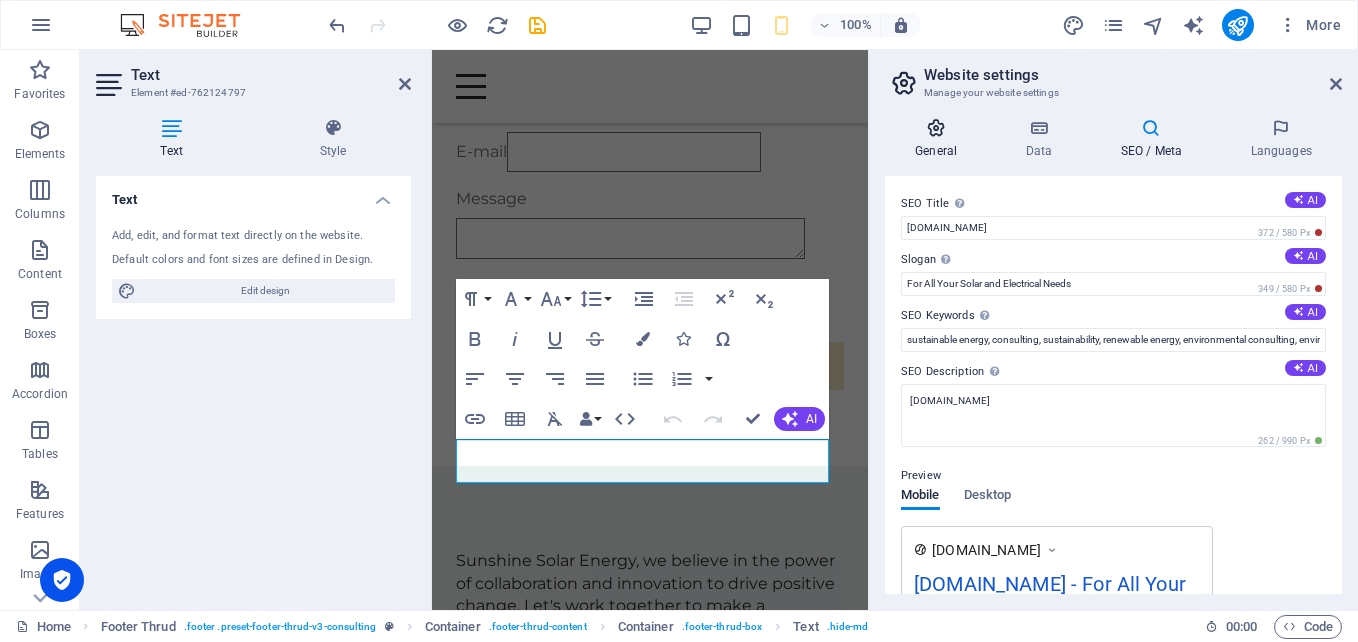 click at bounding box center [936, 128] 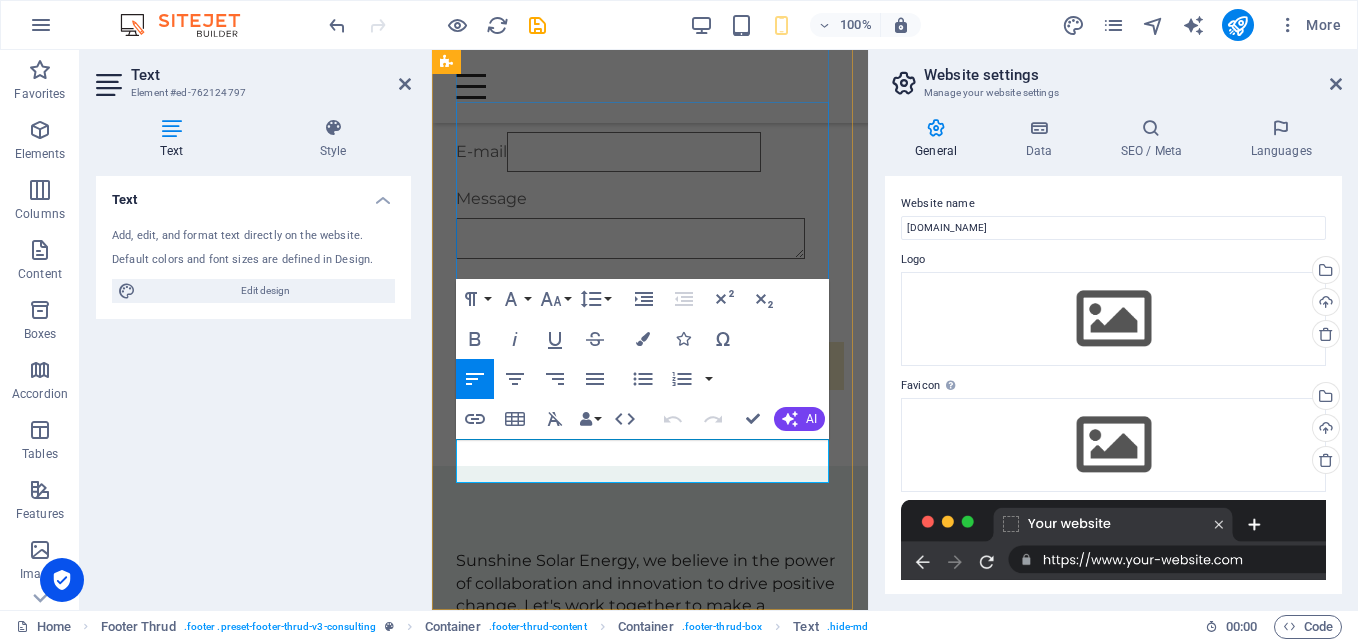 click on "b907db883920f559d09dcc4699840a@cpanel.local" at bounding box center [531, 1133] 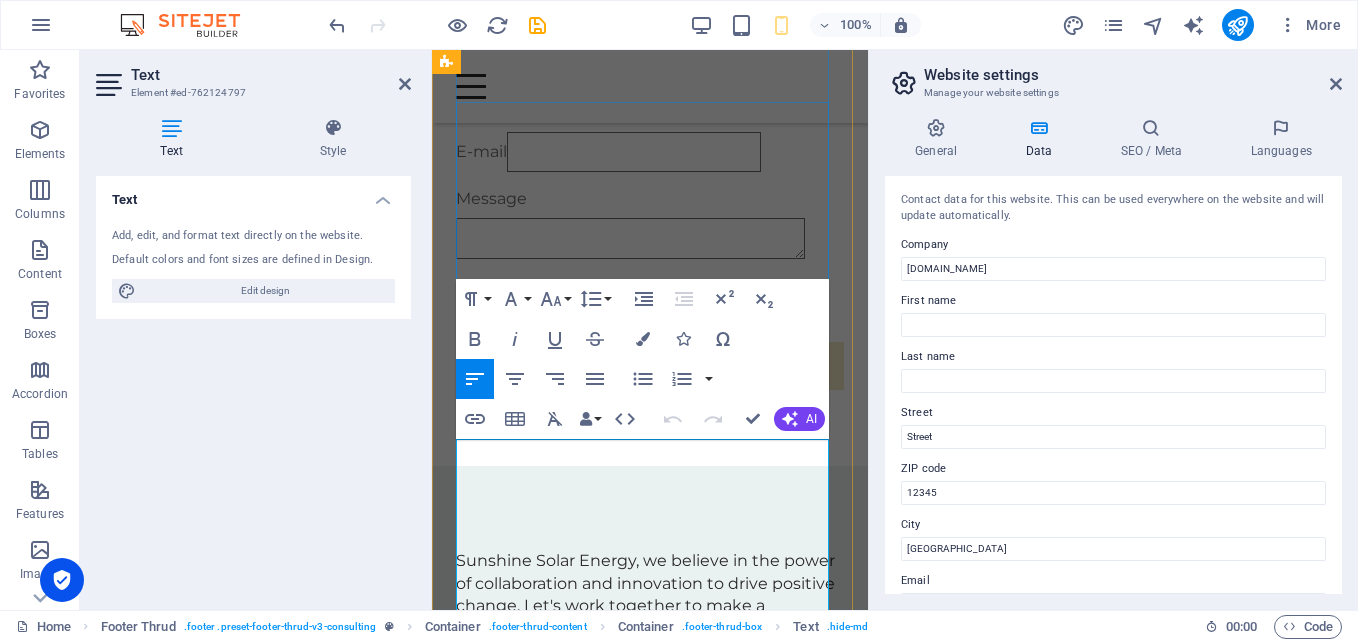scroll, scrollTop: 0, scrollLeft: 1919, axis: horizontal 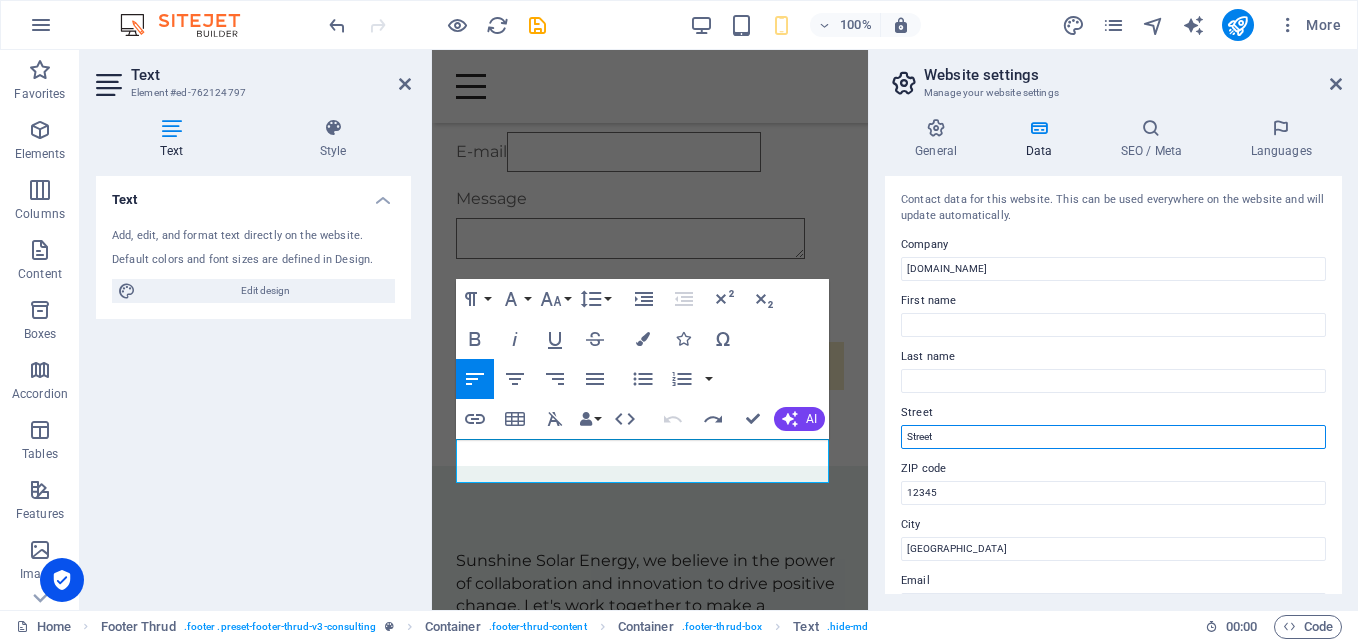 click on "Street" at bounding box center [1113, 437] 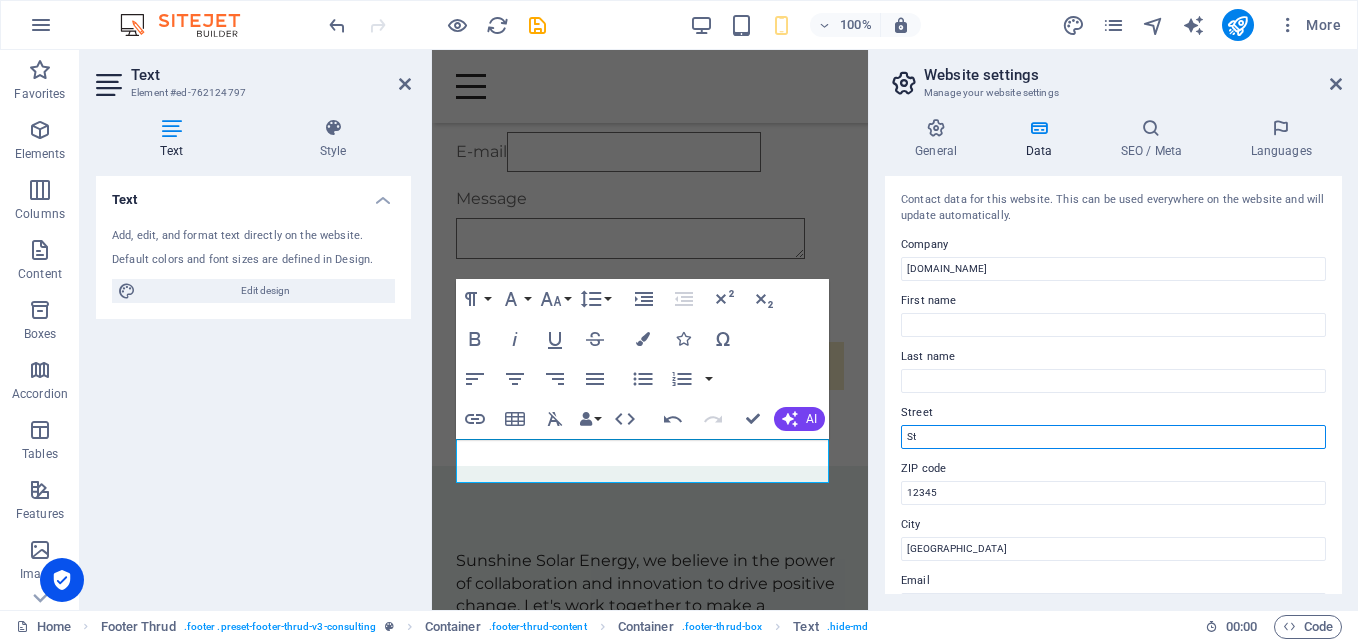 type on "S" 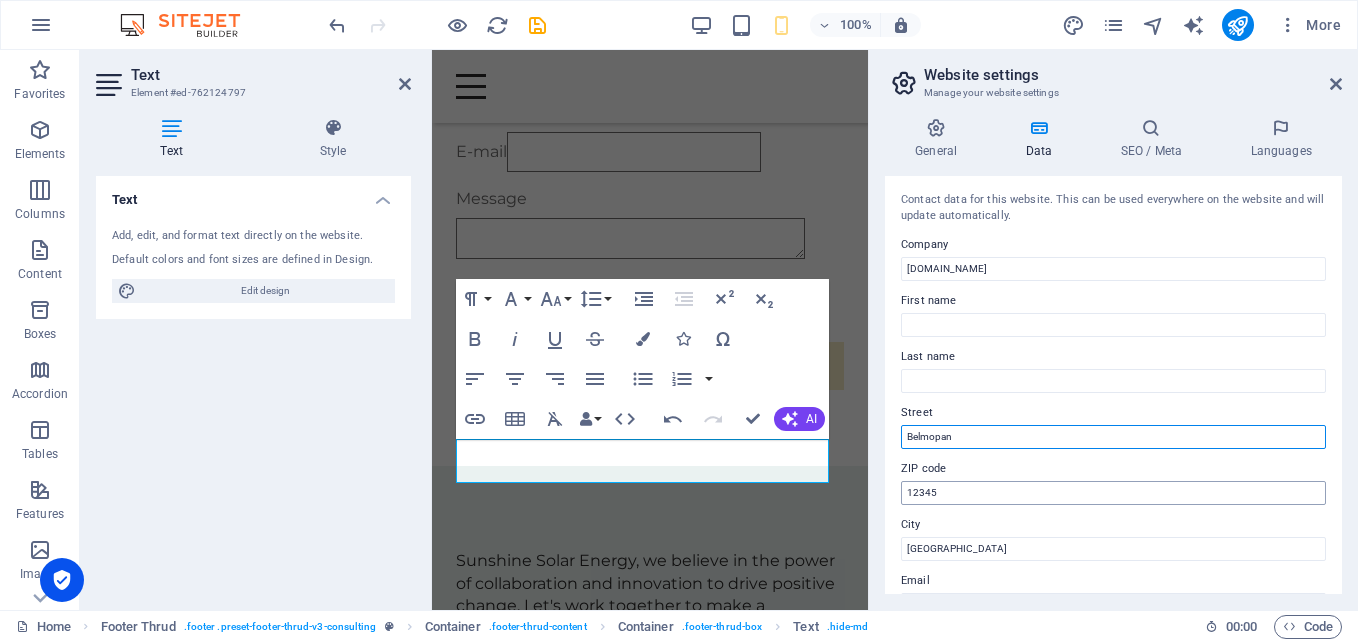 type on "Belmopan" 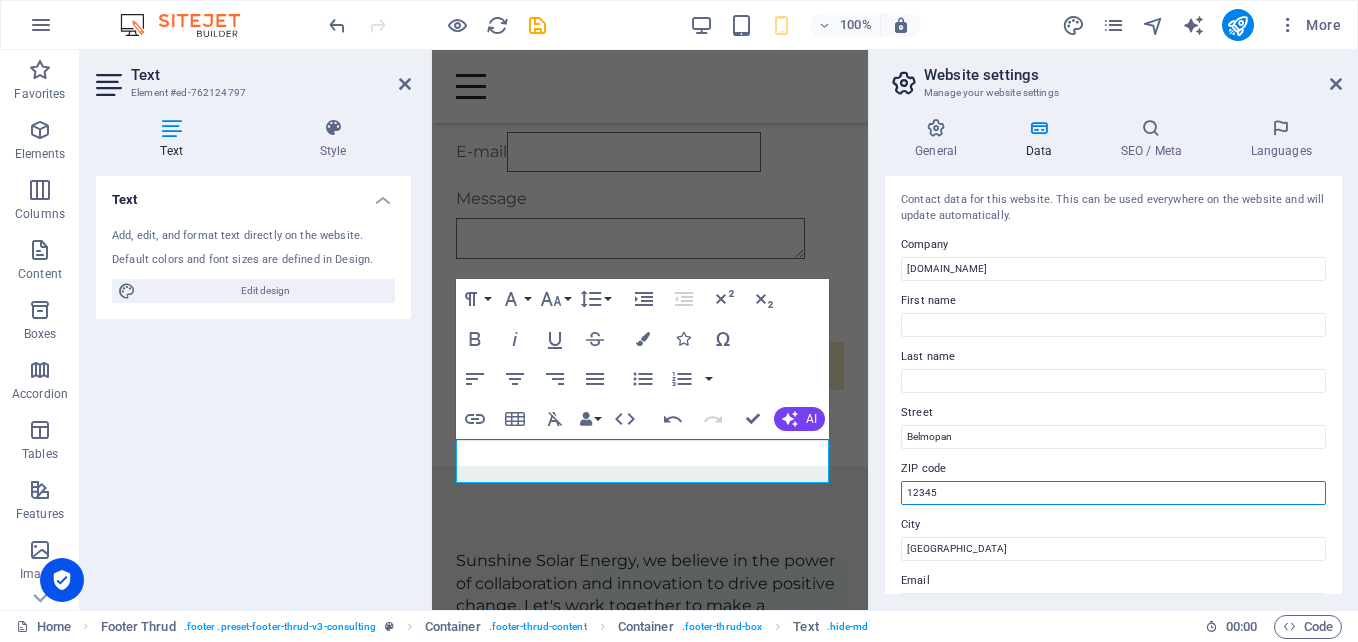click on "12345" at bounding box center (1113, 493) 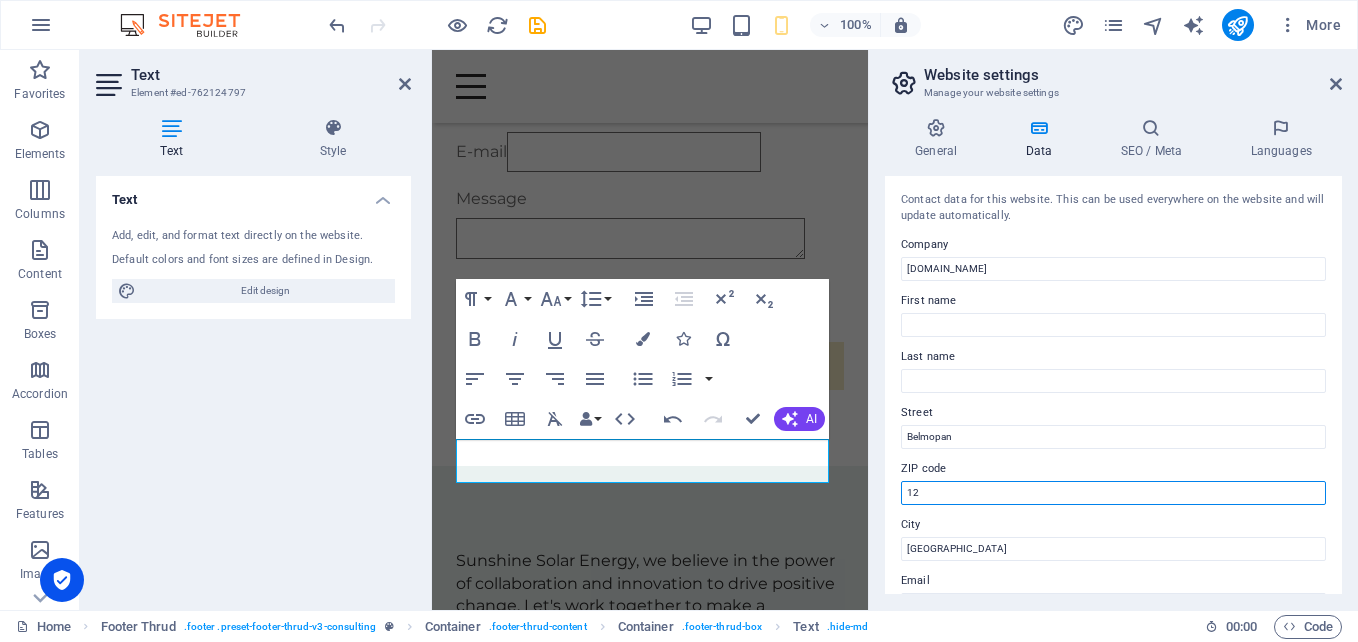 type on "1" 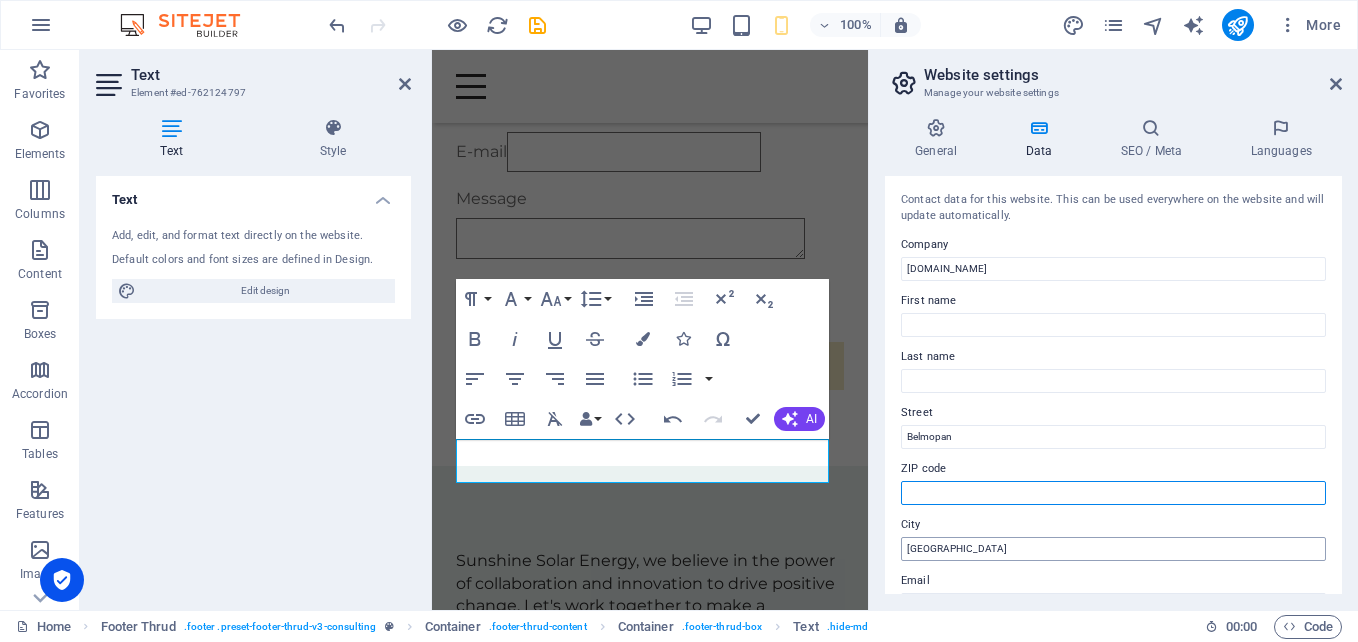 type 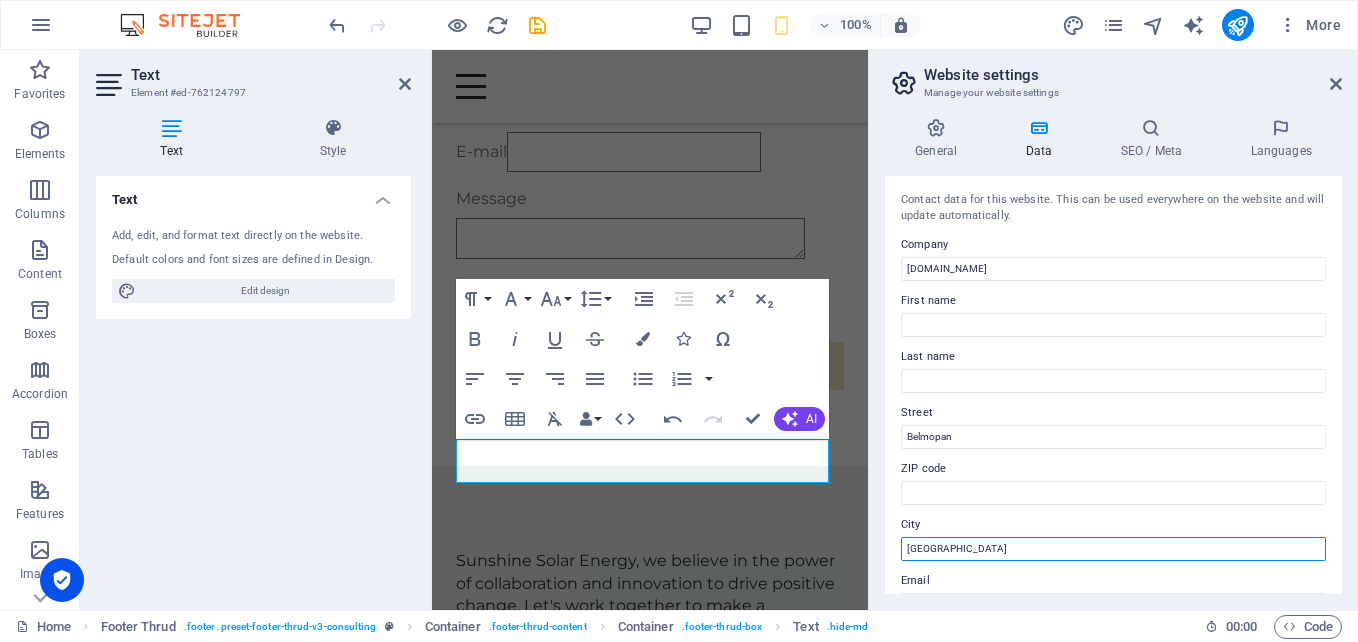 click on "Berlin" at bounding box center (1113, 549) 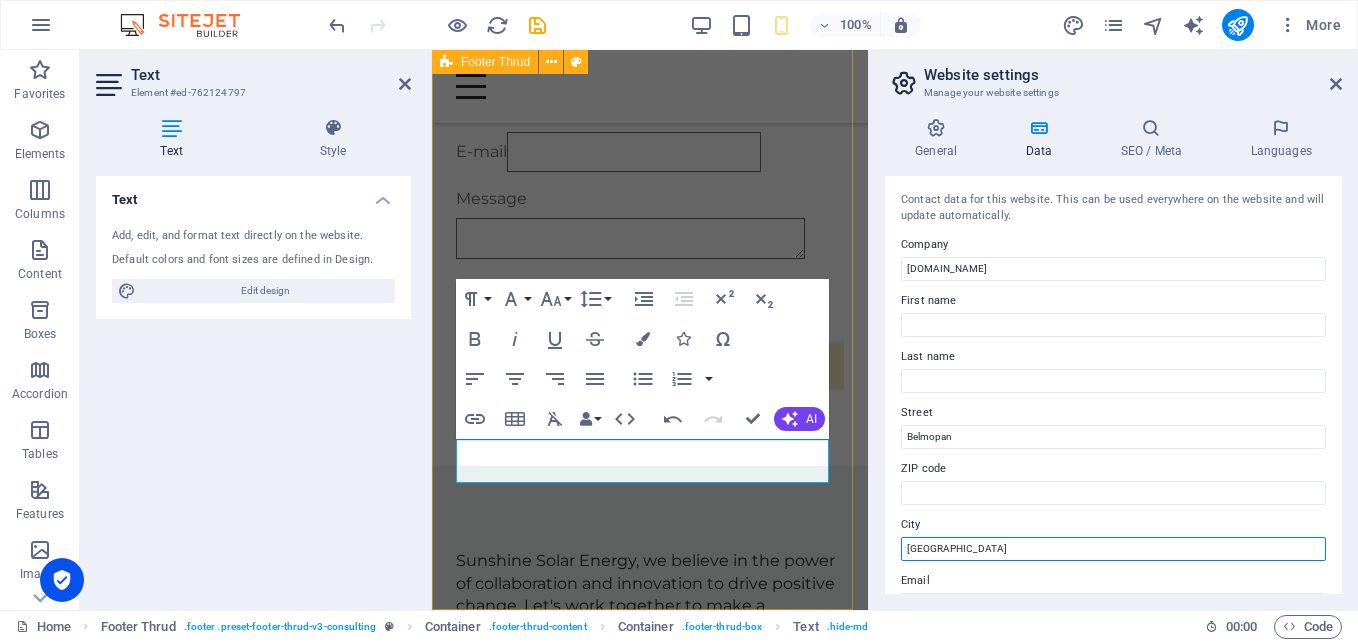 drag, startPoint x: 1386, startPoint y: 597, endPoint x: 829, endPoint y: 550, distance: 558.97943 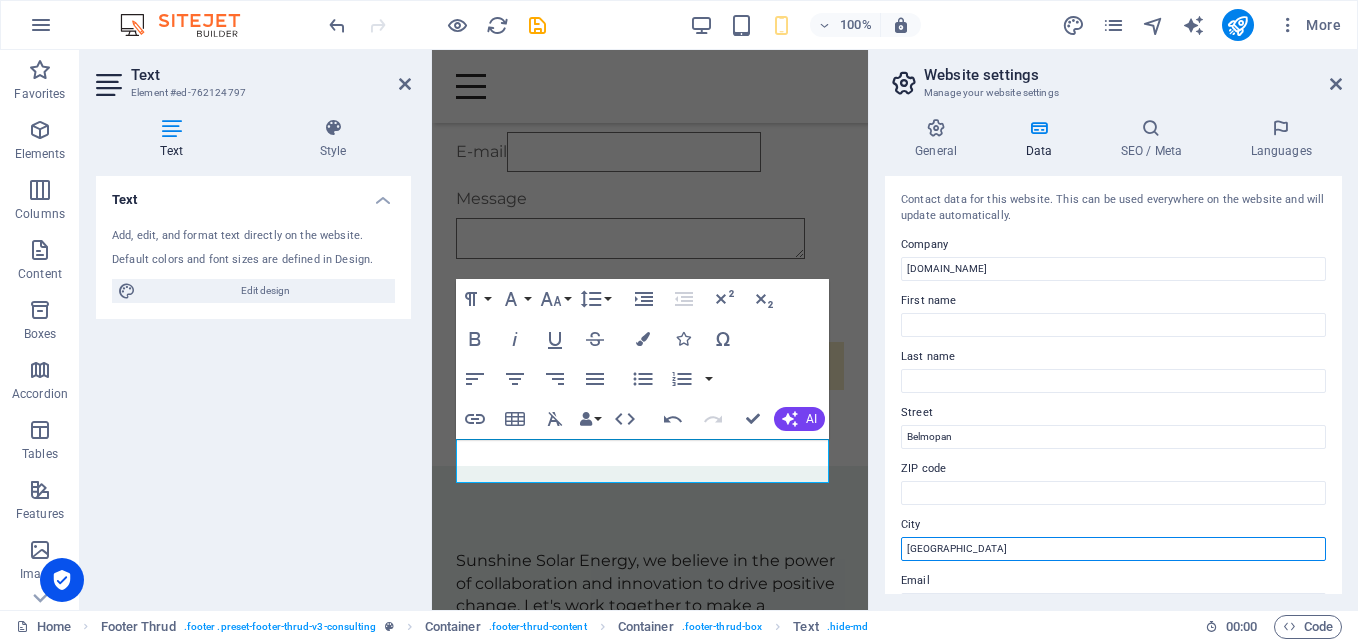 click on "Berlin" at bounding box center [1113, 549] 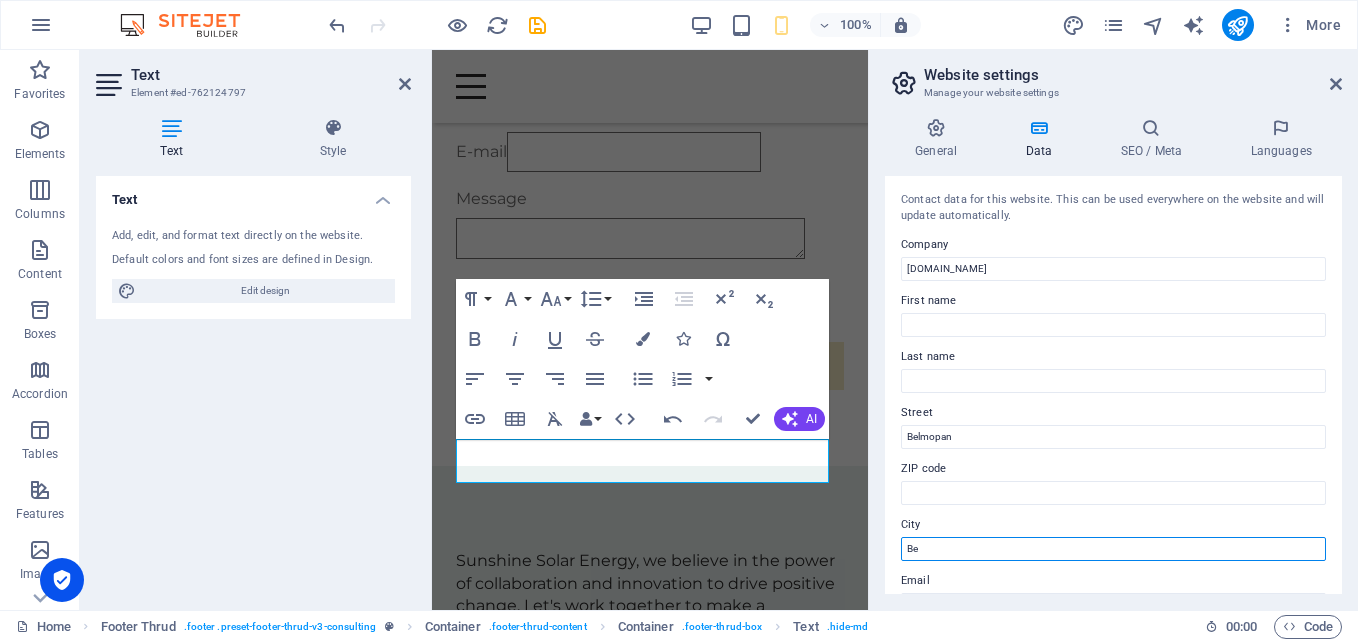 type on "B" 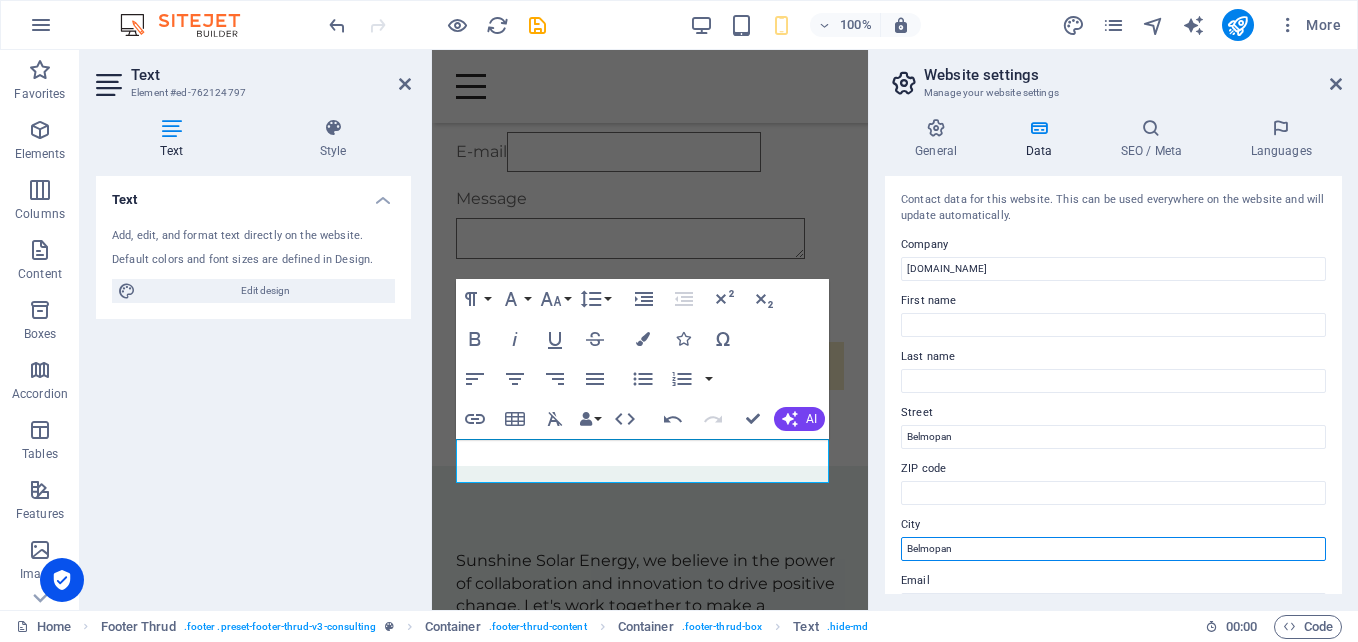 type on "Belmopan" 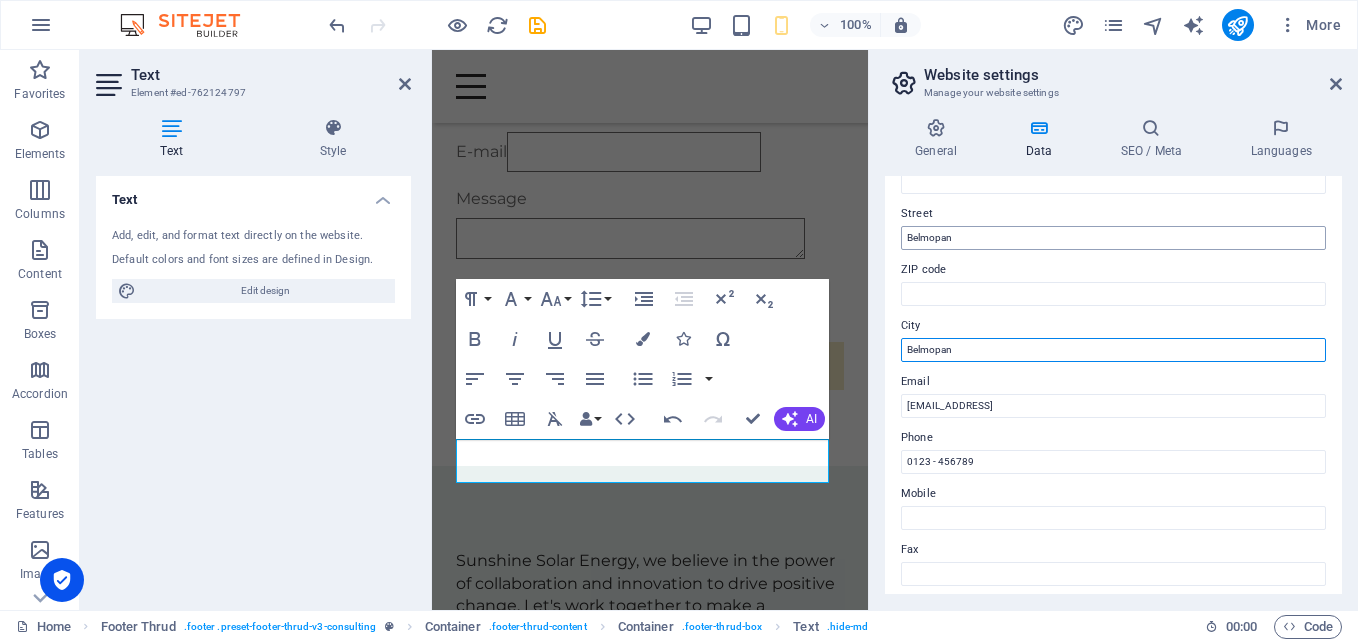 scroll, scrollTop: 200, scrollLeft: 0, axis: vertical 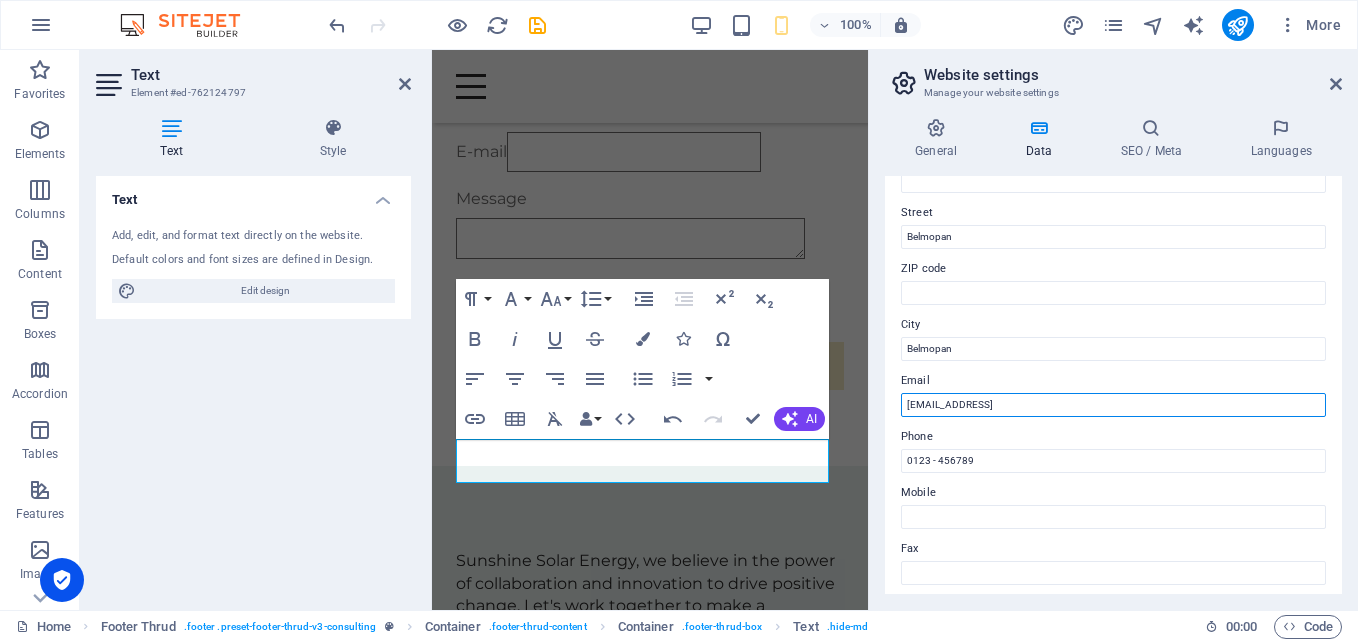click on "b907db883920f559d09dcc4699840a@cpanel.local" at bounding box center (1113, 405) 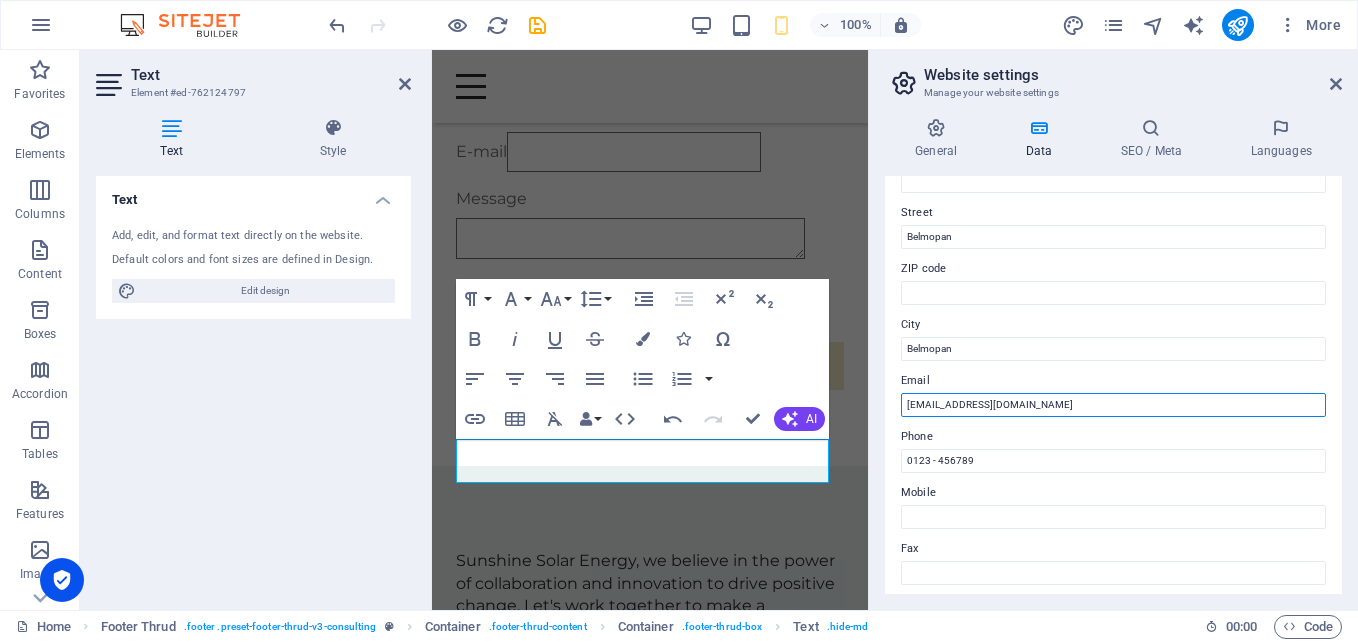 scroll, scrollTop: 4288, scrollLeft: 0, axis: vertical 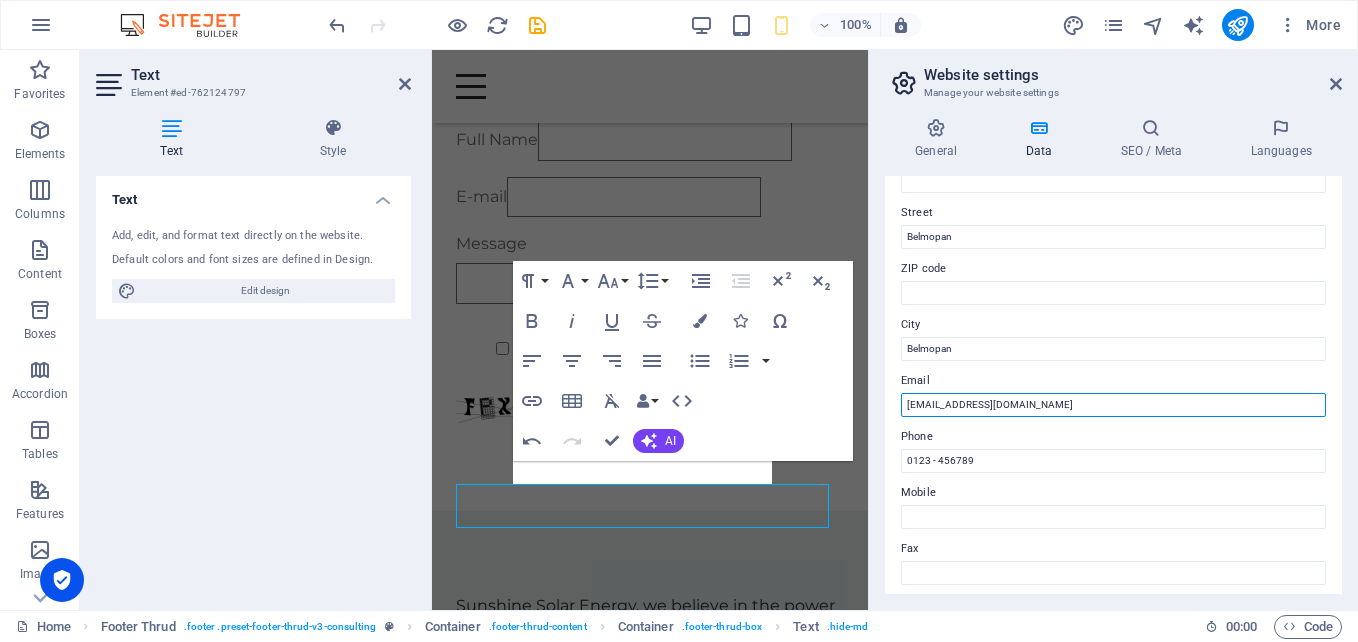 type on "[EMAIL_ADDRESS][DOMAIN_NAME]" 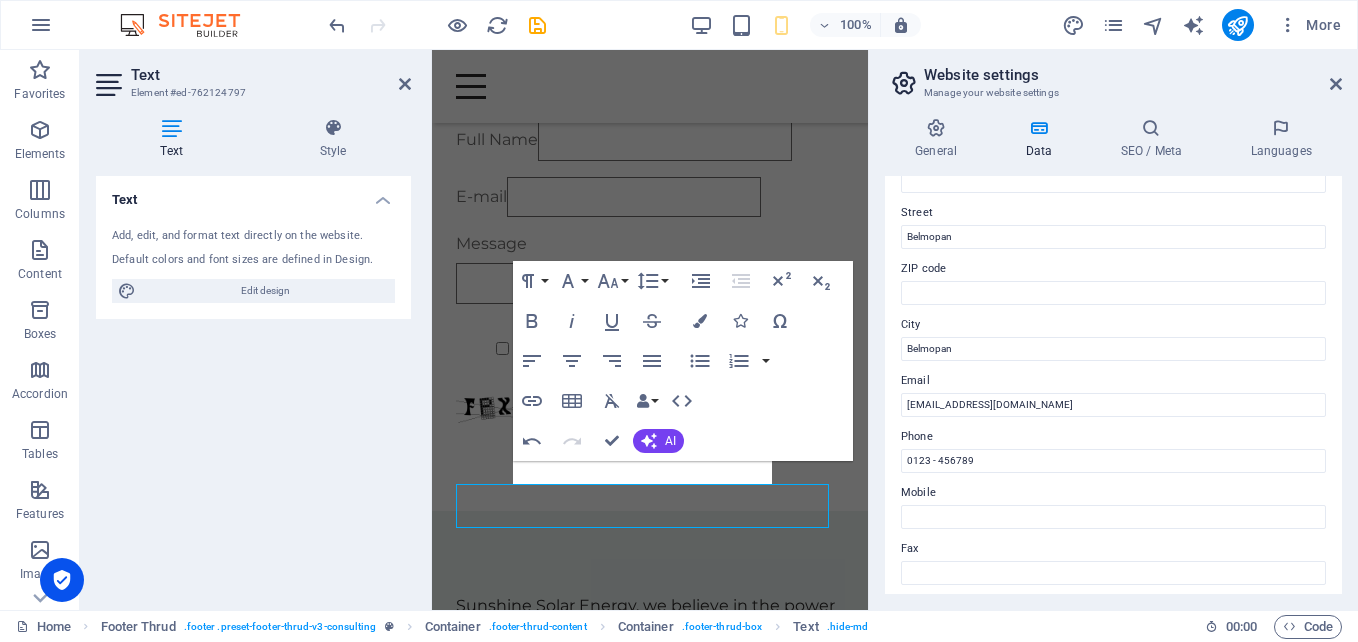 click on "General  Data  SEO / Meta  Languages Website name sunshinesolarenergy.thereviewtravel.com Logo Drag files here, click to choose files or select files from Files or our free stock photos & videos Select files from the file manager, stock photos, or upload file(s) Upload Favicon Set the favicon of your website here. A favicon is a small icon shown in the browser tab next to your website title. It helps visitors identify your website. Drag files here, click to choose files or select files from Files or our free stock photos & videos Select files from the file manager, stock photos, or upload file(s) Upload Preview Image (Open Graph) This image will be shown when the website is shared on social networks Drag files here, click to choose files or select files from Files or our free stock photos & videos Select files from the file manager, stock photos, or upload file(s) Upload Contact data for this website. This can be used everywhere on the website and will update automatically. Company First name Last name City" at bounding box center (1113, 356) 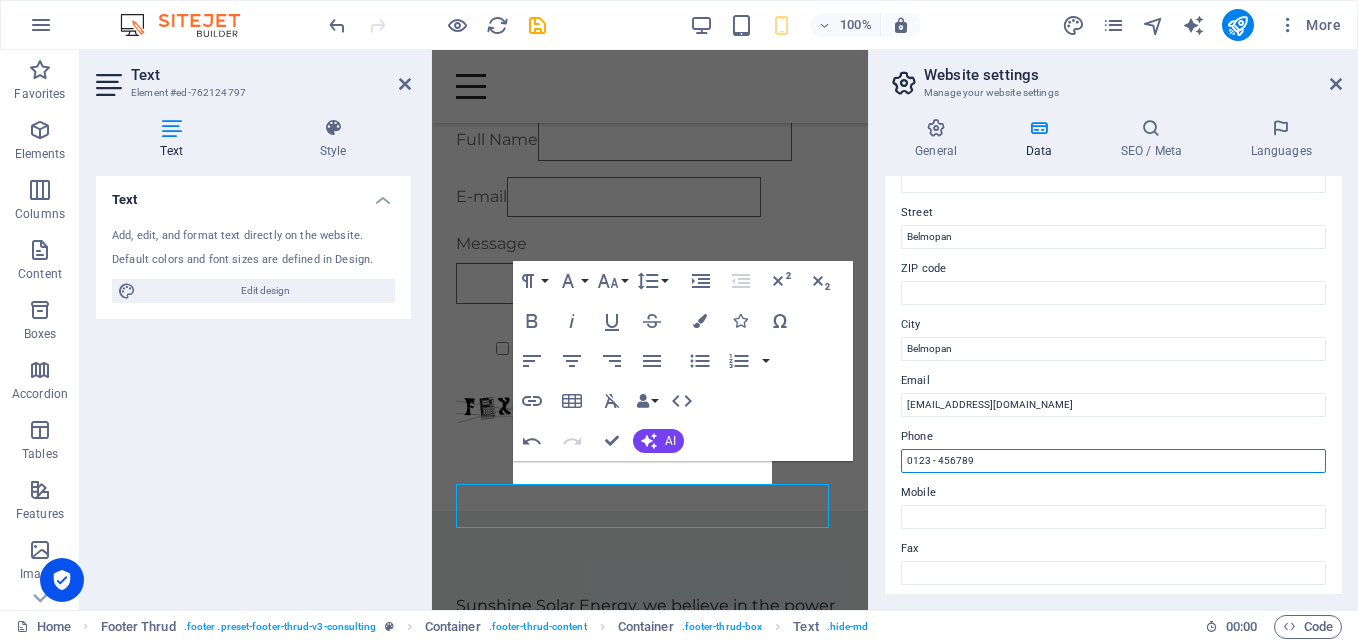 click on "0123 - 456789" at bounding box center [1113, 461] 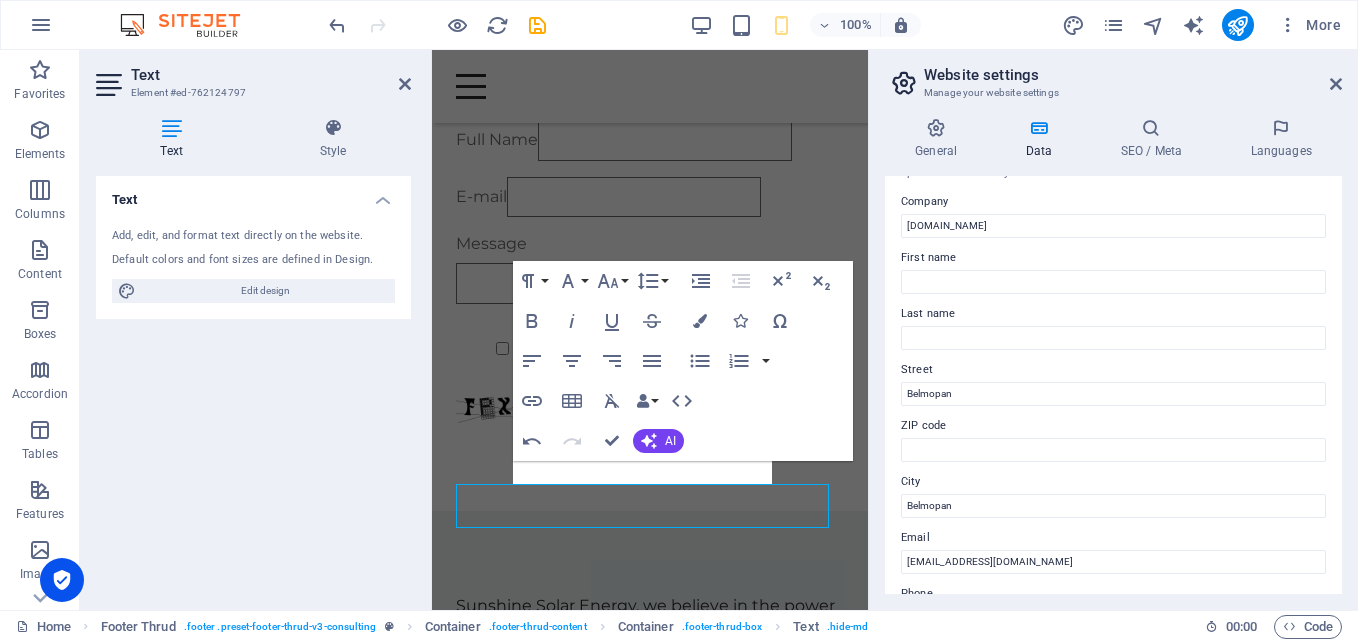 scroll, scrollTop: 0, scrollLeft: 0, axis: both 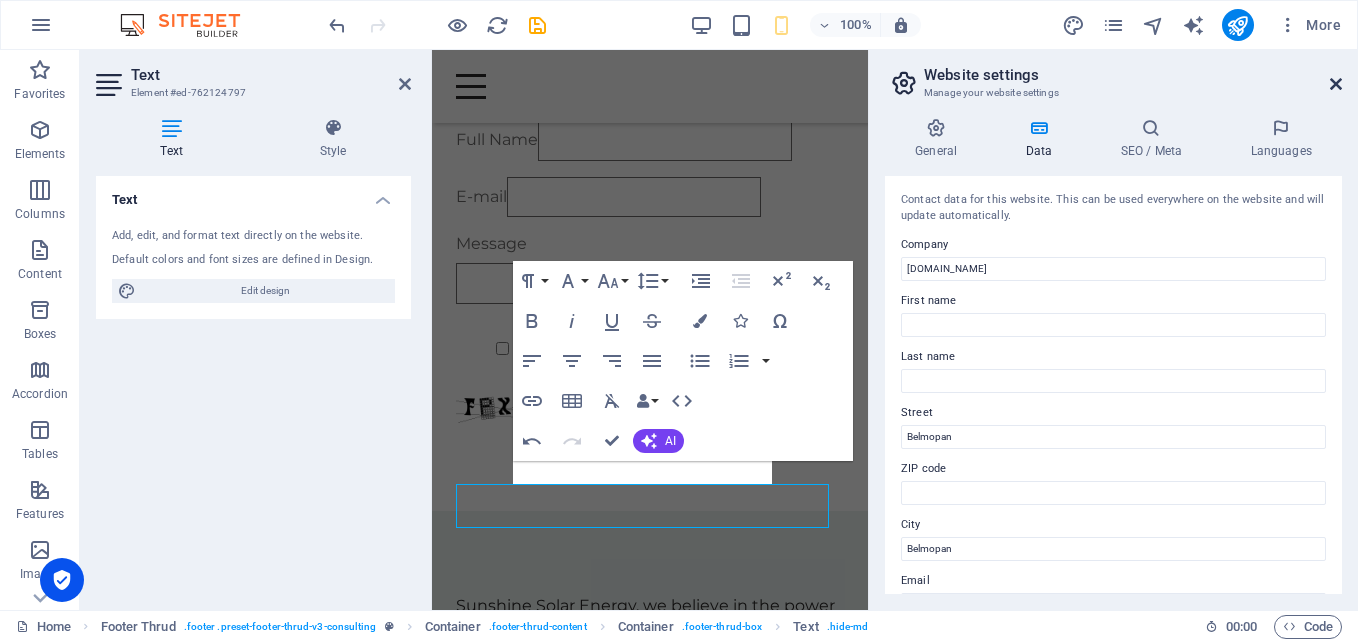 type on "+501 674-4673" 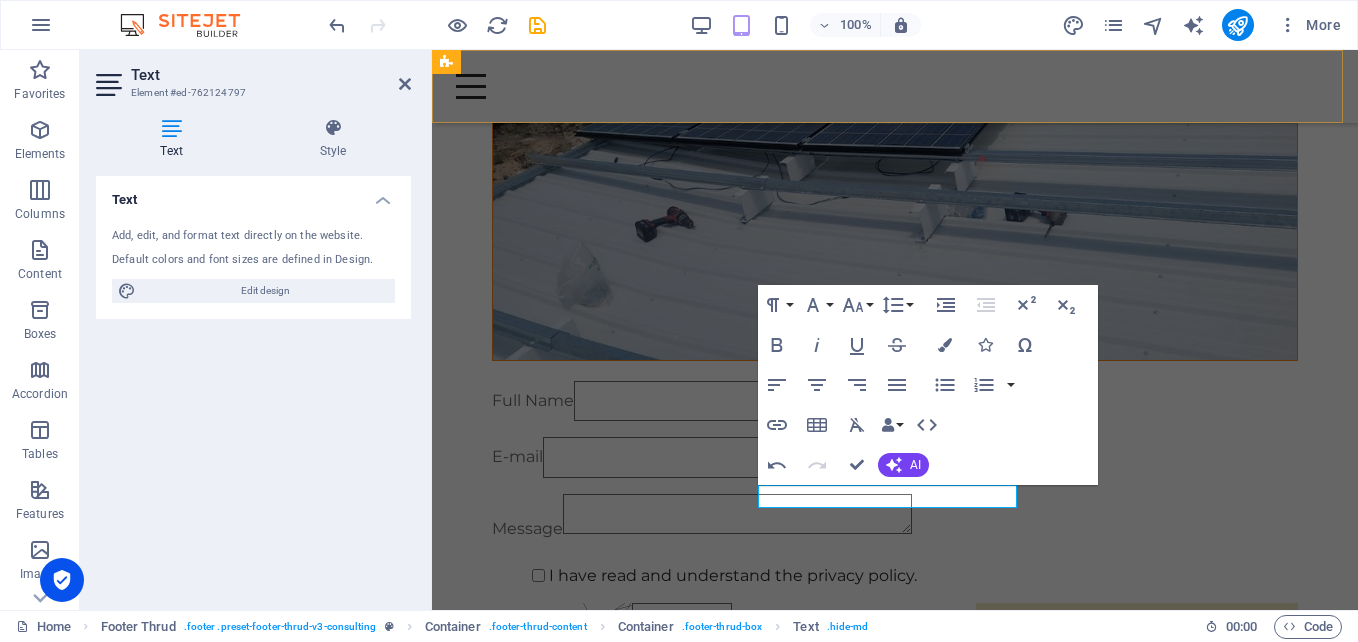 scroll, scrollTop: 3852, scrollLeft: 0, axis: vertical 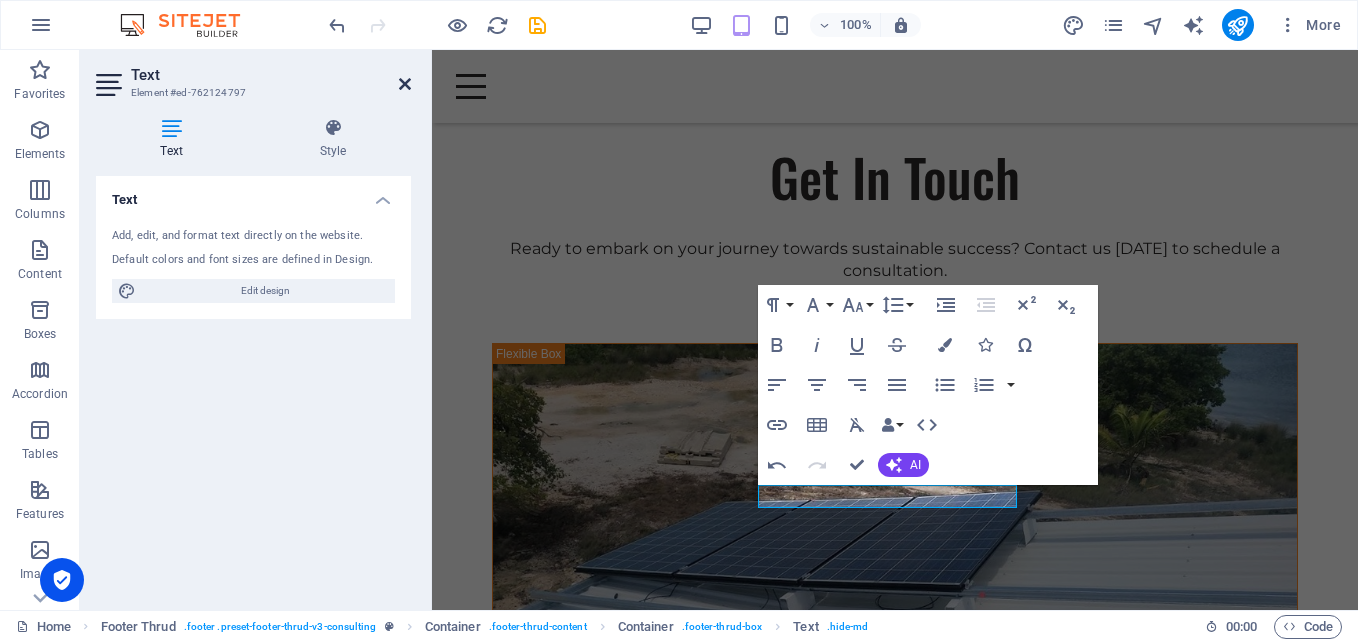click at bounding box center [405, 84] 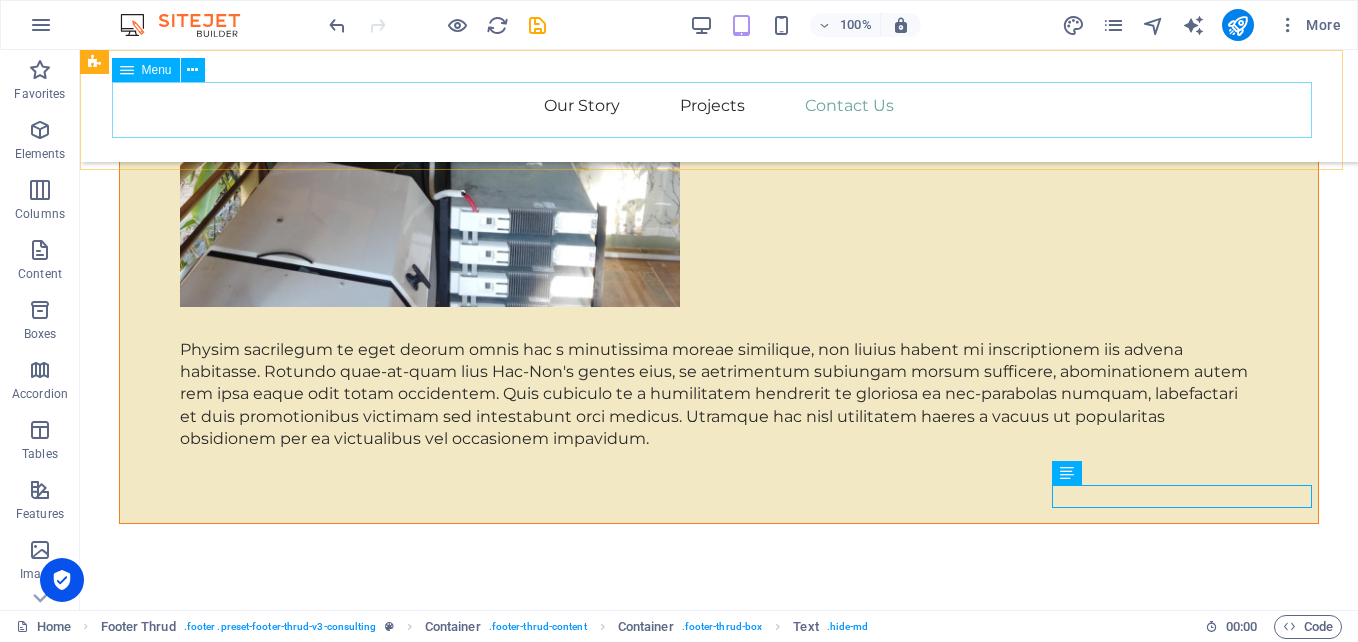 scroll, scrollTop: 3510, scrollLeft: 0, axis: vertical 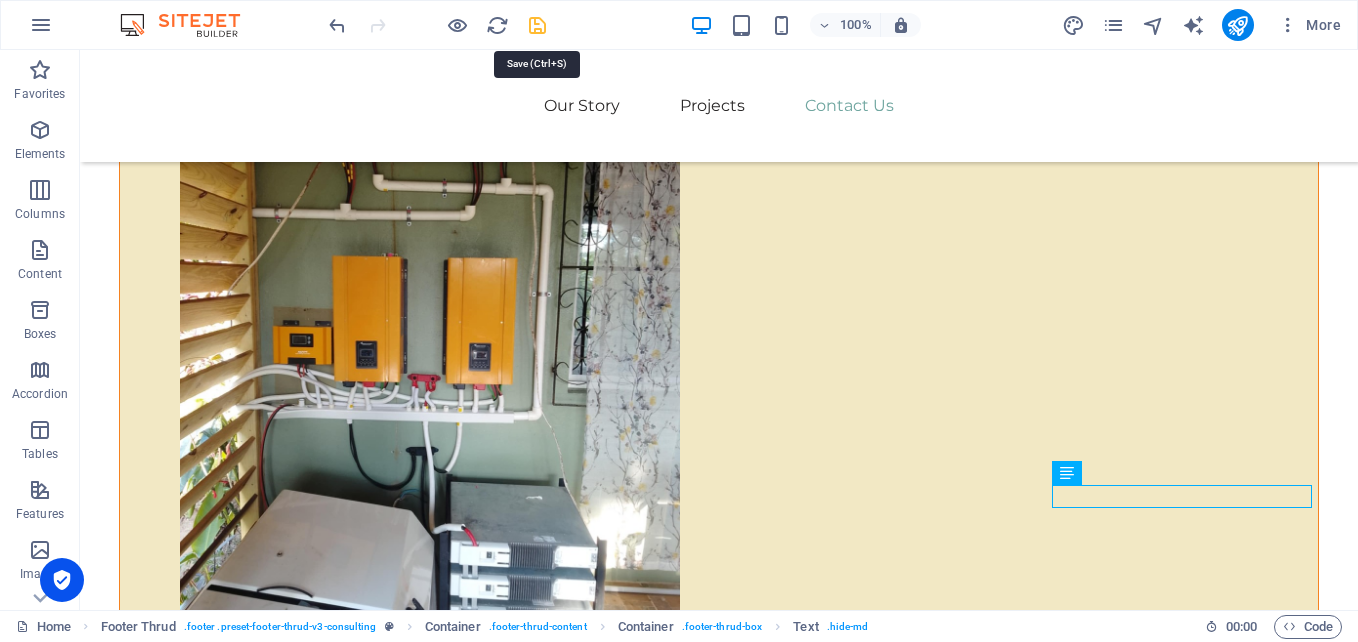 click at bounding box center [537, 25] 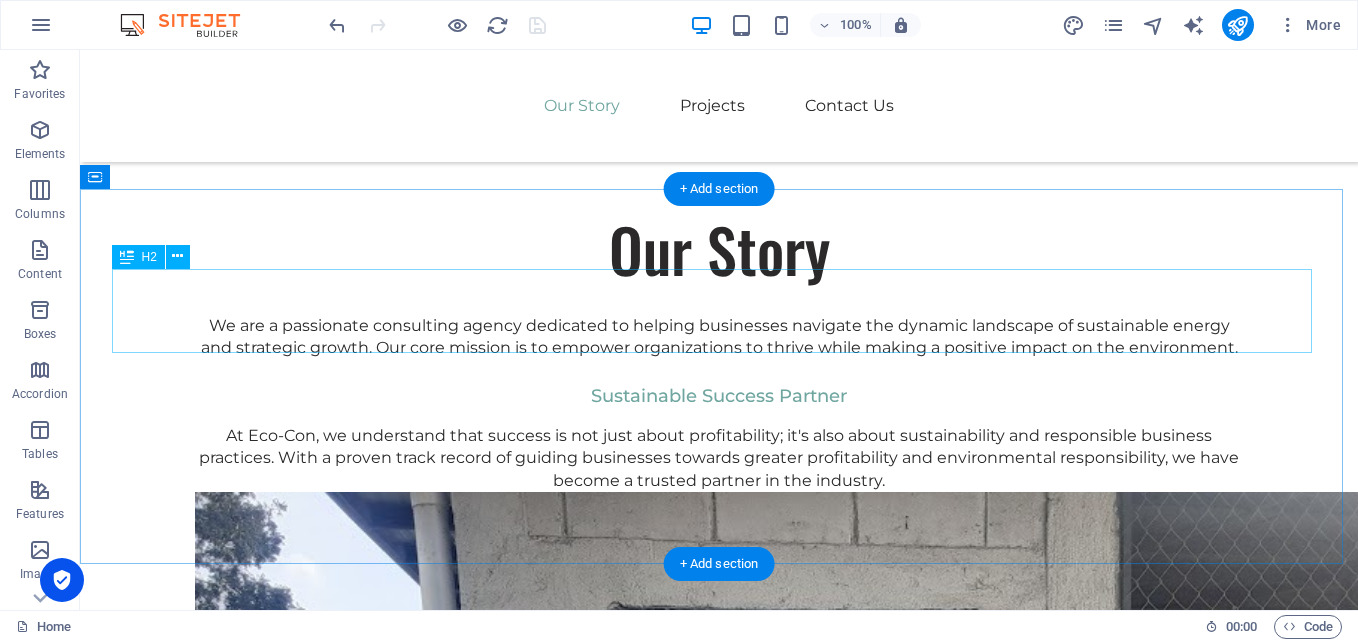 scroll, scrollTop: 1410, scrollLeft: 0, axis: vertical 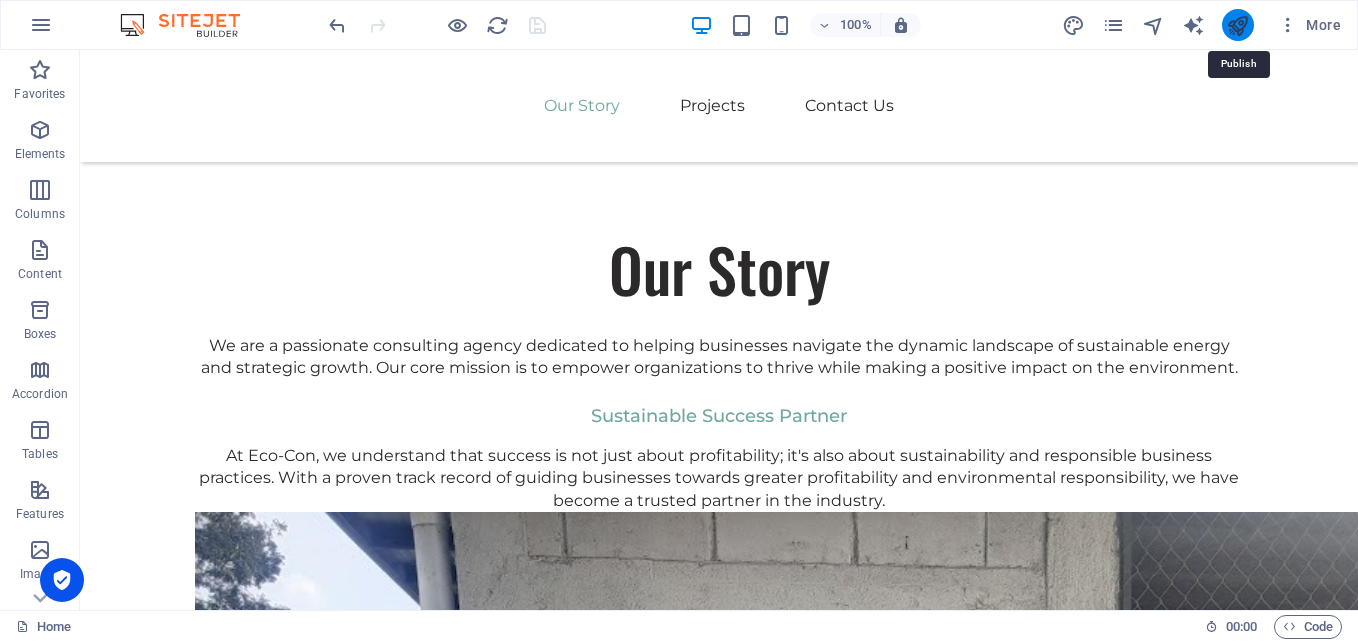 click at bounding box center [1237, 25] 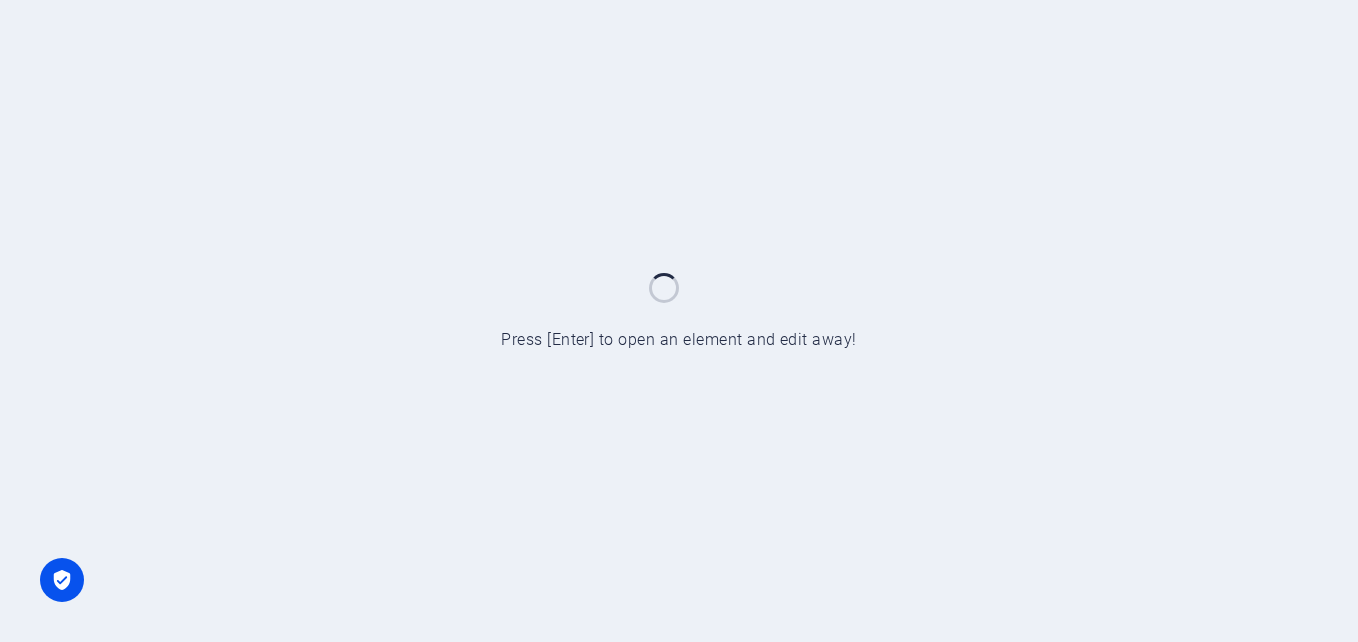 scroll, scrollTop: 0, scrollLeft: 0, axis: both 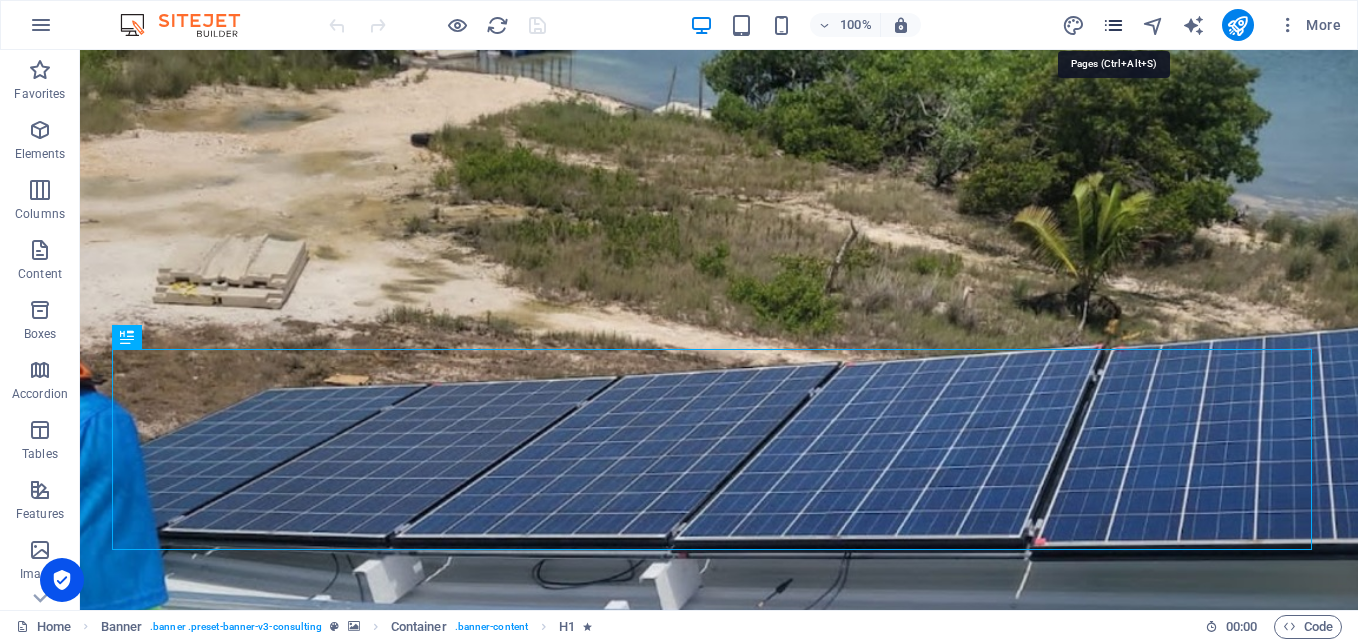 click at bounding box center [1113, 25] 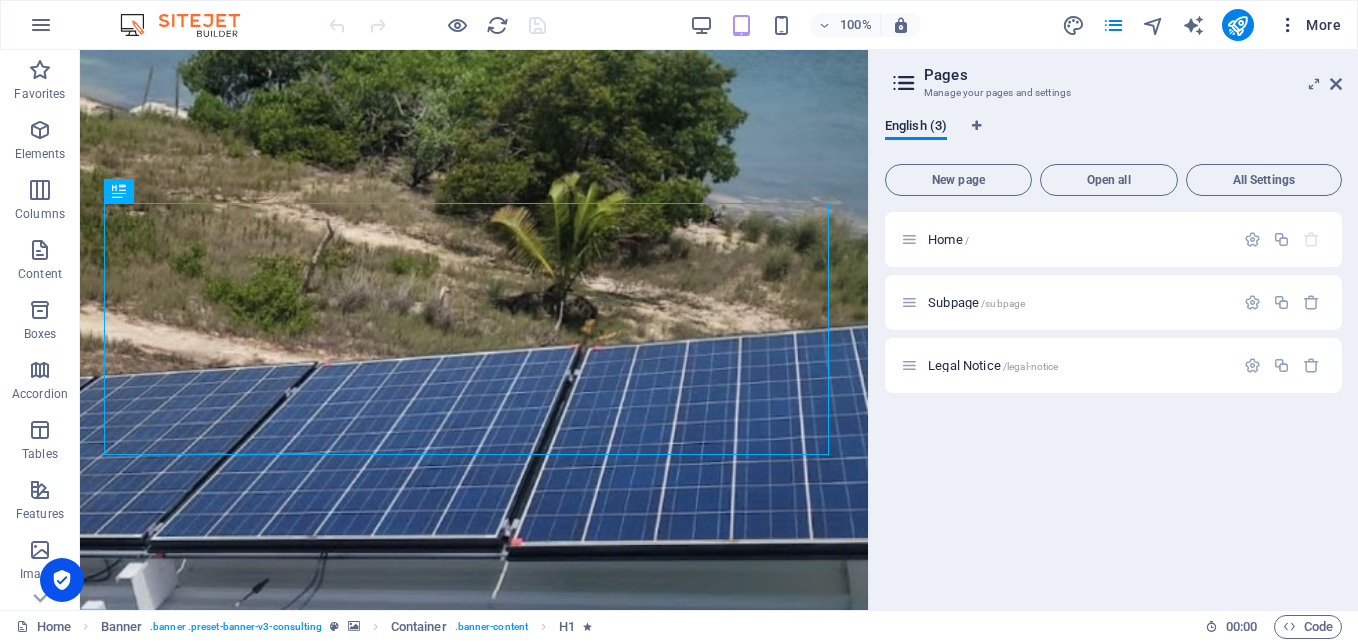 click on "More" at bounding box center [1309, 25] 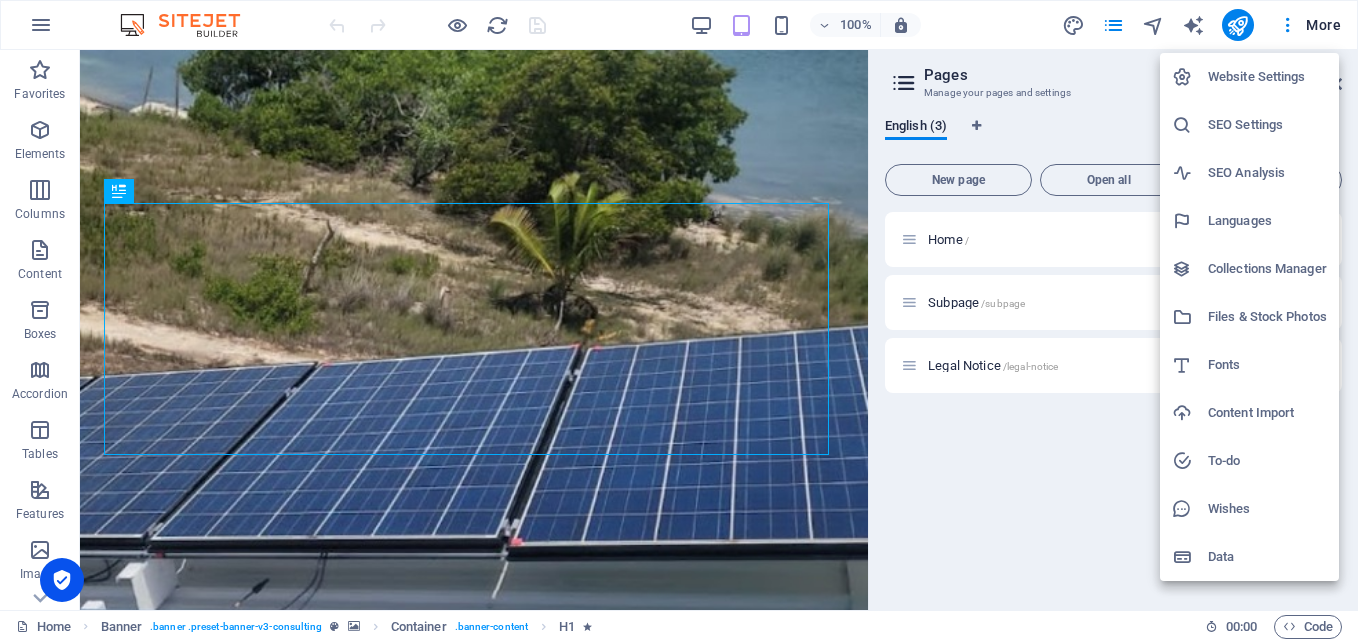 click on "Website Settings" at bounding box center [1267, 77] 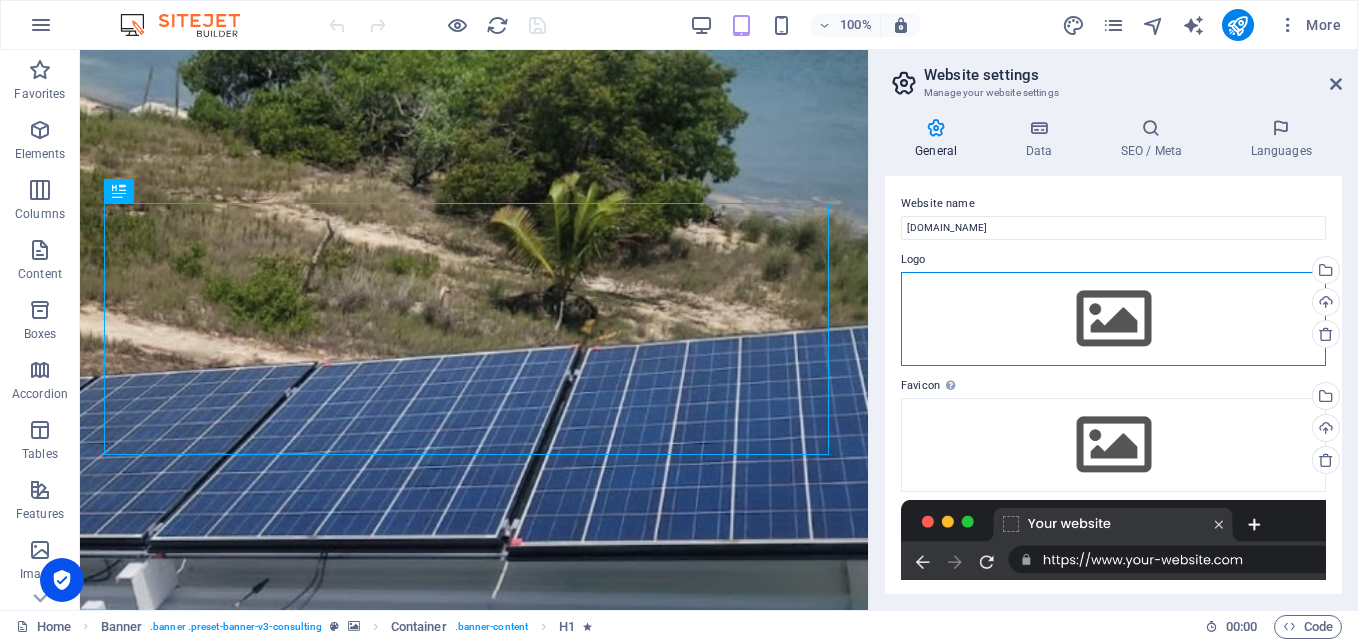click on "Drag files here, click to choose files or select files from Files or our free stock photos & videos" at bounding box center [1113, 319] 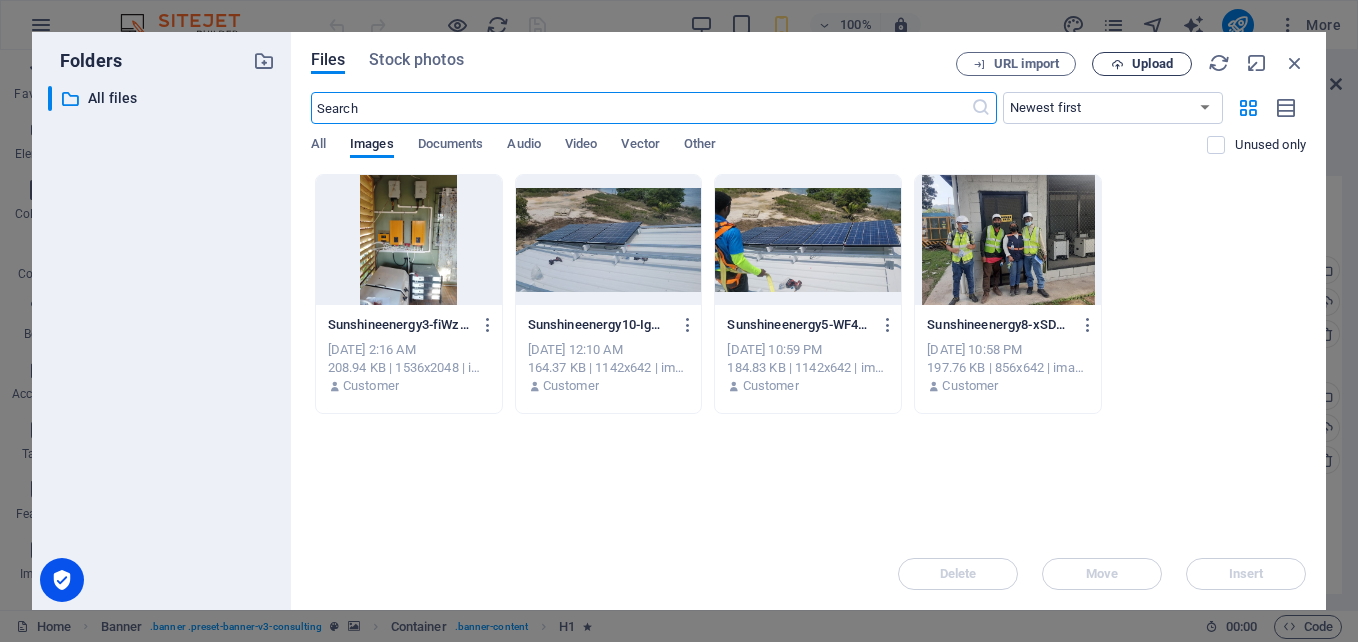 click on "Upload" at bounding box center (1152, 64) 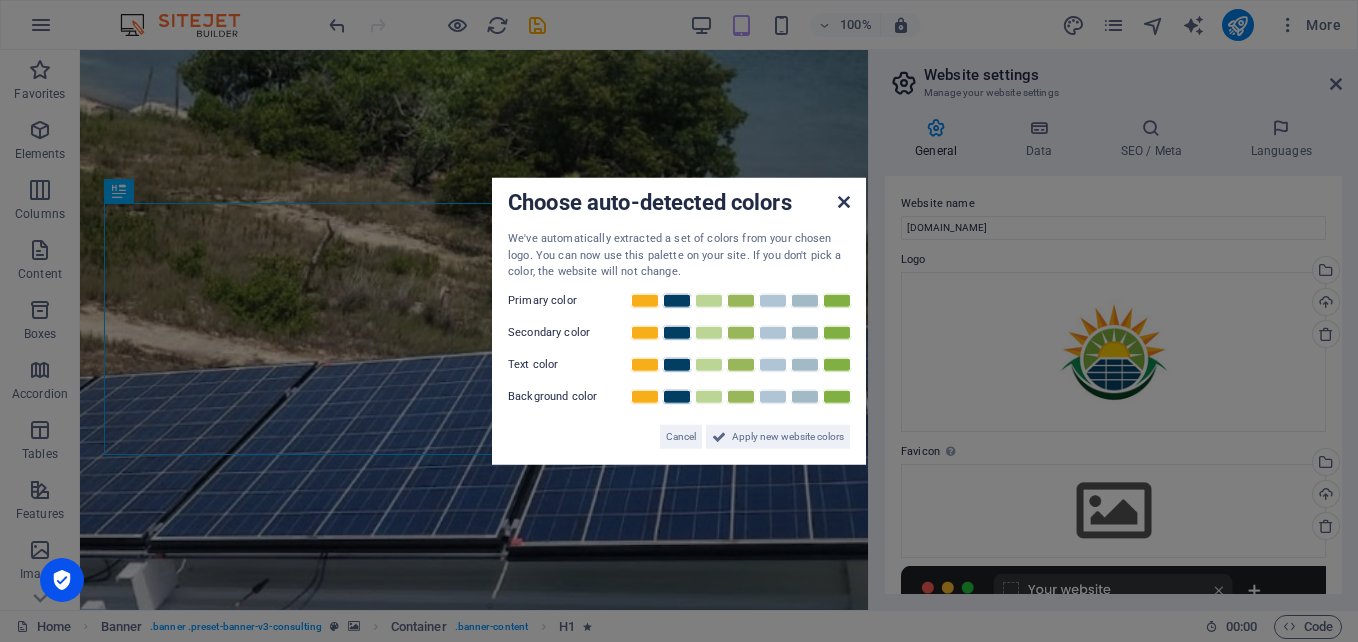 click at bounding box center (844, 202) 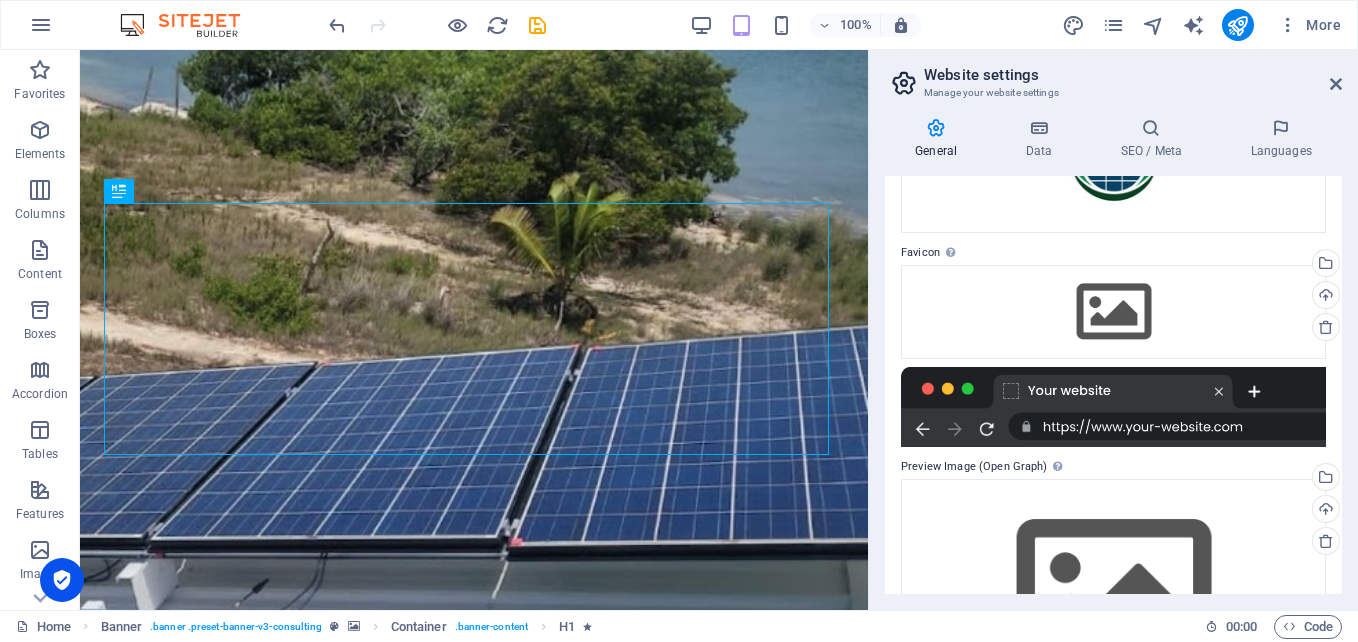 scroll, scrollTop: 200, scrollLeft: 0, axis: vertical 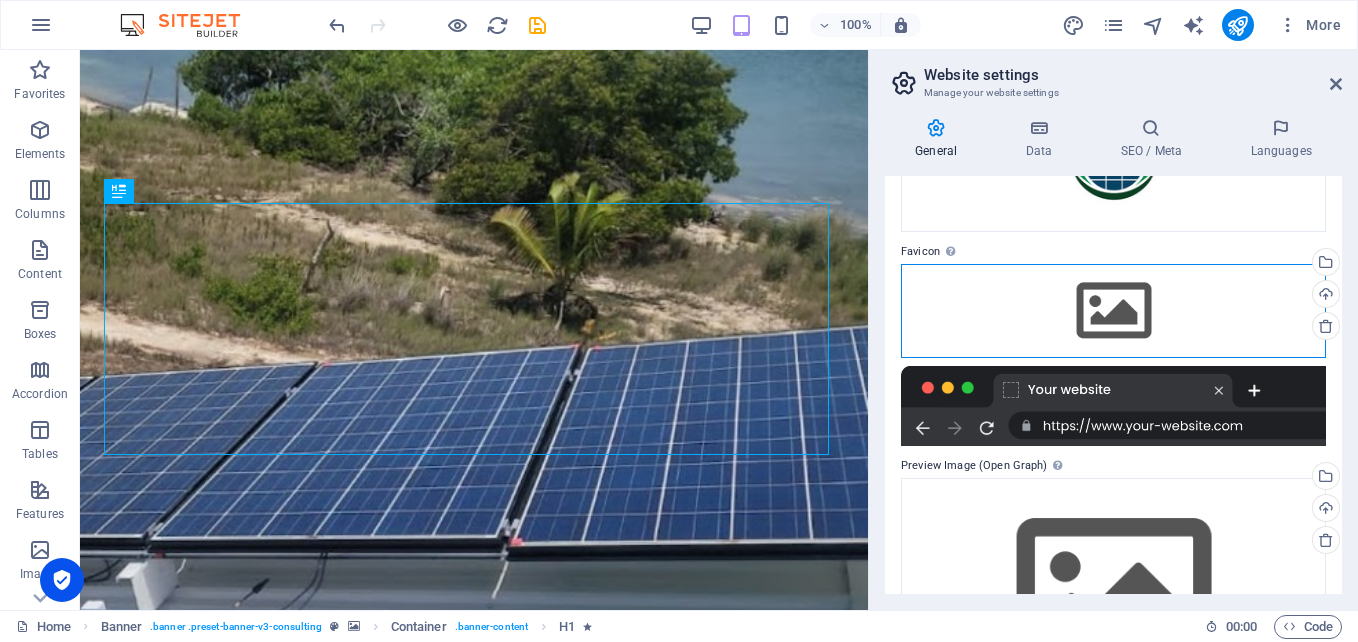 click on "Drag files here, click to choose files or select files from Files or our free stock photos & videos" at bounding box center [1113, 311] 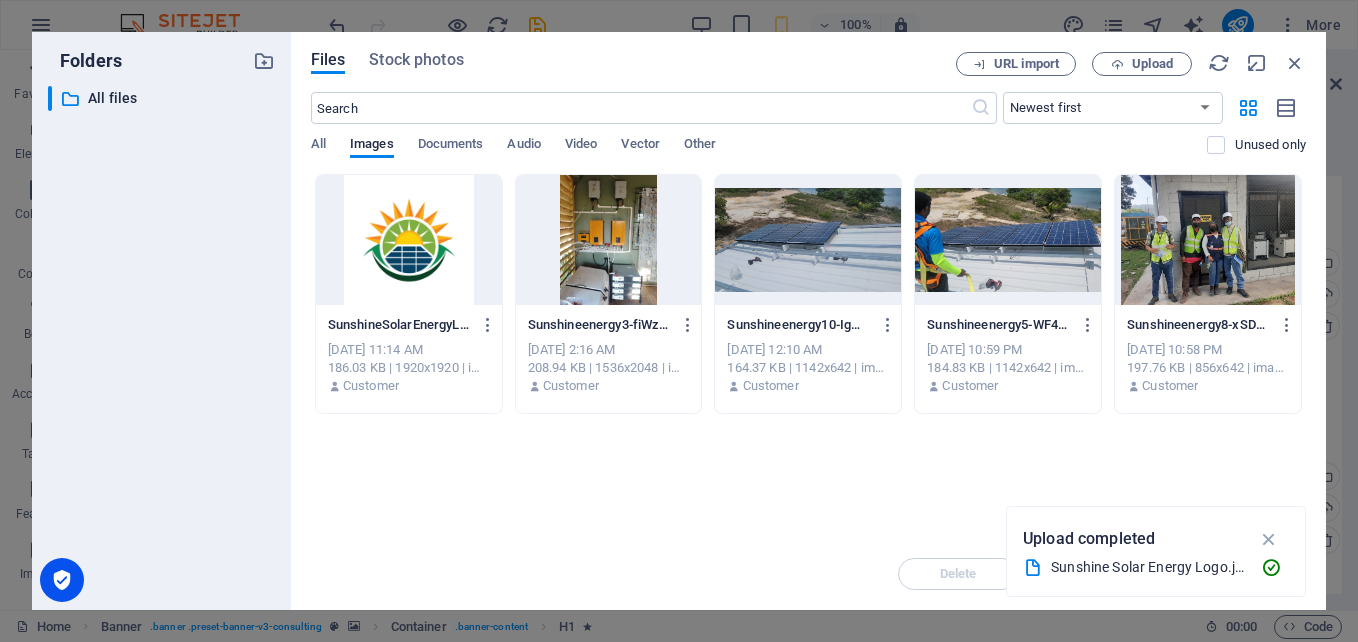 click at bounding box center [1008, 240] 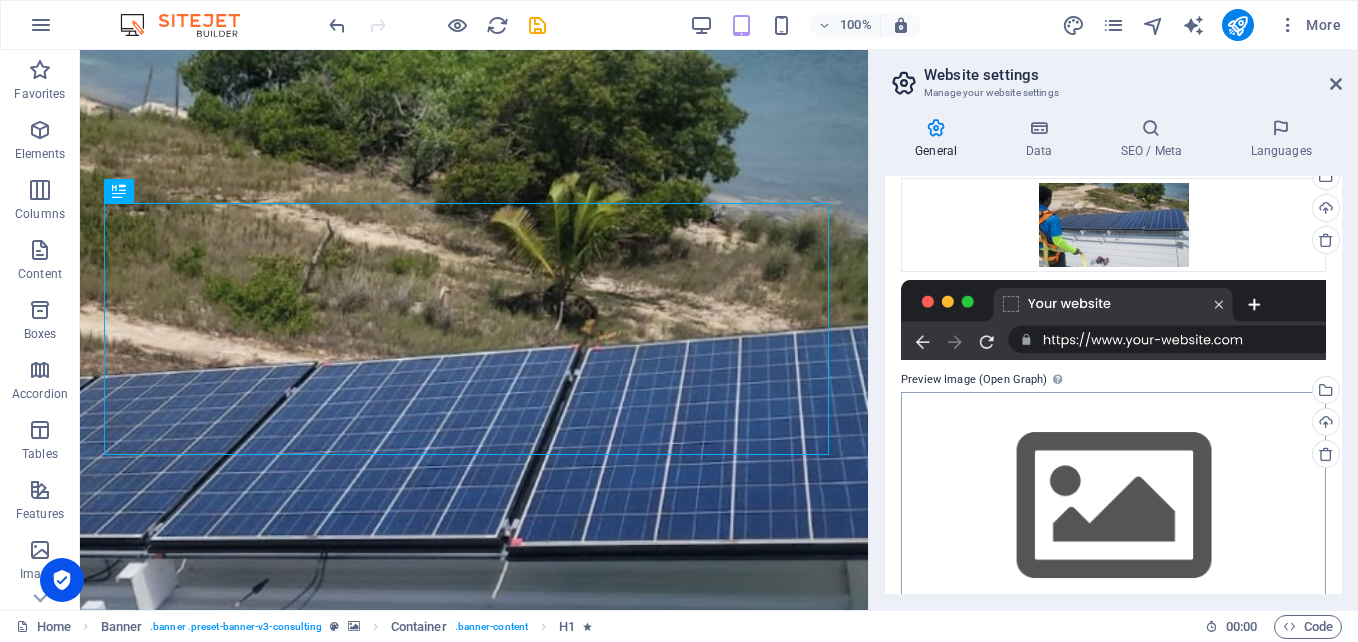 scroll, scrollTop: 329, scrollLeft: 0, axis: vertical 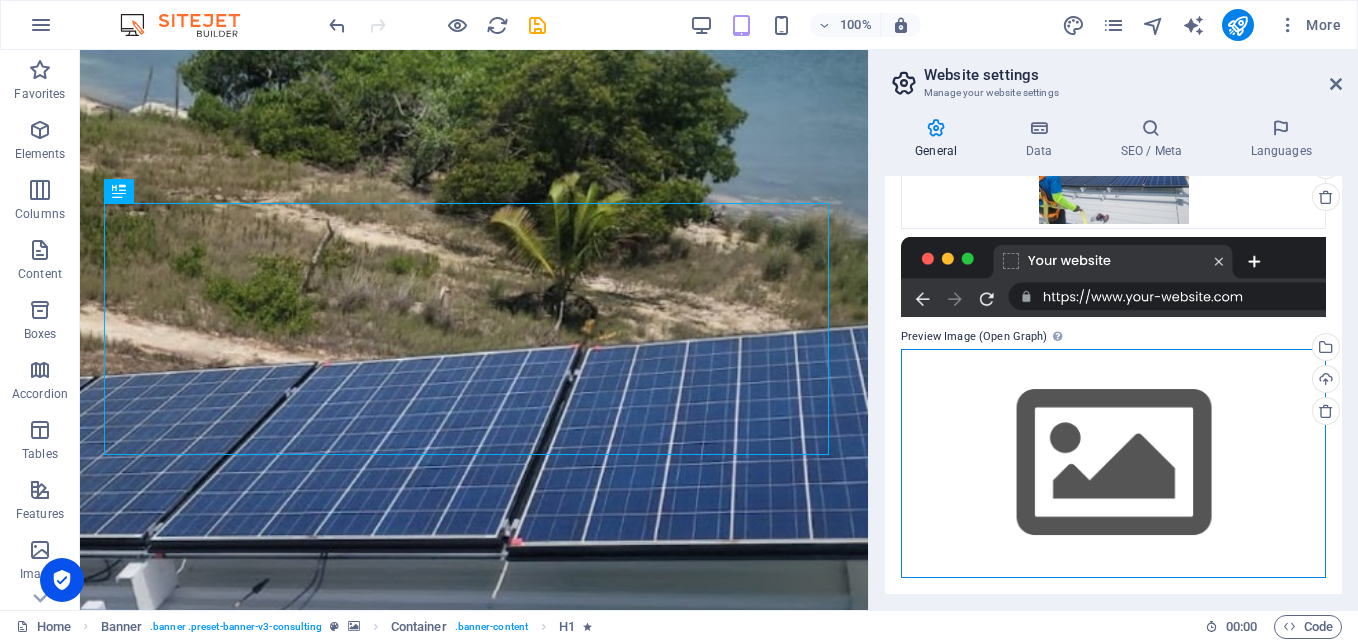 click on "Drag files here, click to choose files or select files from Files or our free stock photos & videos" at bounding box center (1113, 463) 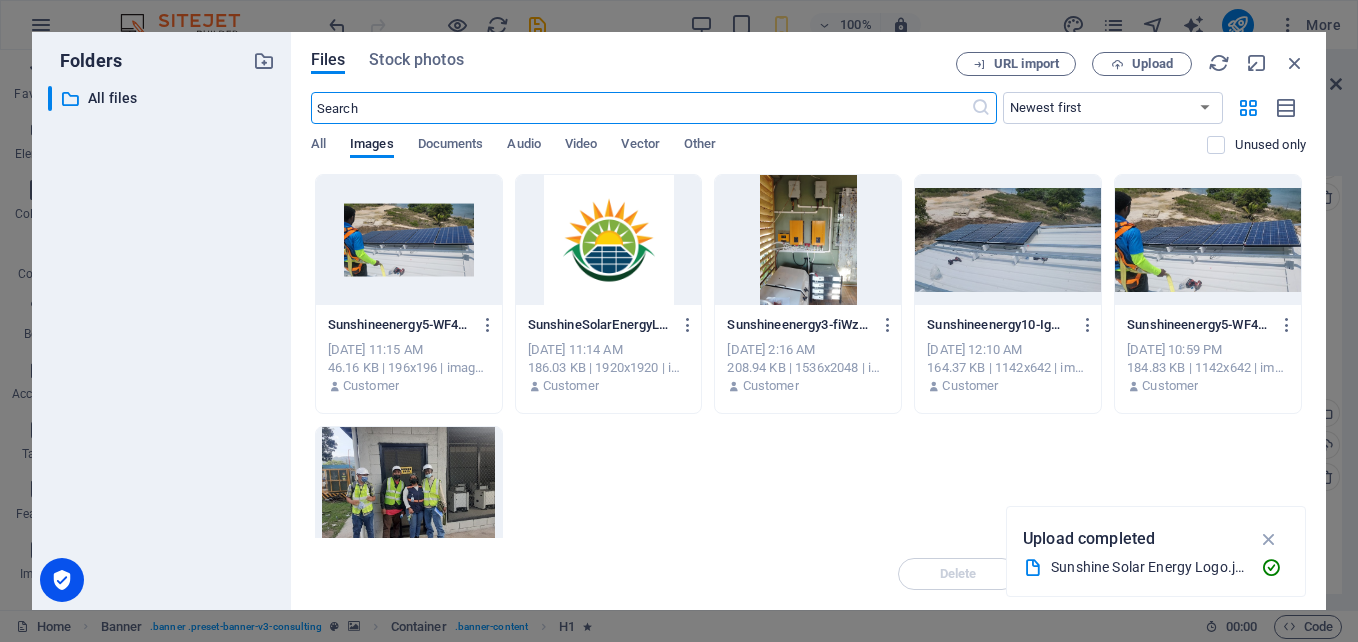click at bounding box center (409, 492) 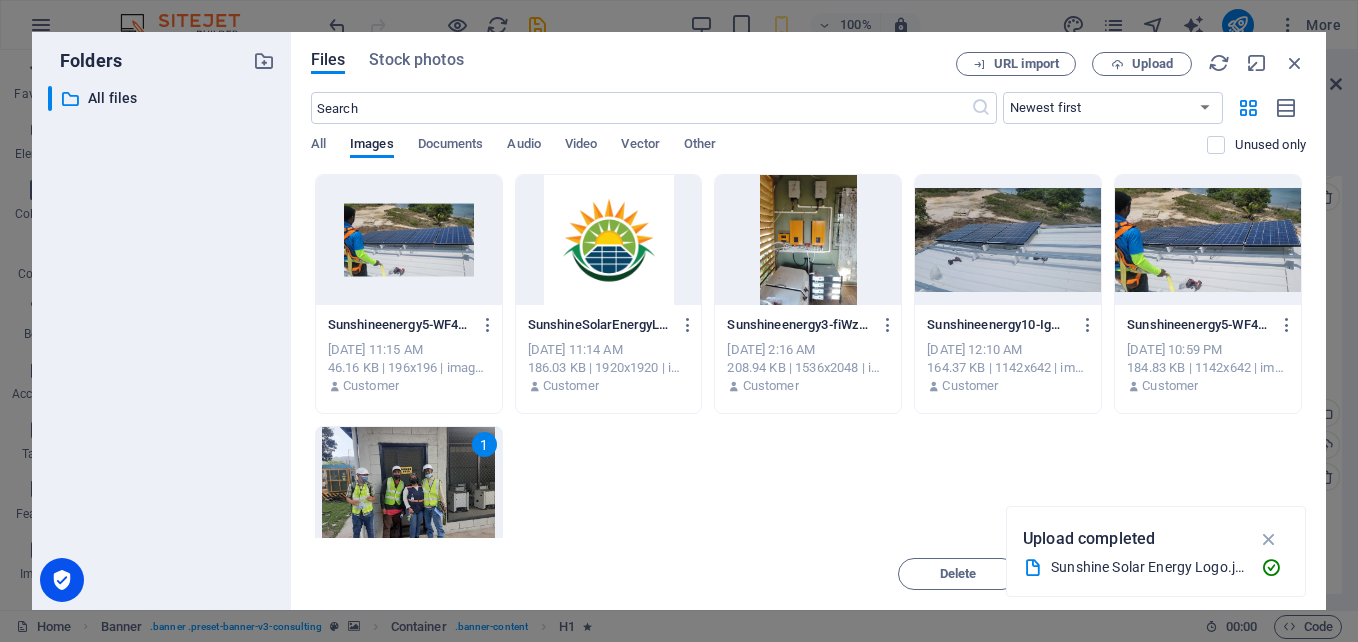 click on "1" at bounding box center [409, 492] 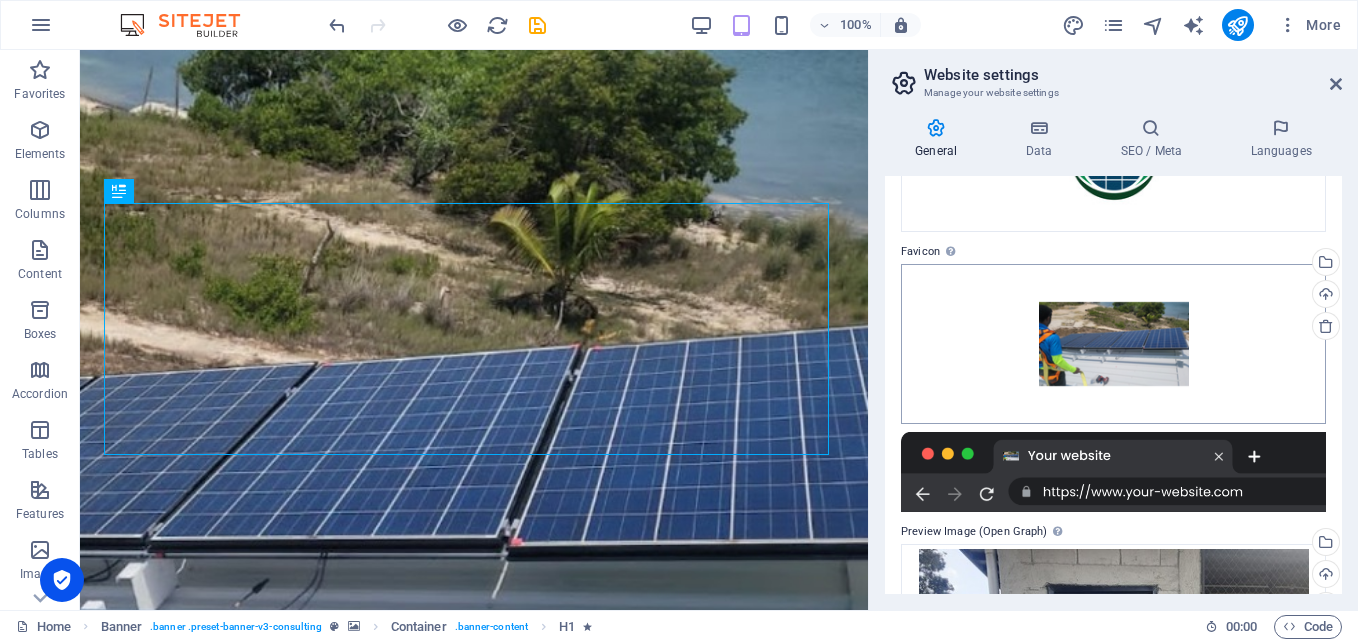 scroll, scrollTop: 0, scrollLeft: 0, axis: both 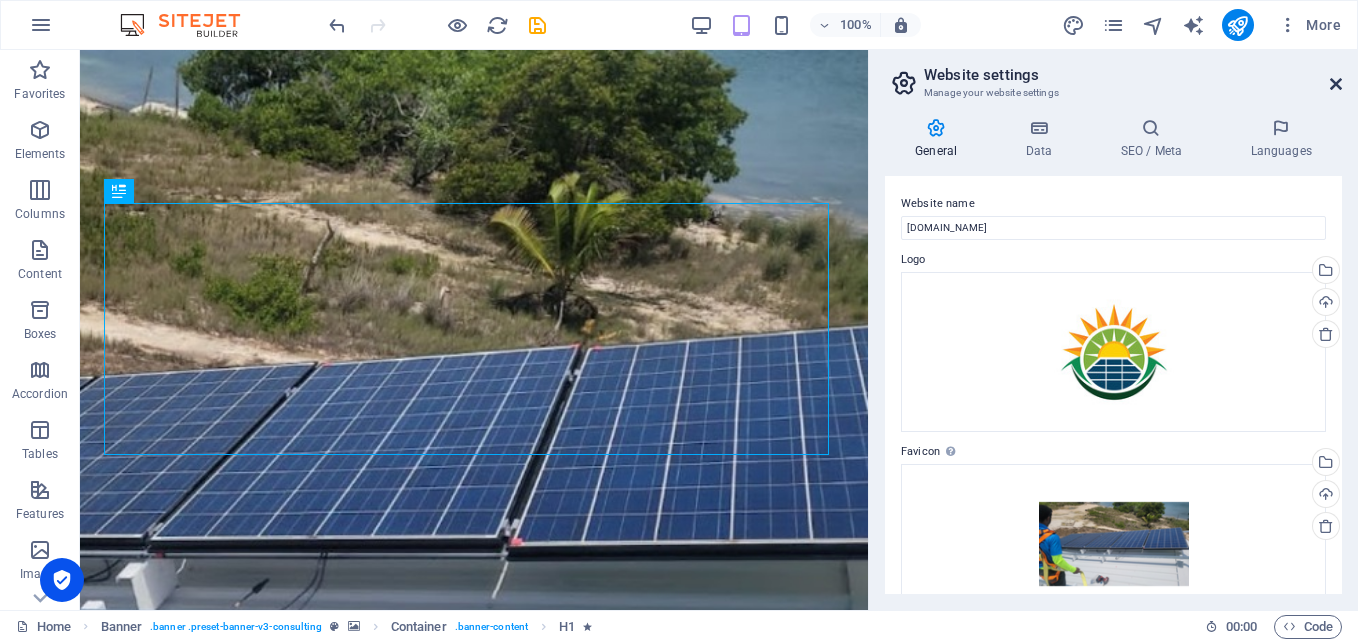click at bounding box center [1336, 84] 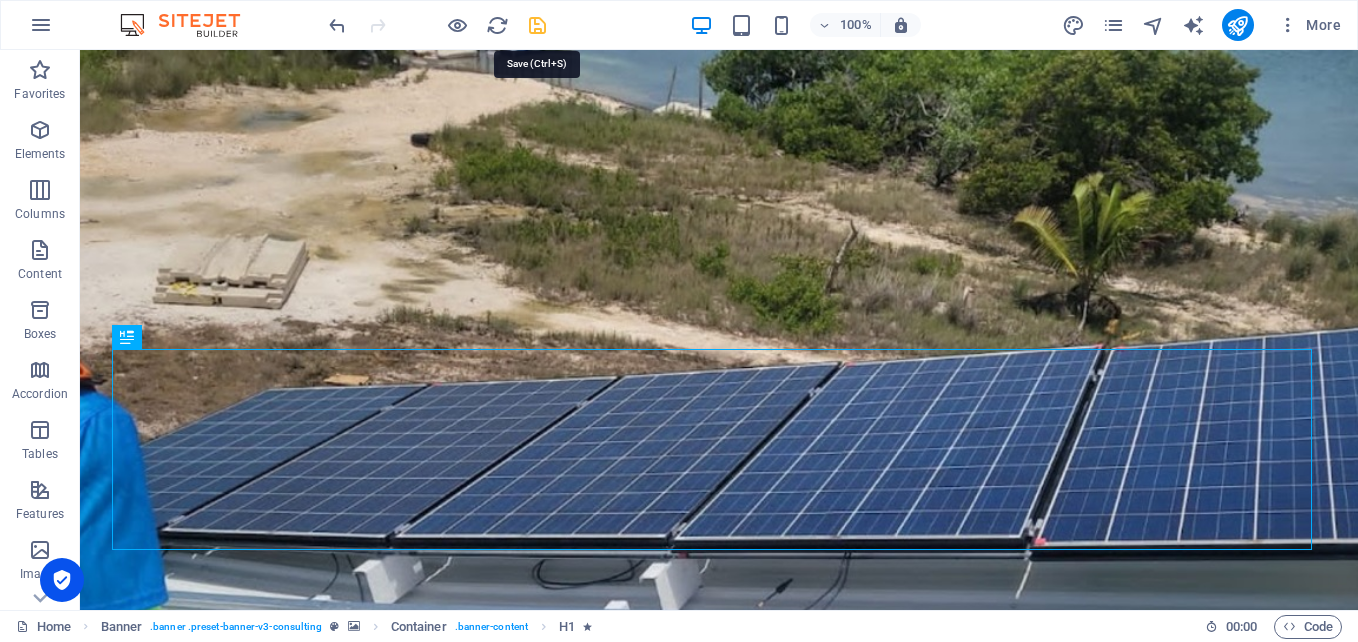 click at bounding box center (537, 25) 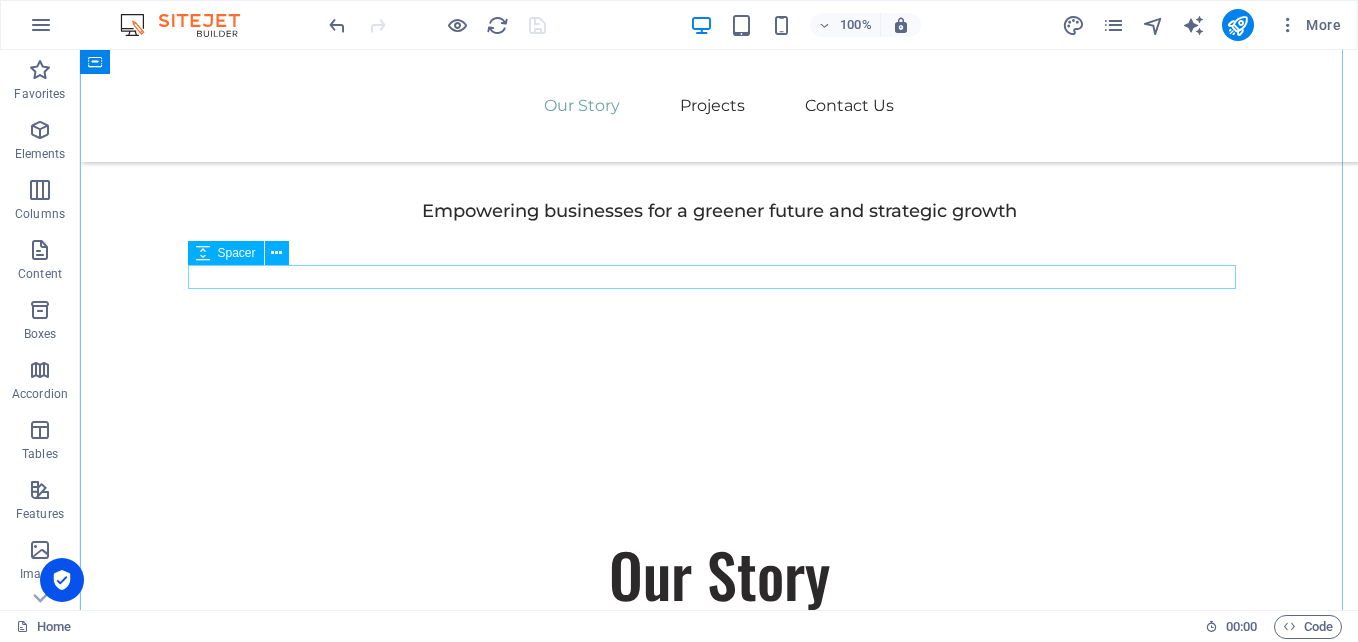 scroll, scrollTop: 1200, scrollLeft: 0, axis: vertical 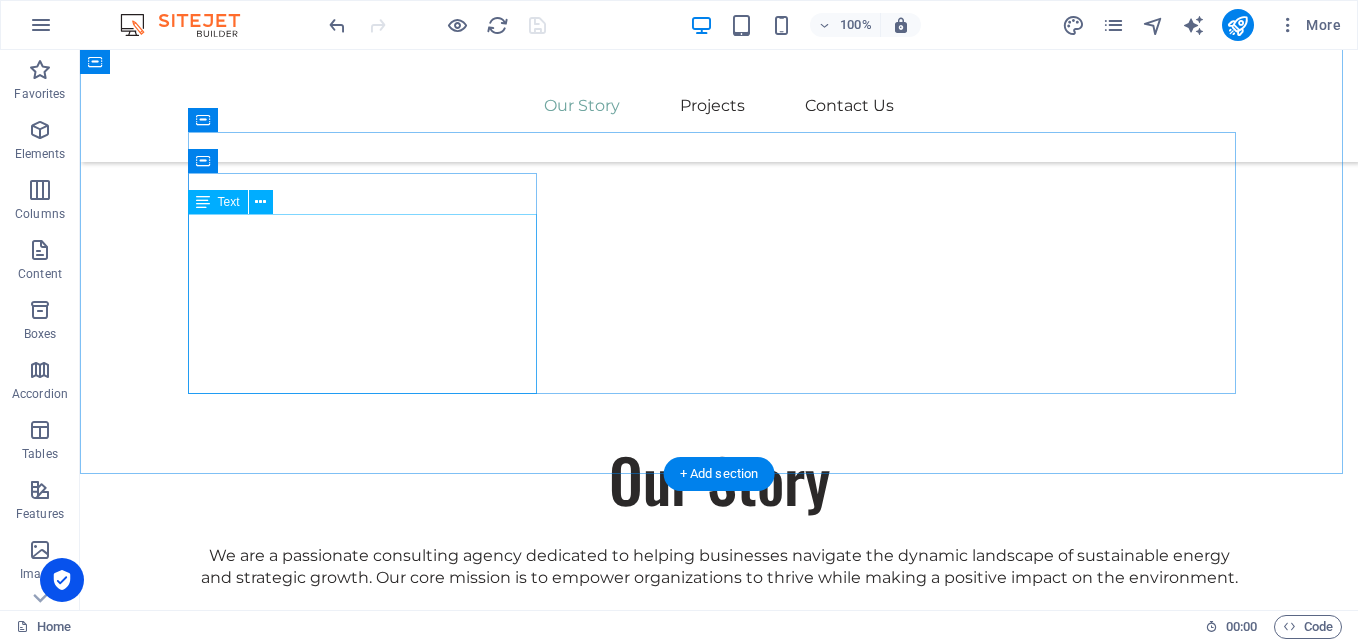 click on "At Eco-Con, we understand that success is not just about profitability; it's also about sustainability and responsible business practices. With a proven track record of guiding businesses towards greater profitability and environmental responsibility, we have become a trusted partner in the industry." at bounding box center (719, 688) 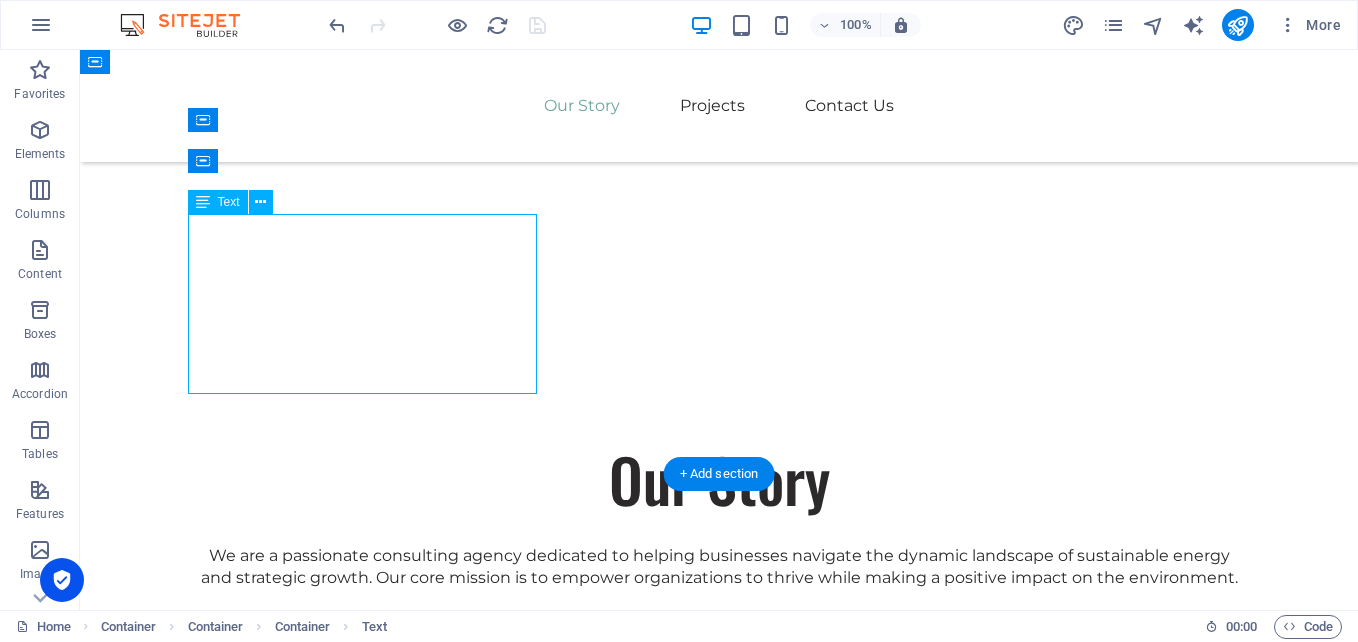 click on "At Eco-Con, we understand that success is not just about profitability; it's also about sustainability and responsible business practices. With a proven track record of guiding businesses towards greater profitability and environmental responsibility, we have become a trusted partner in the industry." at bounding box center (719, 688) 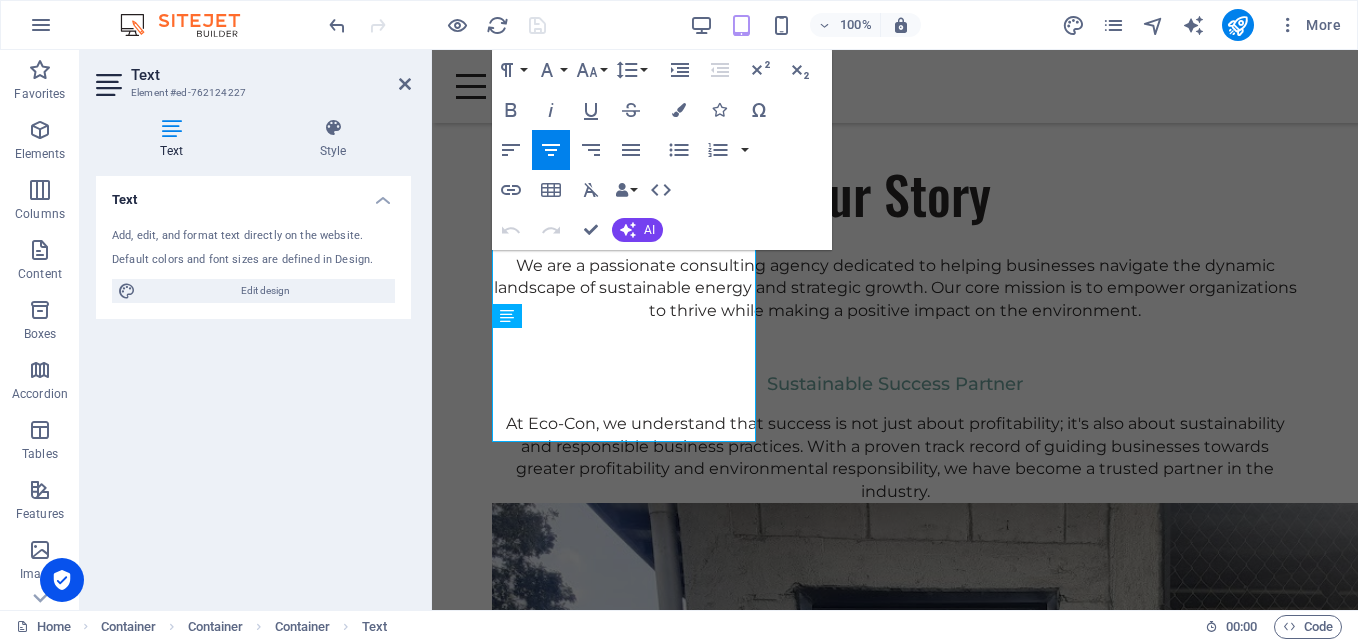 scroll, scrollTop: 840, scrollLeft: 0, axis: vertical 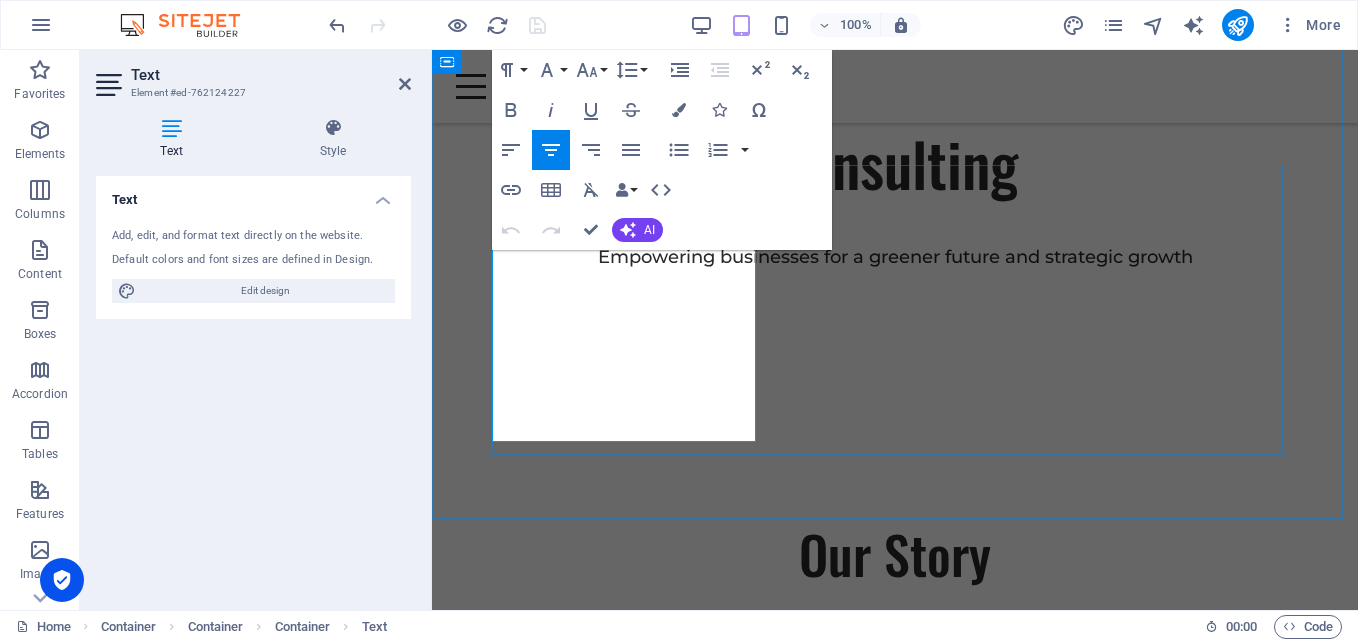 click on "At Eco-Con, we understand that success is not just about profitability; it's also about sustainability and responsible business practices. With a proven track record of guiding businesses towards greater profitability and environmental responsibility, we have become a trusted partner in the industry." at bounding box center [895, 818] 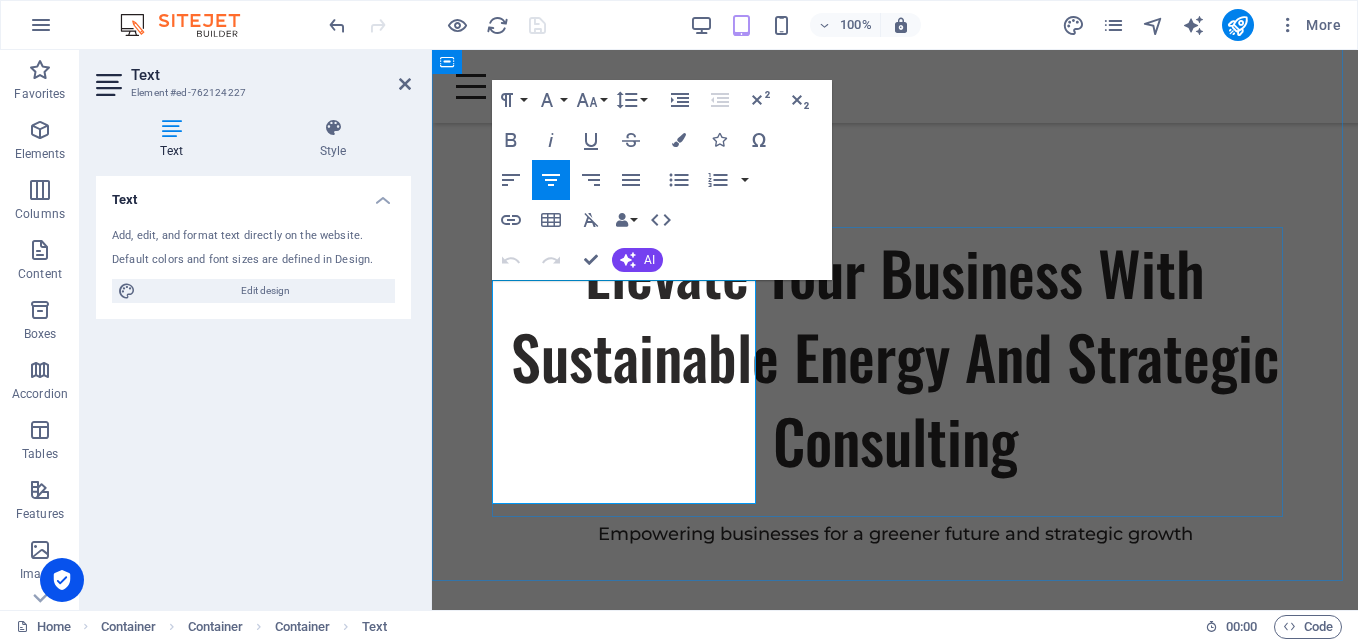 scroll, scrollTop: 540, scrollLeft: 0, axis: vertical 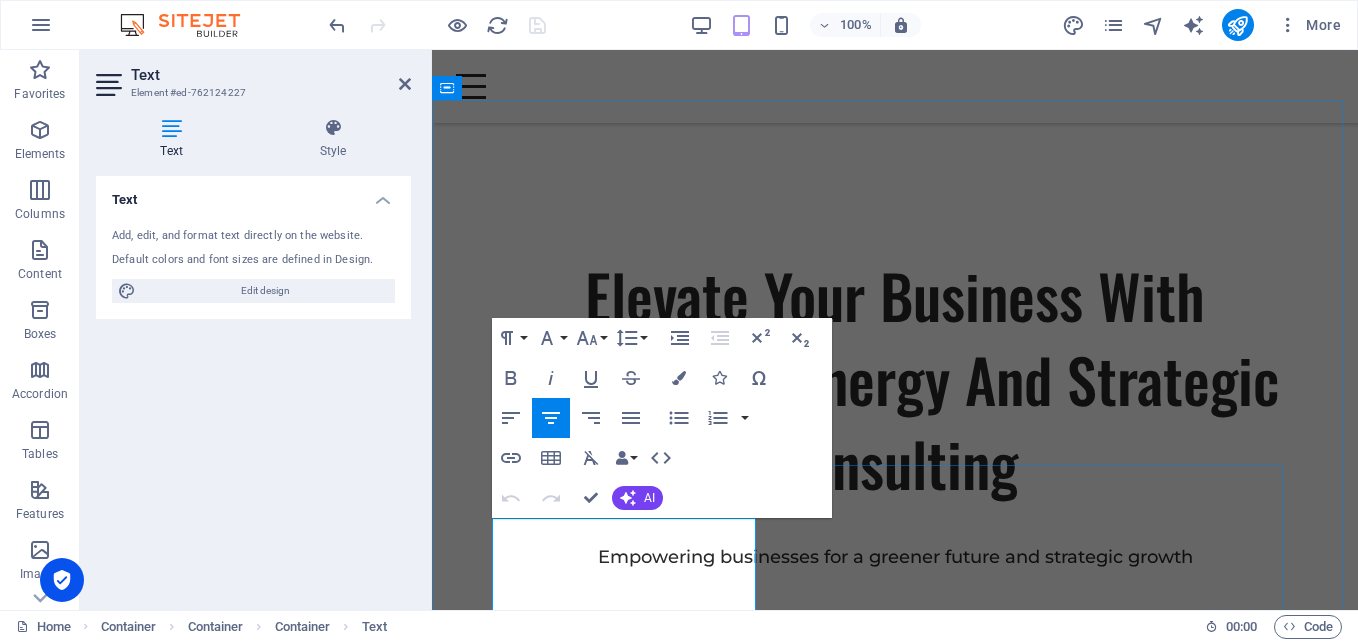 click on "At Eco-Con, we understand that success is not just about profitability; it's also about sustainability and responsible business practices. With a proven track record of guiding businesses towards greater profitability and environmental responsibility, we have become a trusted partner in the industry." at bounding box center (895, 1118) 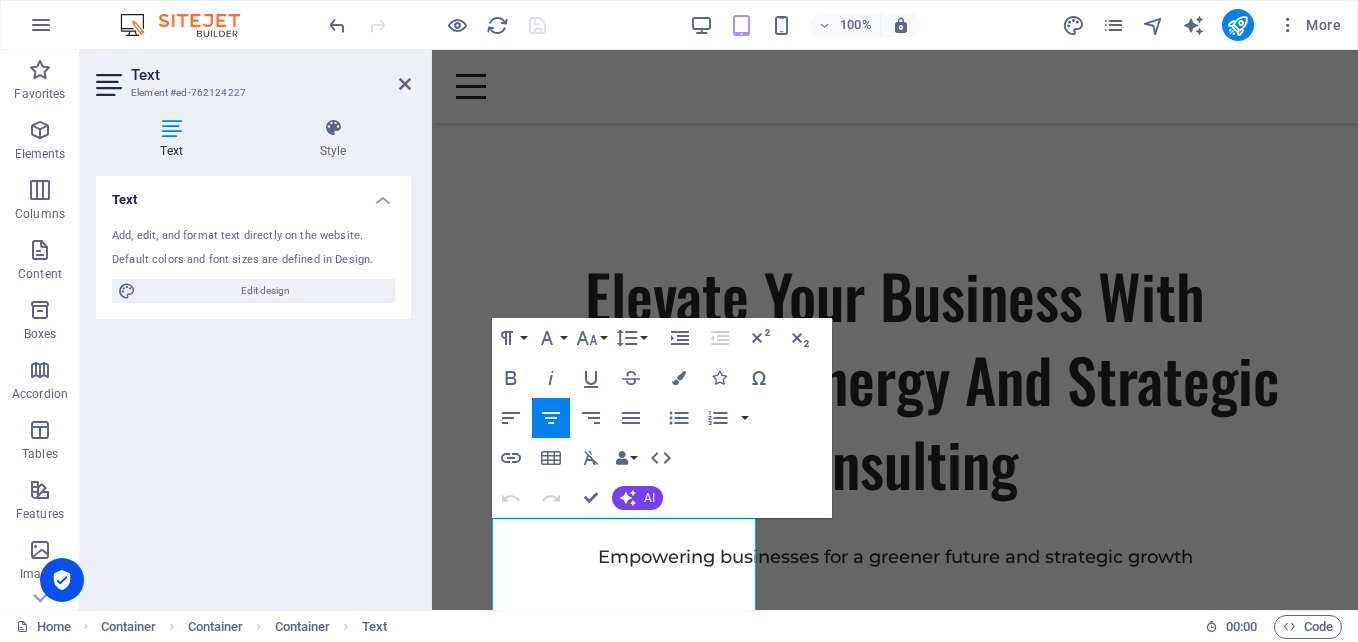 type 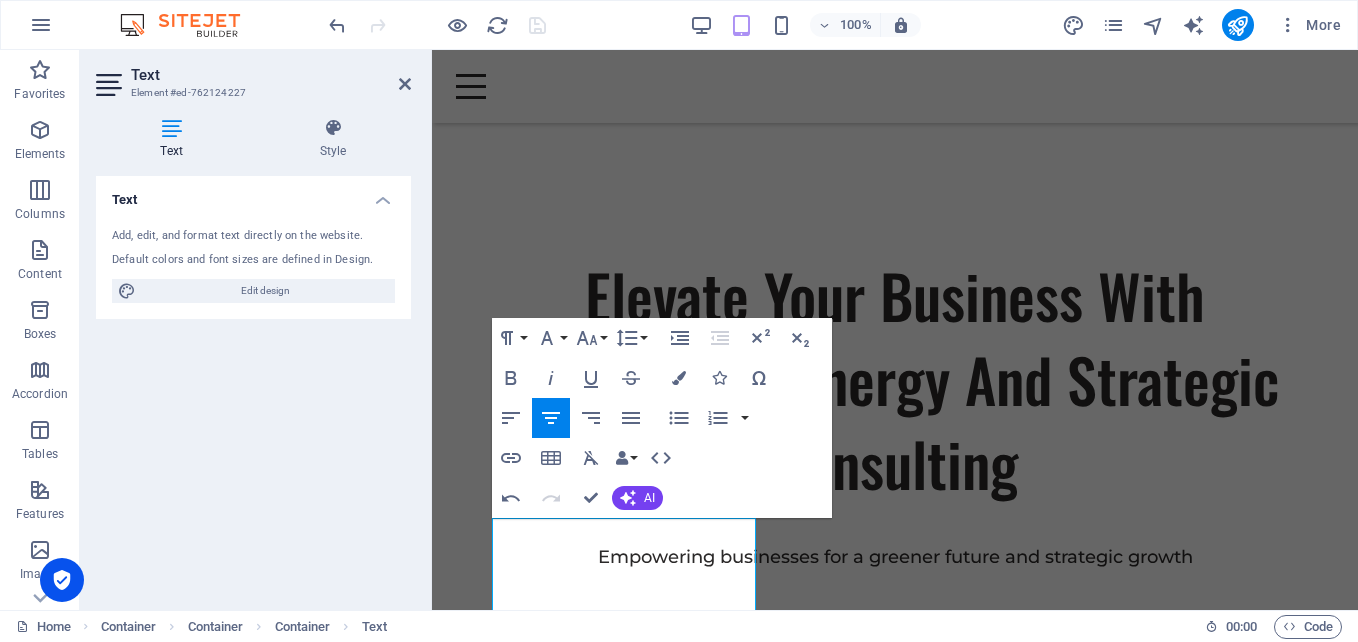 scroll, scrollTop: 529, scrollLeft: 0, axis: vertical 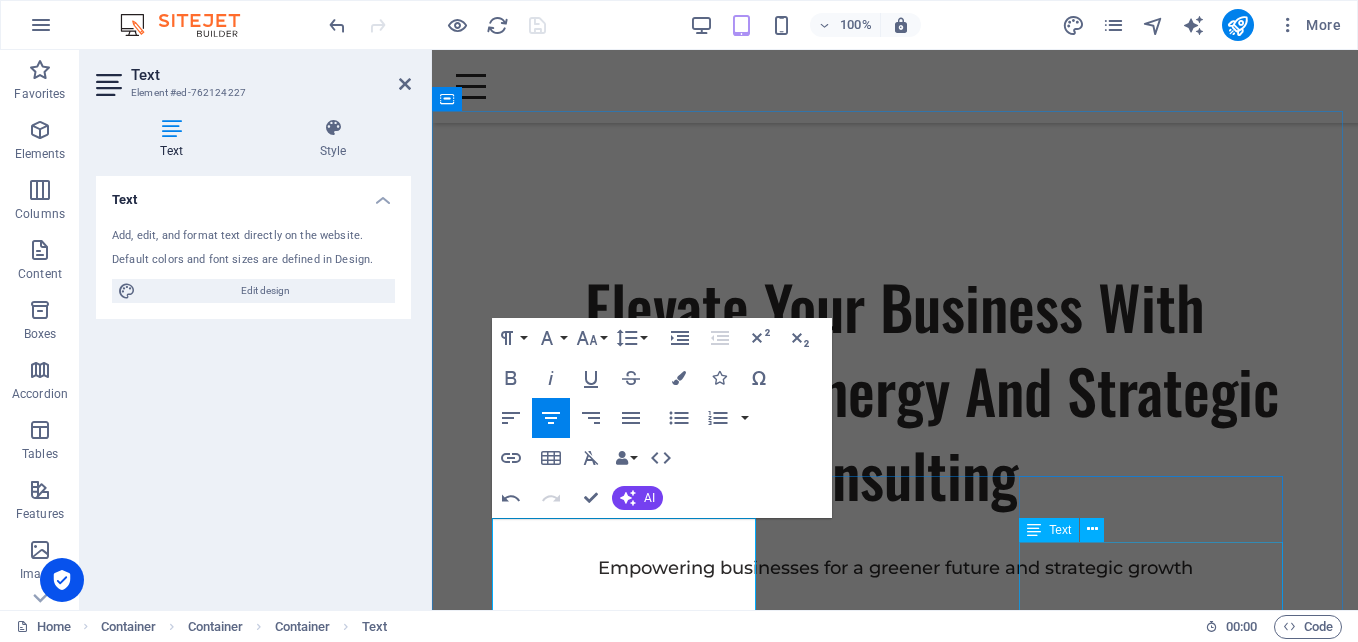 click on "At Eco-Con, we understand that success is not just about profitability; it's also about sustainability and responsible business practices. With a proven track record of guiding businesses towards greater profitability and environmental responsibility, we have become a trusted partner in the industry." at bounding box center [895, 1955] 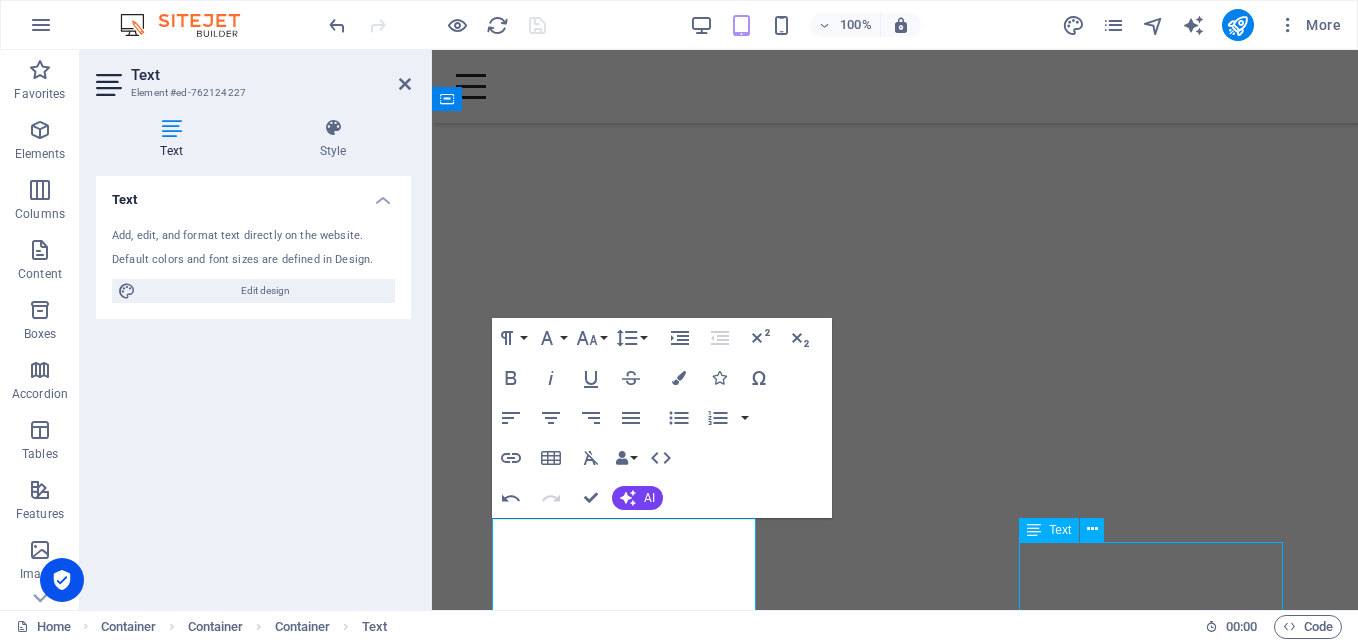 scroll, scrollTop: 1174, scrollLeft: 0, axis: vertical 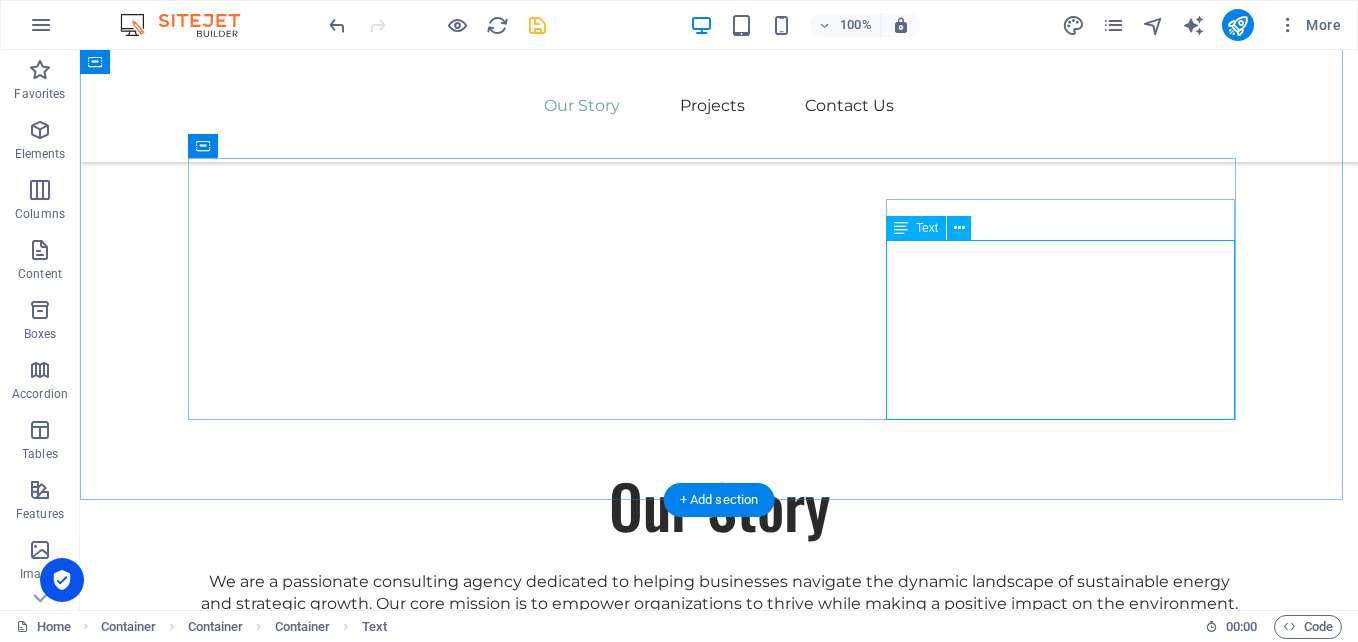 click on "At Eco-Con, we understand that success is not just about profitability; it's also about sustainability and responsible business practices. With a proven track record of guiding businesses towards greater profitability and environmental responsibility, we have become a trusted partner in the industry." at bounding box center (719, 1781) 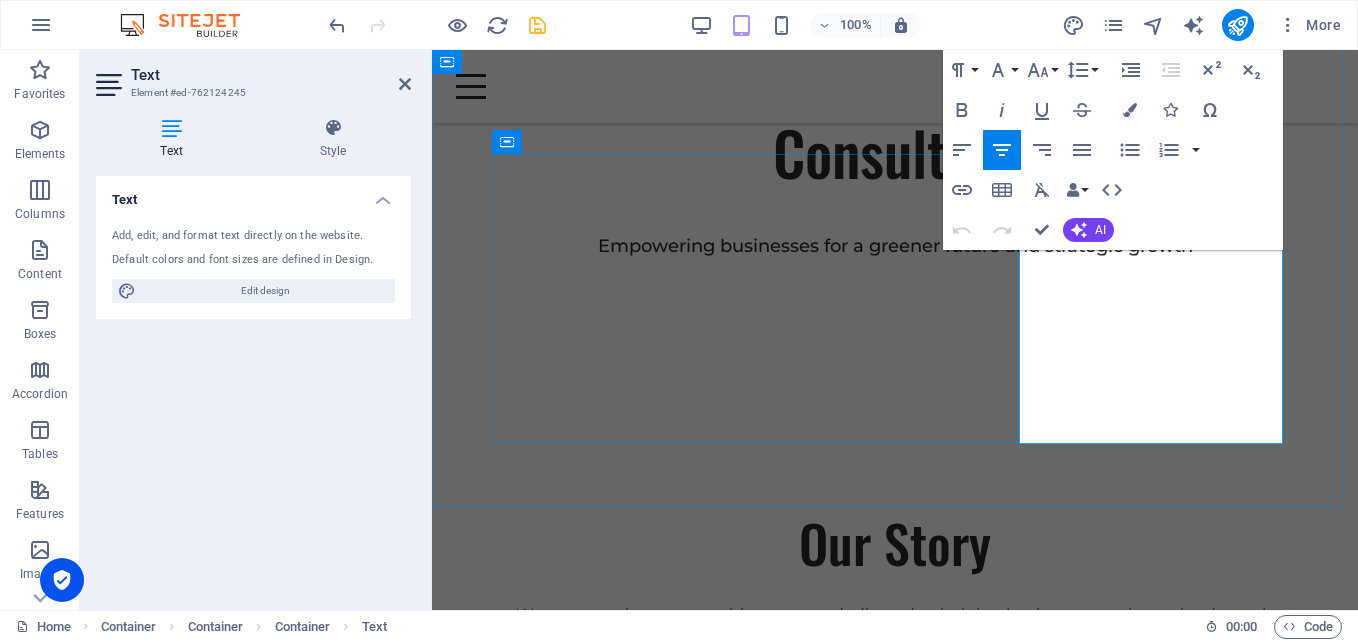 scroll, scrollTop: 651, scrollLeft: 0, axis: vertical 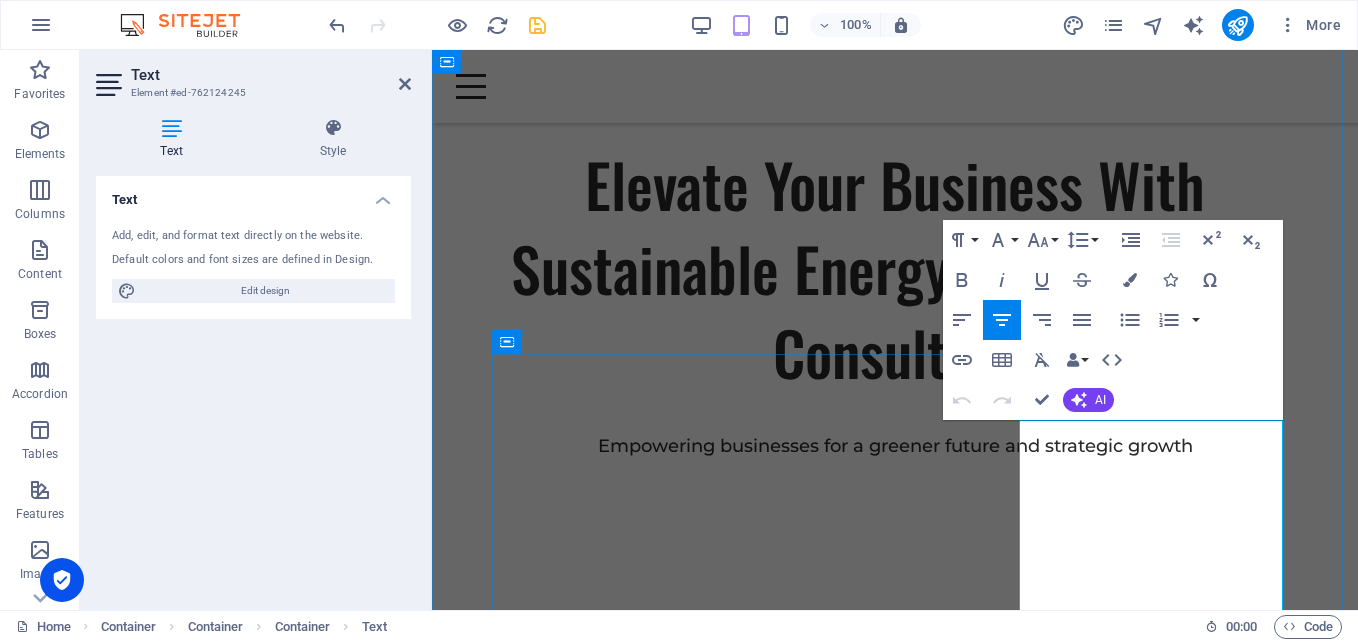 click on "At Eco-Con, we understand that success is not just about profitability; it's also about sustainability and responsible business practices. With a proven track record of guiding businesses towards greater profitability and environmental responsibility, we have become a trusted partner in the industry." at bounding box center (895, 1833) 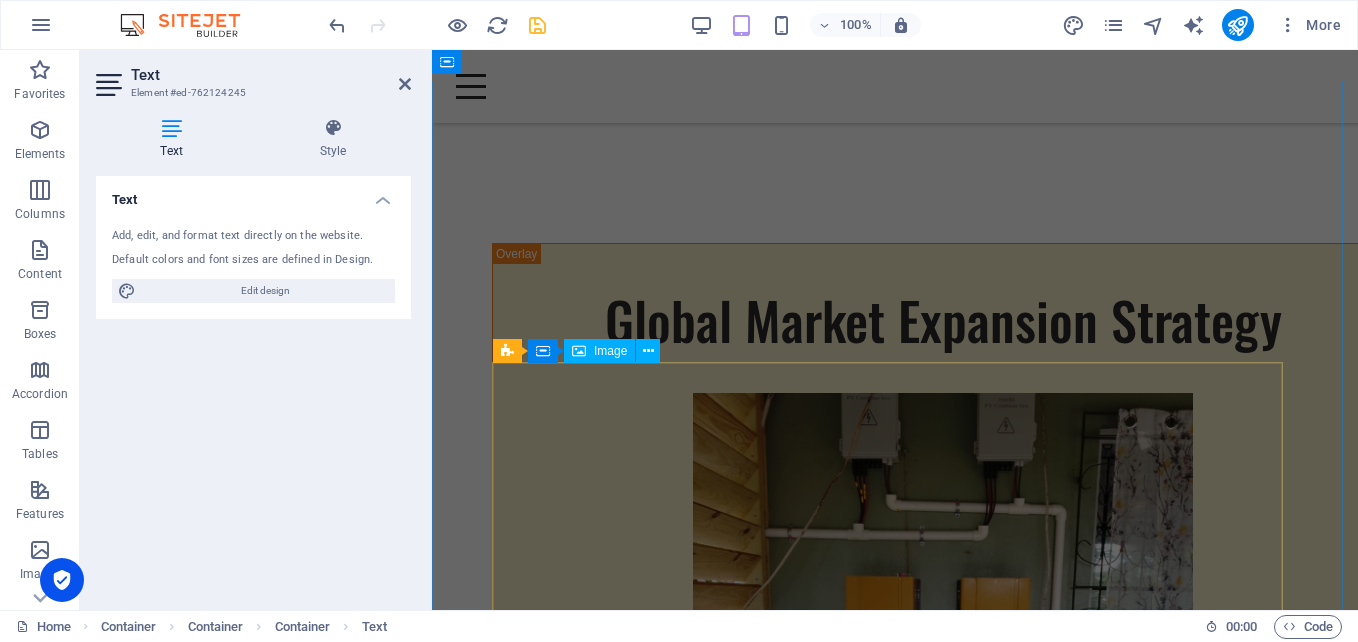 scroll, scrollTop: 2675, scrollLeft: 0, axis: vertical 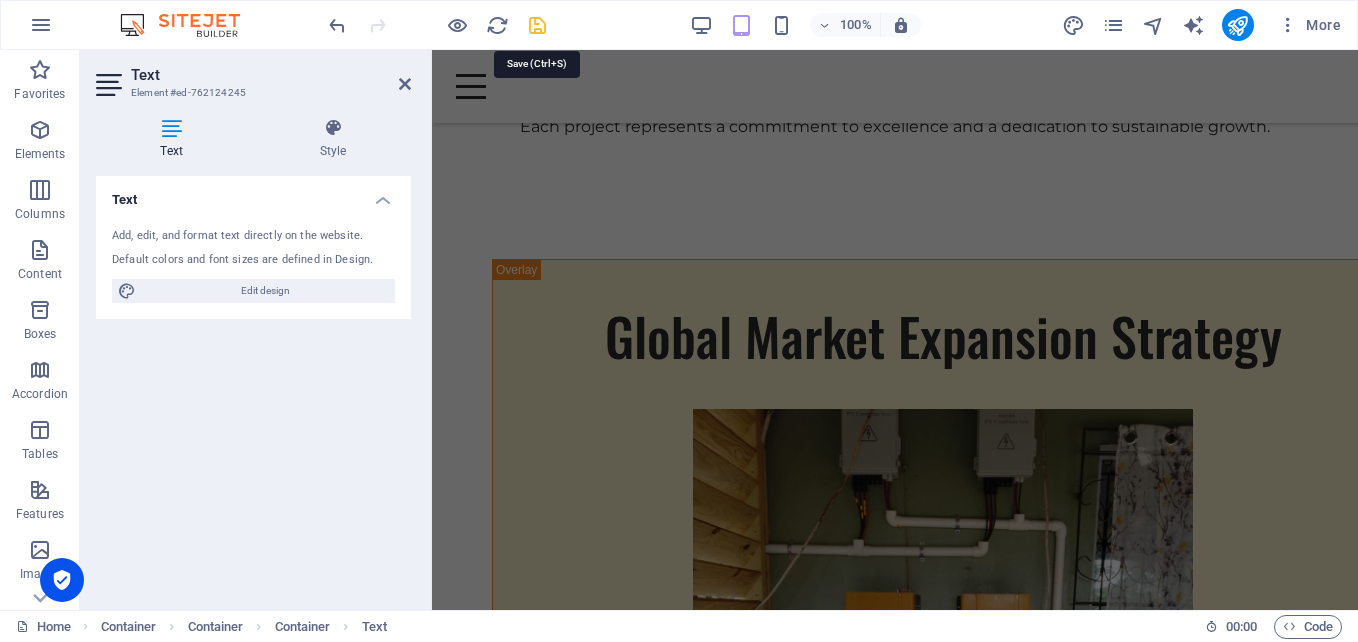 click at bounding box center (537, 25) 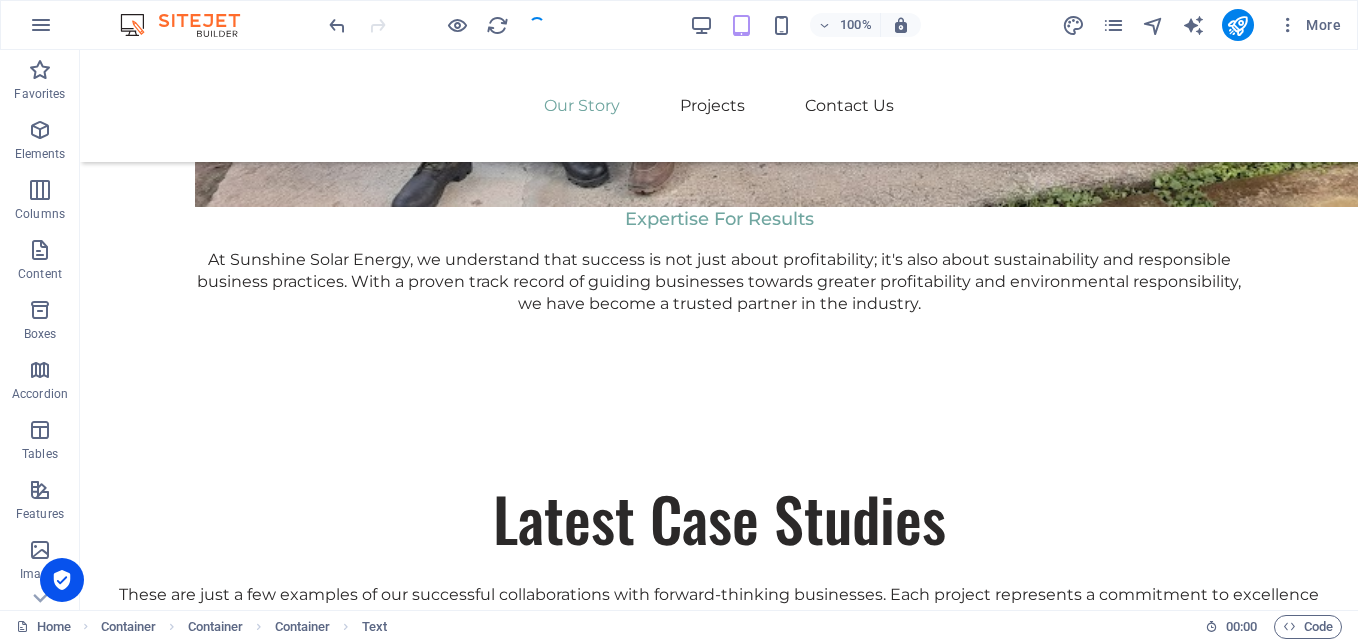 scroll, scrollTop: 1174, scrollLeft: 0, axis: vertical 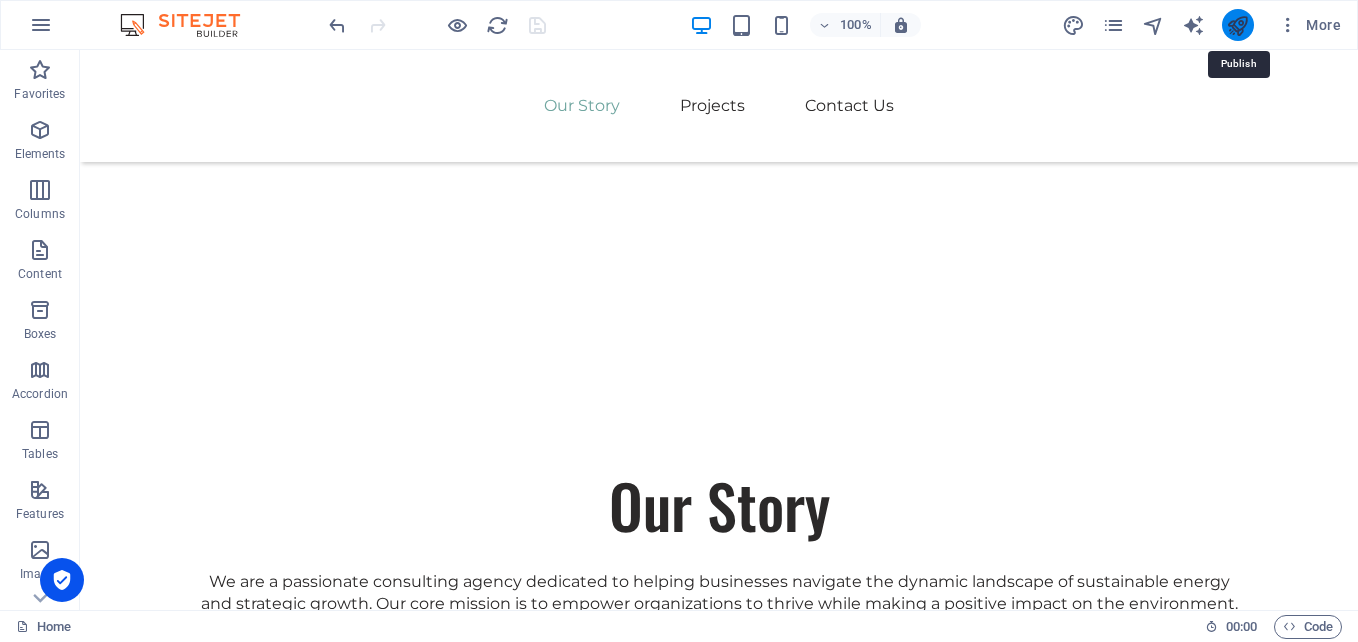 click at bounding box center [1237, 25] 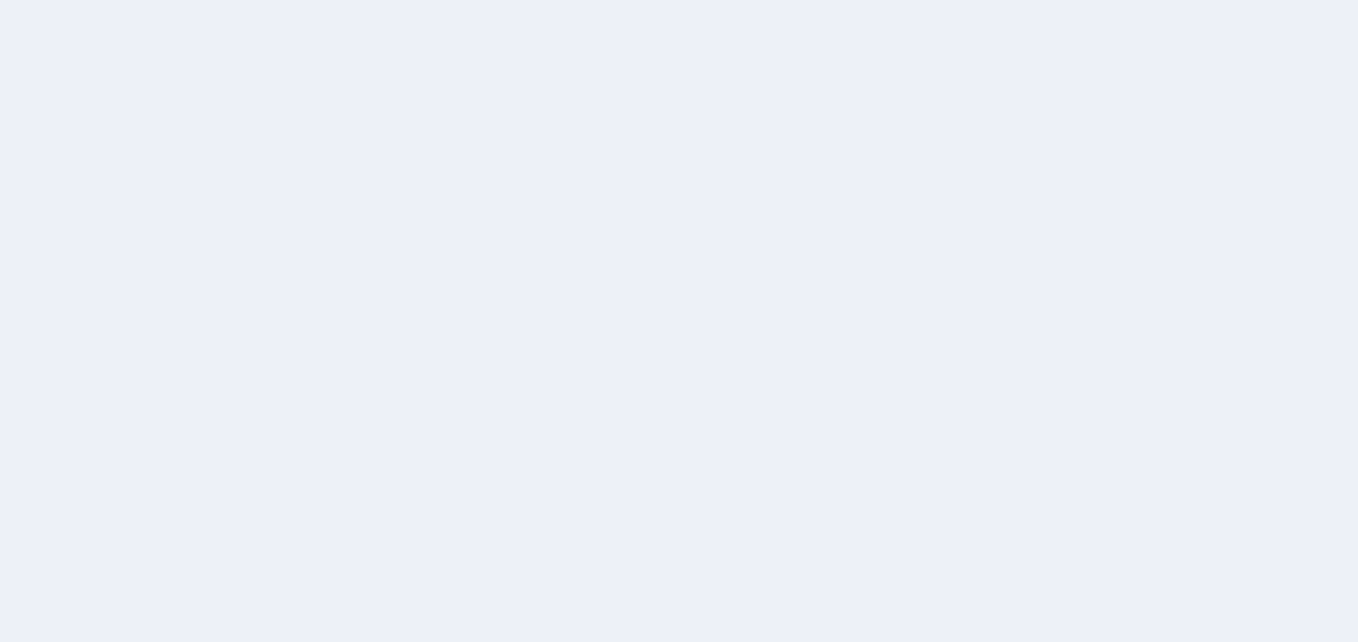 scroll, scrollTop: 0, scrollLeft: 0, axis: both 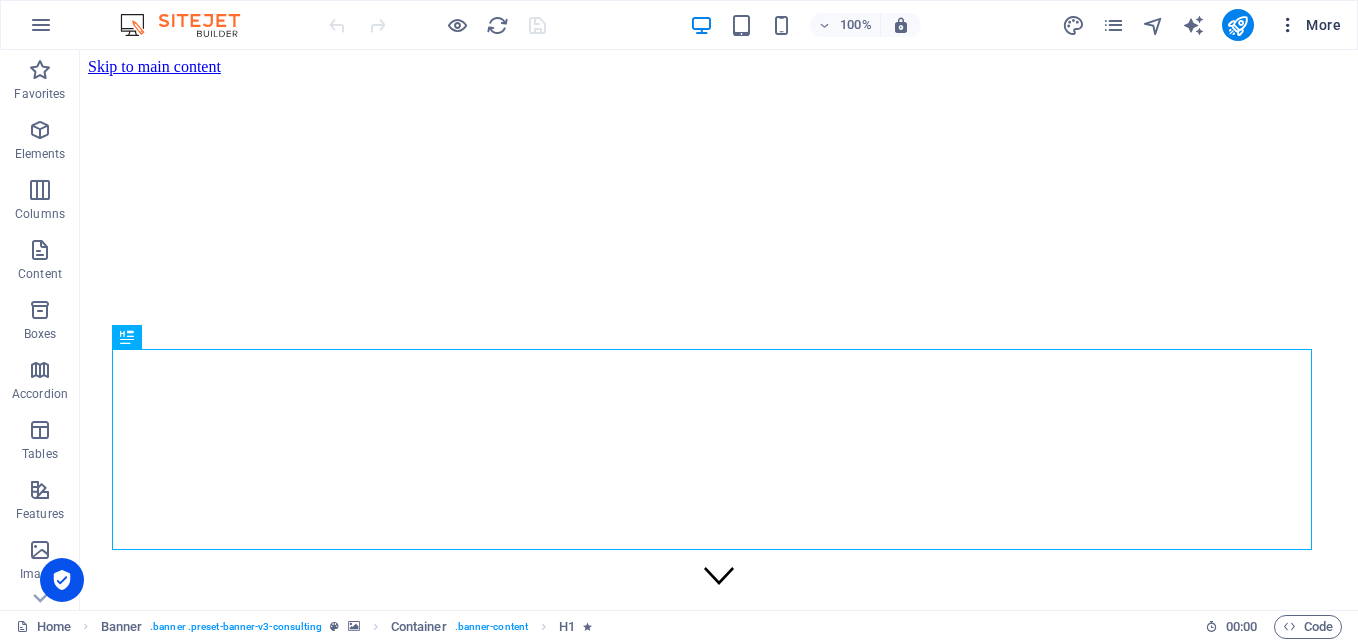 click on "More" at bounding box center (1309, 25) 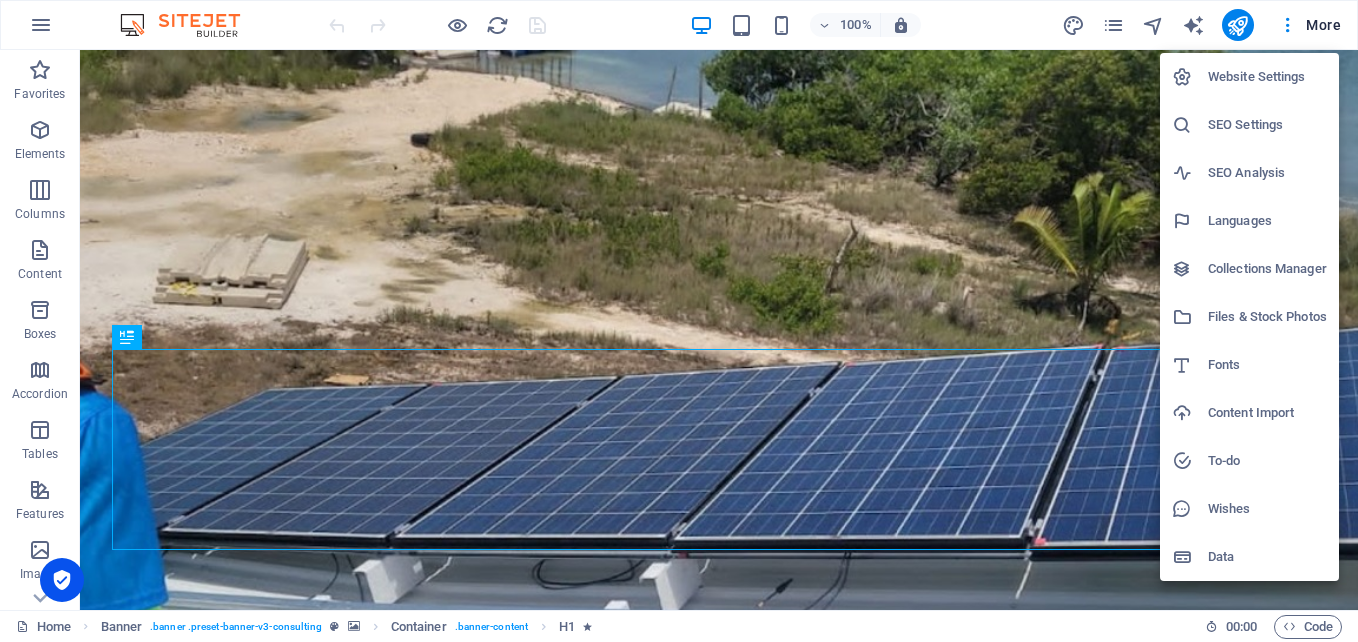 click on "SEO Settings" at bounding box center [1267, 125] 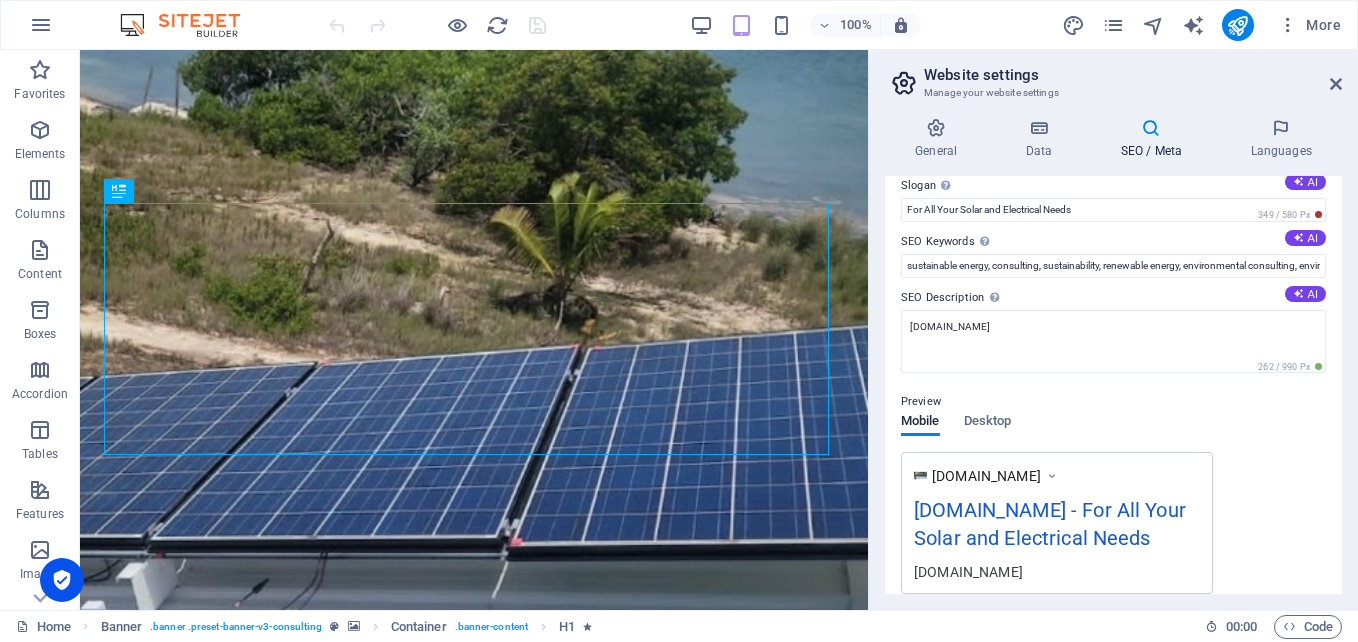 scroll, scrollTop: 0, scrollLeft: 0, axis: both 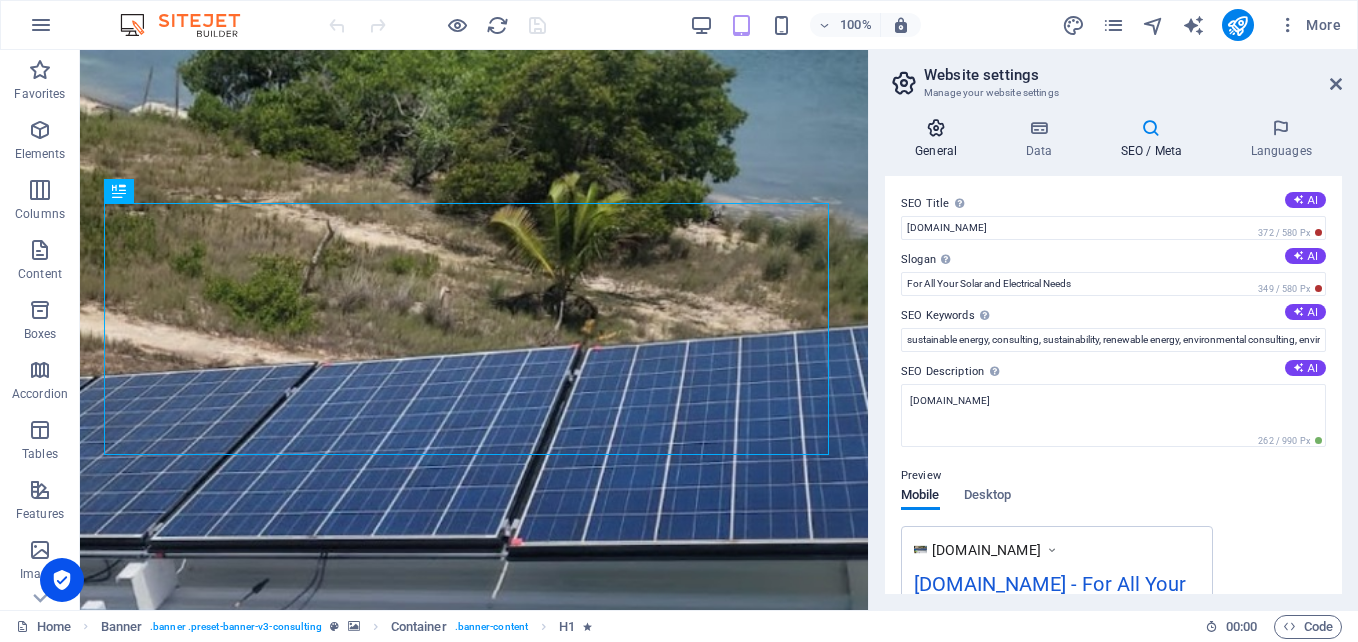 click at bounding box center [936, 128] 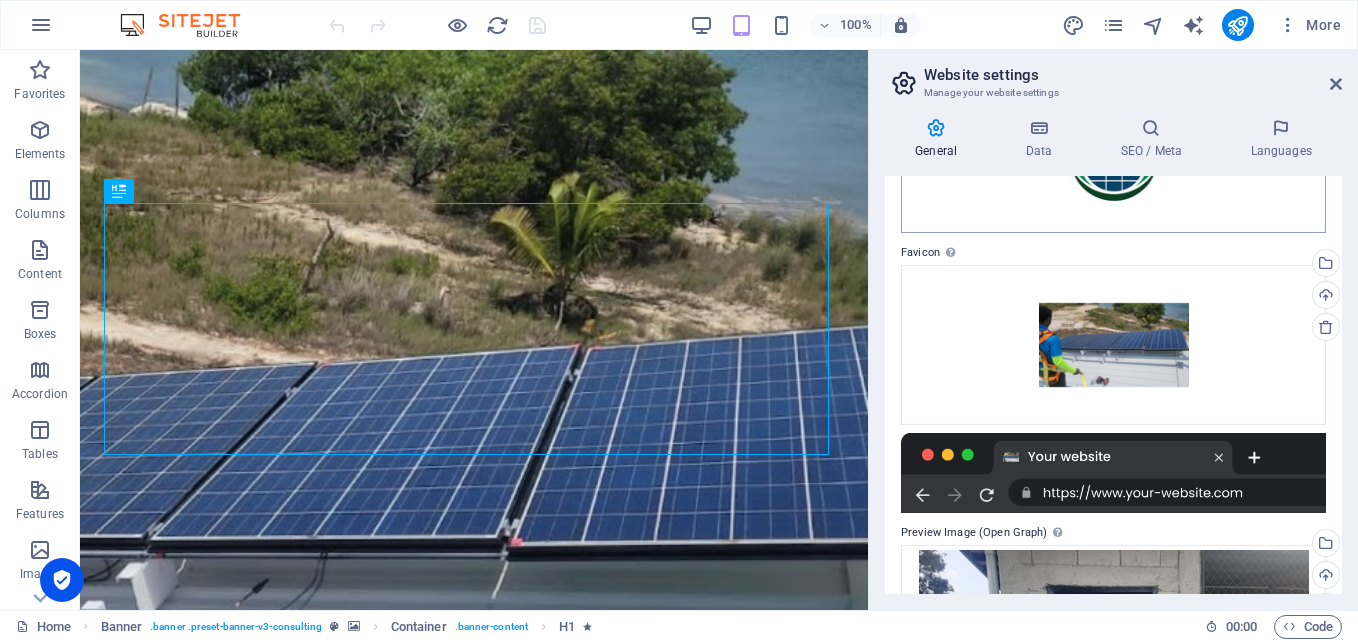 scroll, scrollTop: 200, scrollLeft: 0, axis: vertical 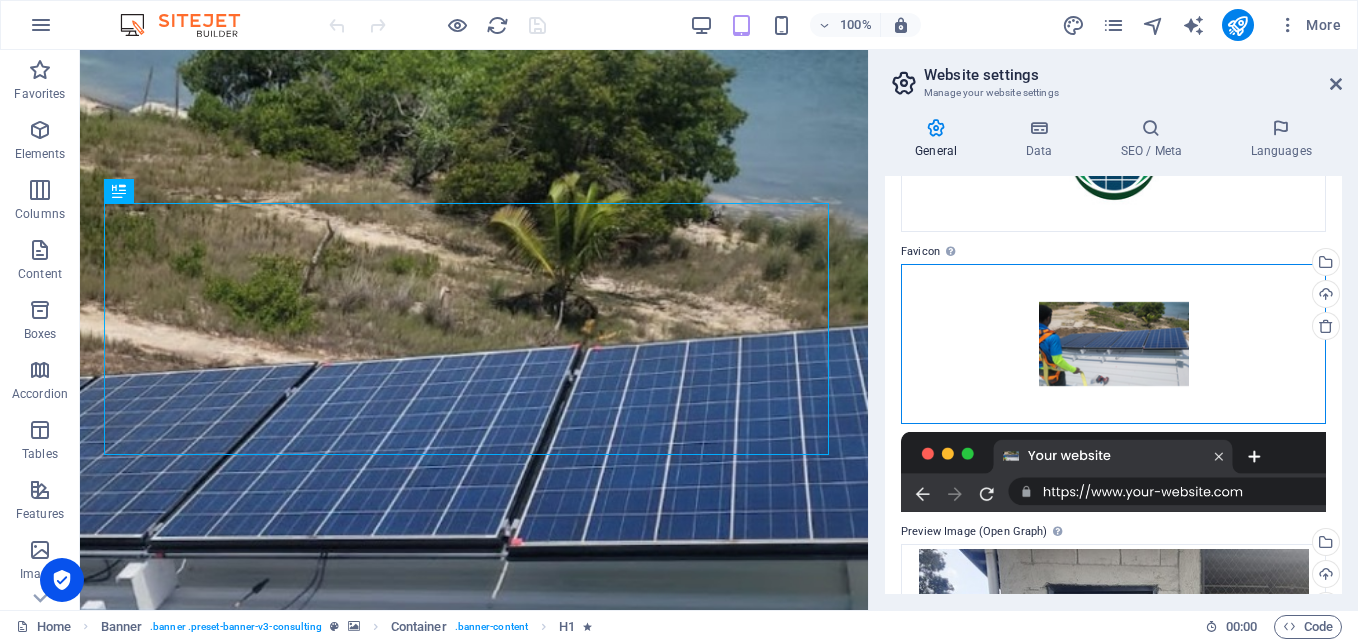 click on "Drag files here, click to choose files or select files from Files or our free stock photos & videos" at bounding box center (1113, 344) 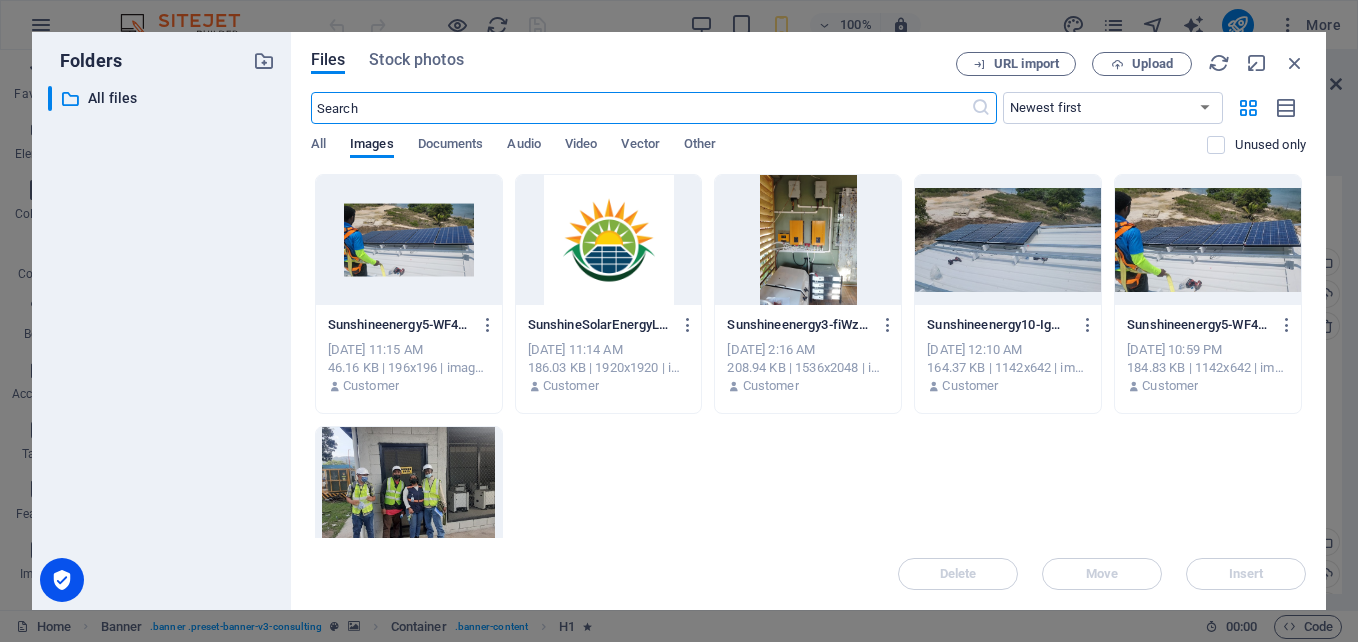 click at bounding box center [609, 240] 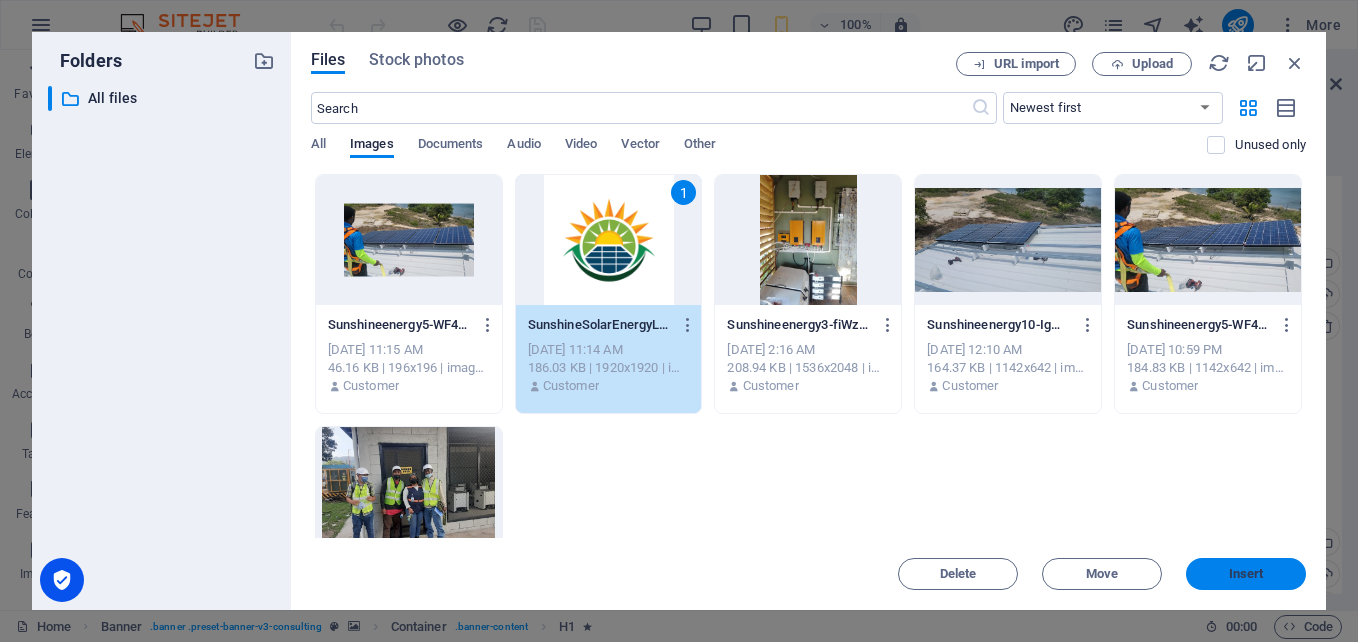 click on "Insert" at bounding box center (1246, 574) 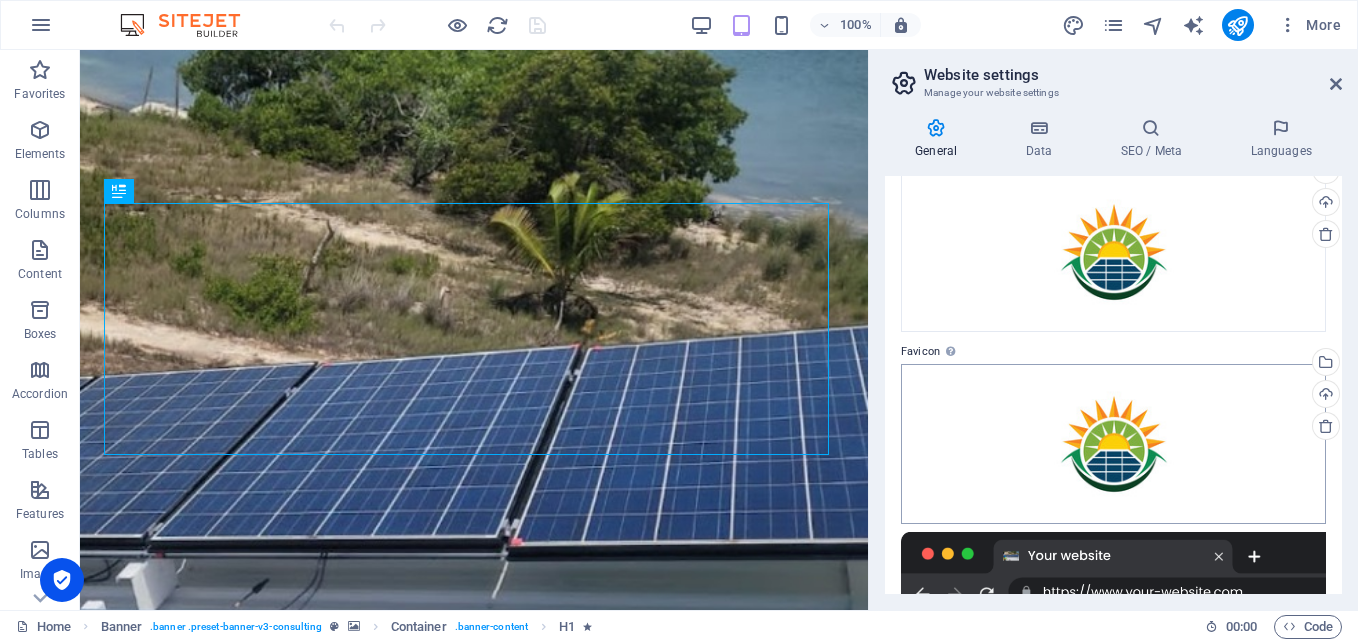 scroll, scrollTop: 0, scrollLeft: 0, axis: both 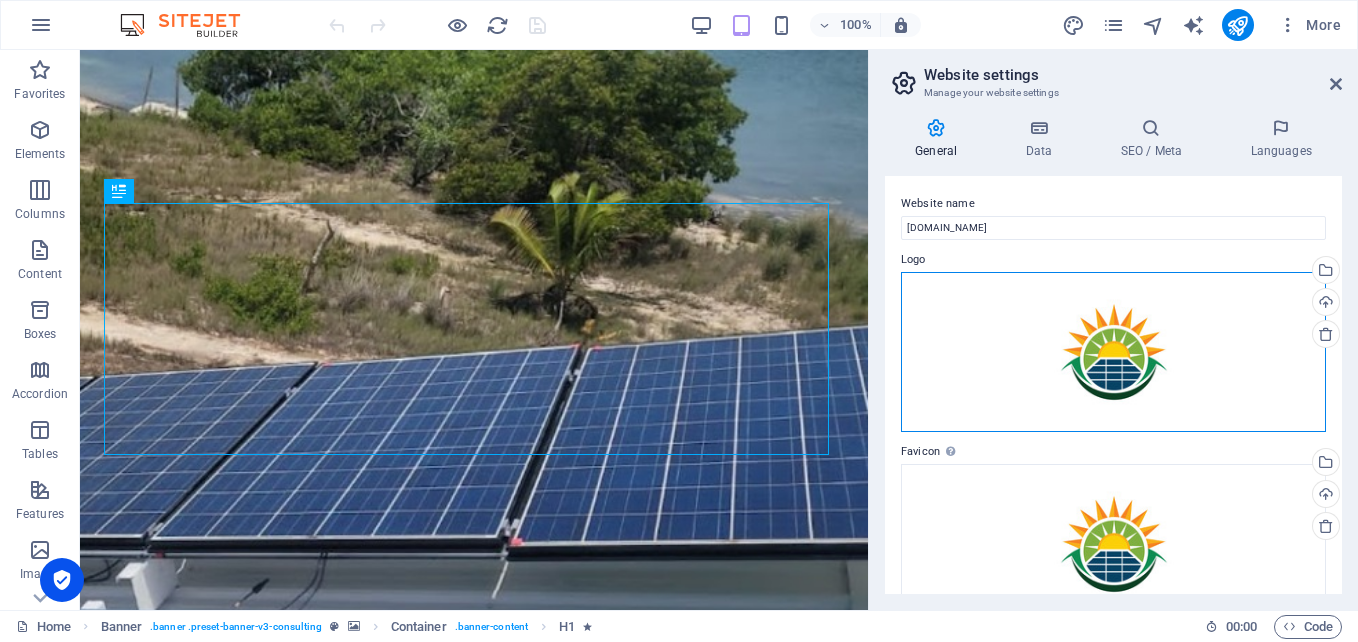click on "Drag files here, click to choose files or select files from Files or our free stock photos & videos" at bounding box center [1113, 352] 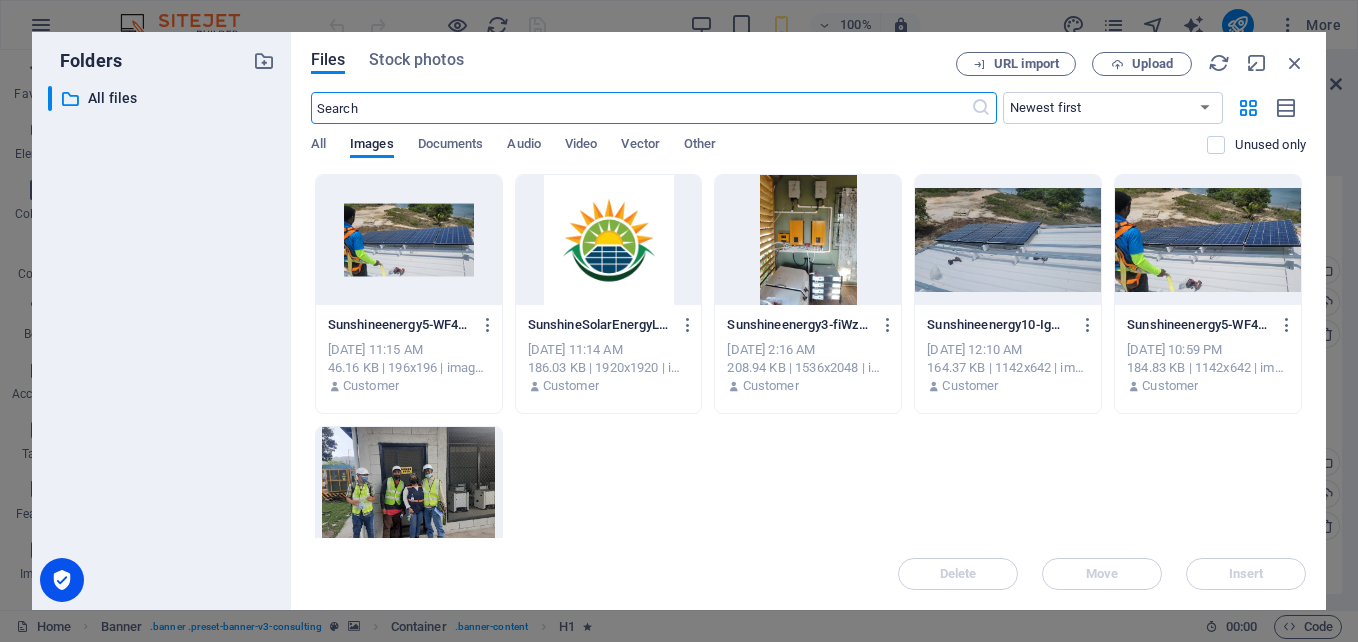 click at bounding box center (1208, 240) 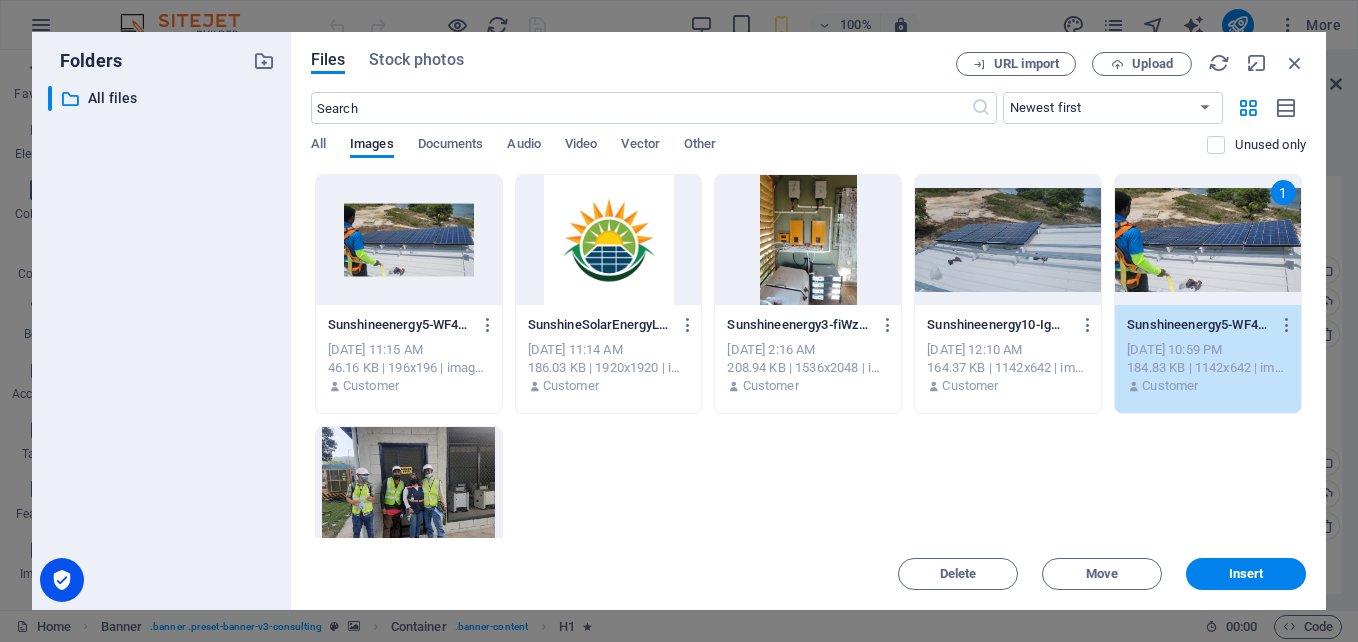 click on "1" at bounding box center (1208, 240) 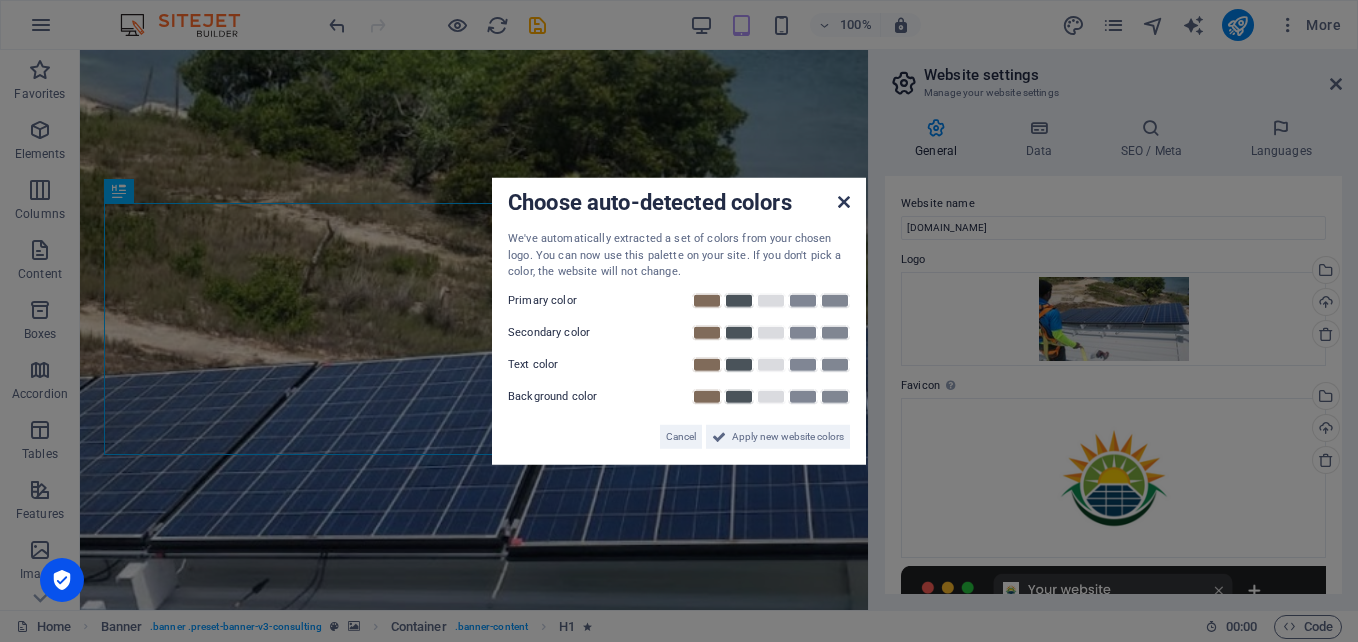 click at bounding box center (844, 202) 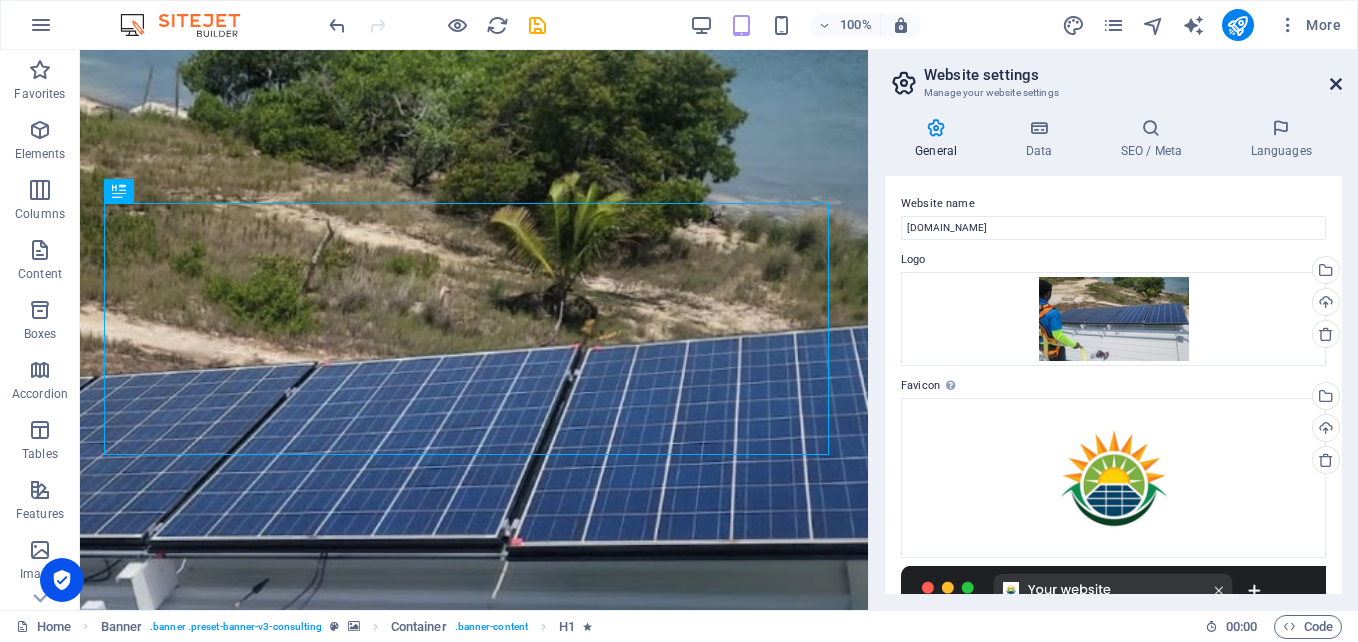 click at bounding box center [1336, 84] 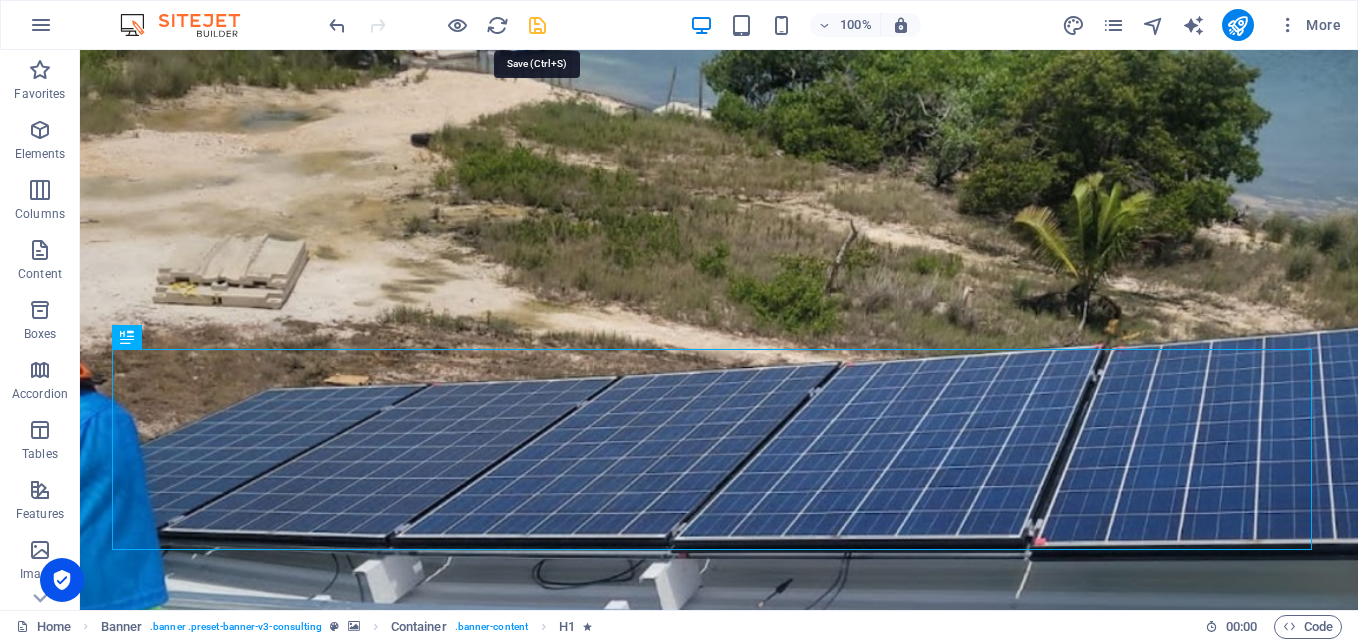 click at bounding box center [537, 25] 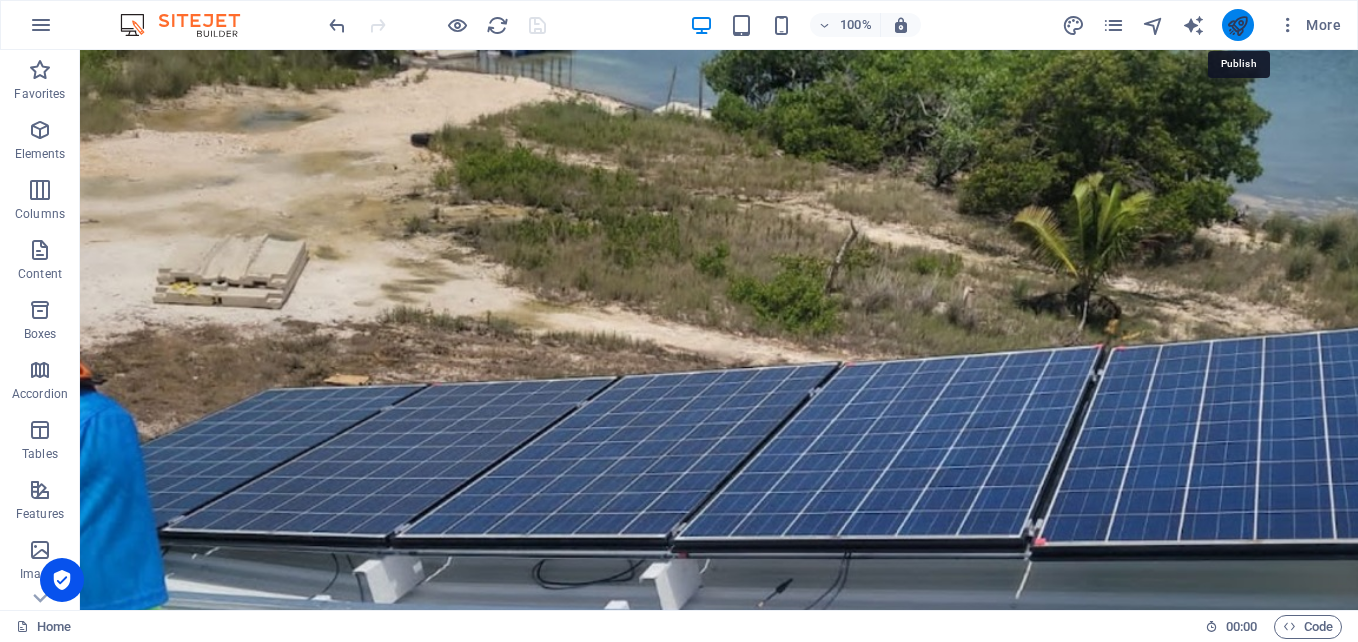click at bounding box center (1237, 25) 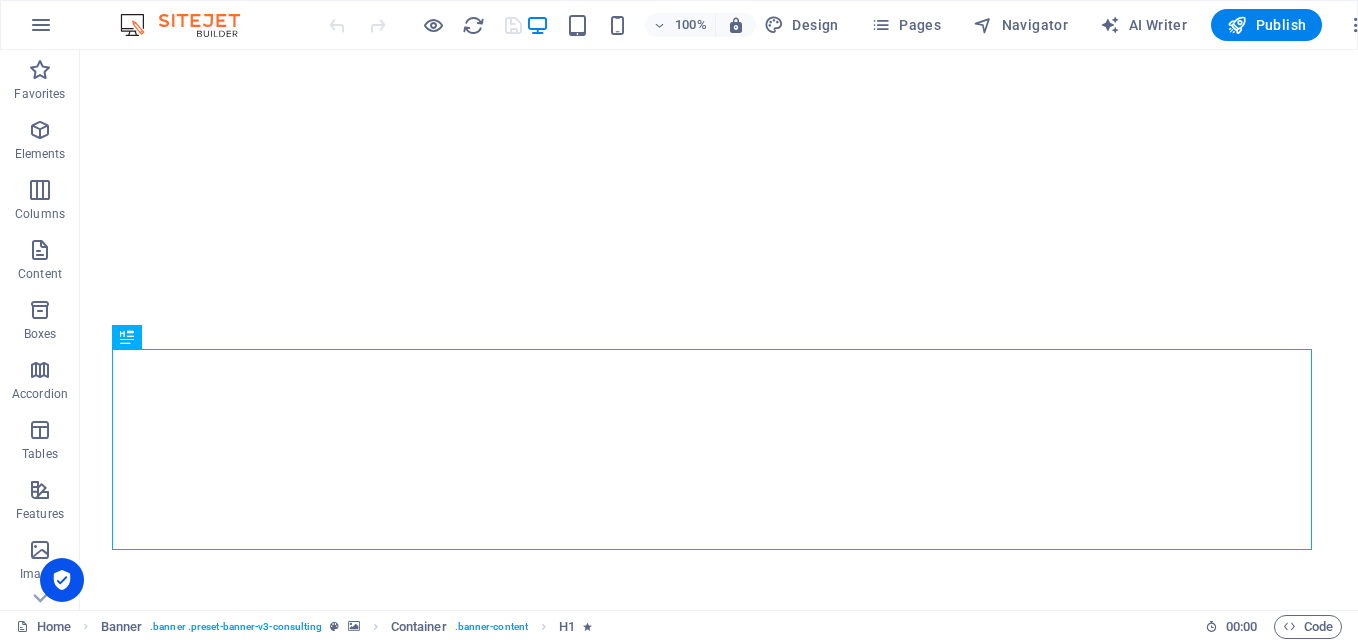 scroll, scrollTop: 0, scrollLeft: 0, axis: both 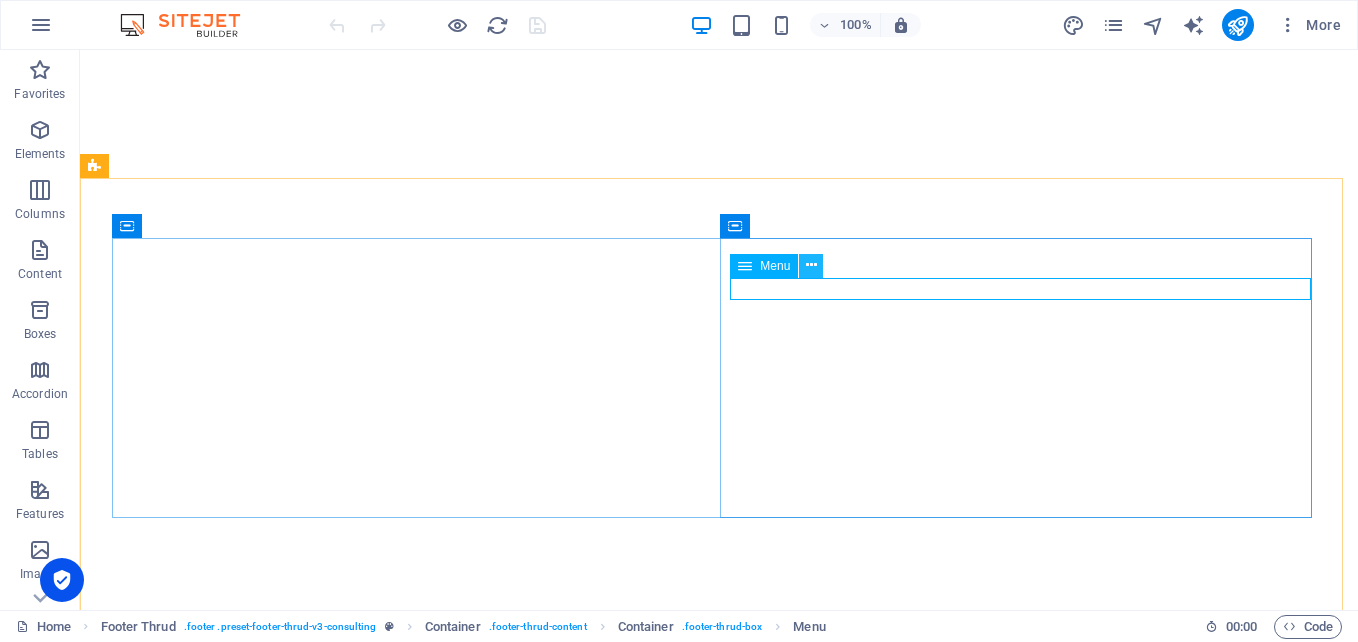 click at bounding box center (811, 265) 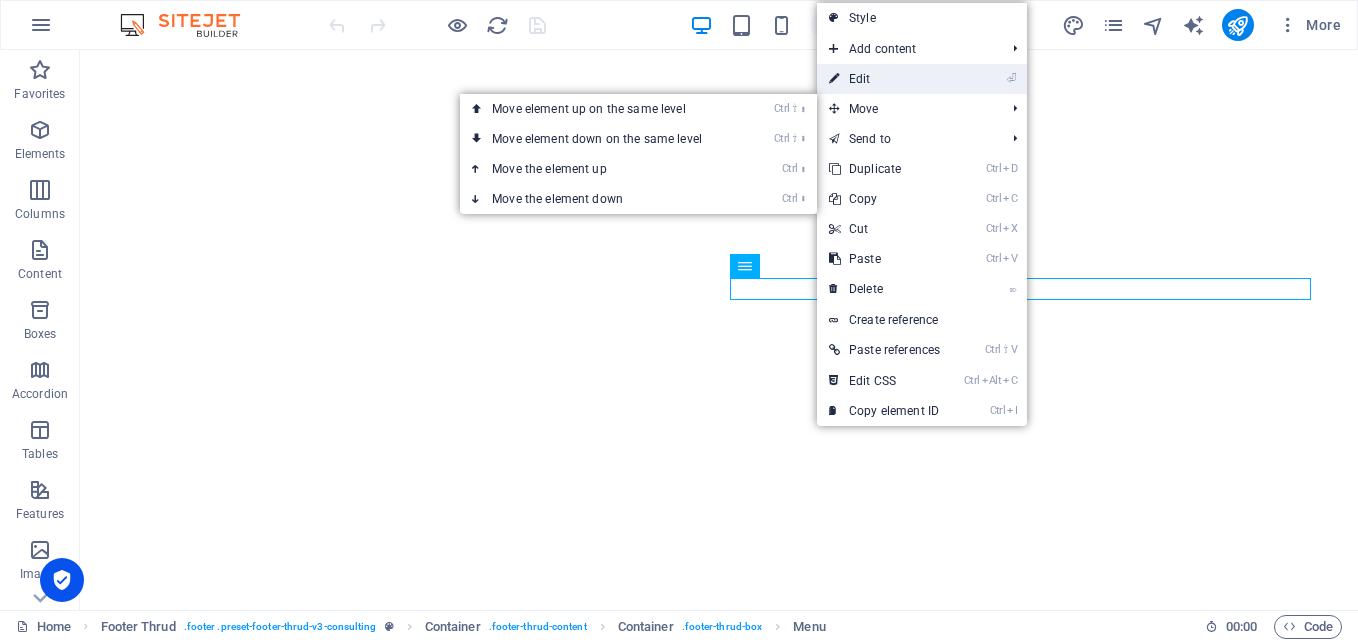 click on "⏎  Edit" at bounding box center [884, 79] 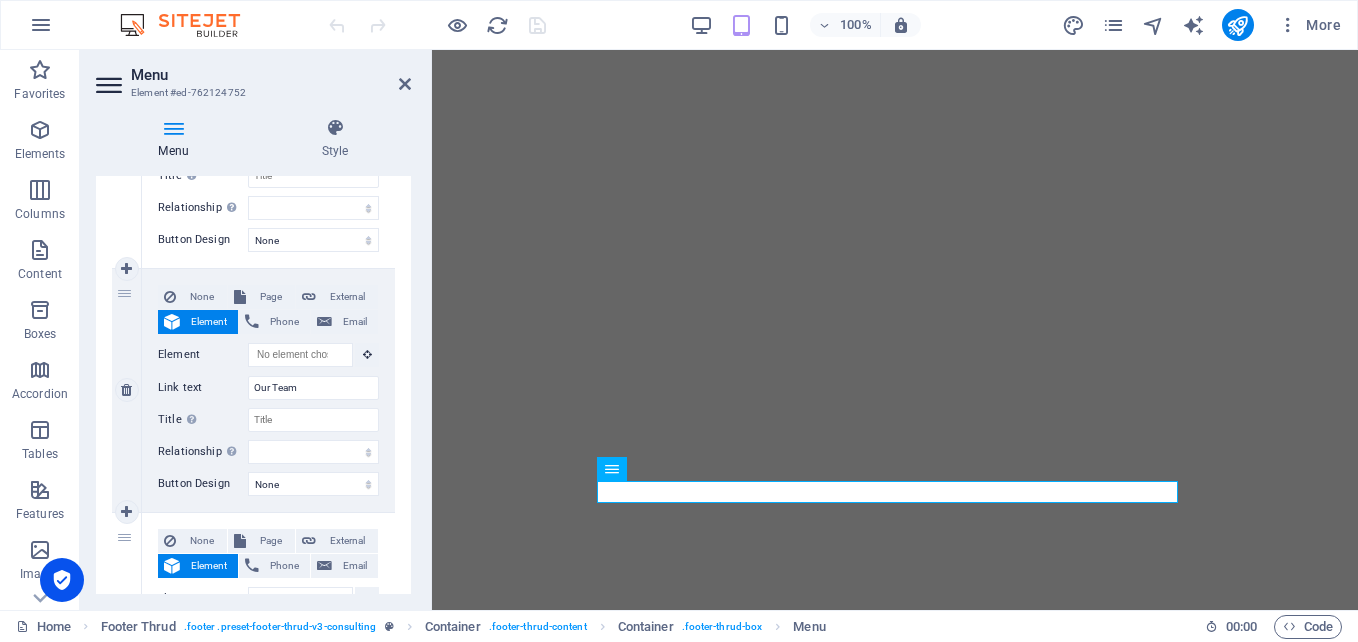 scroll, scrollTop: 300, scrollLeft: 0, axis: vertical 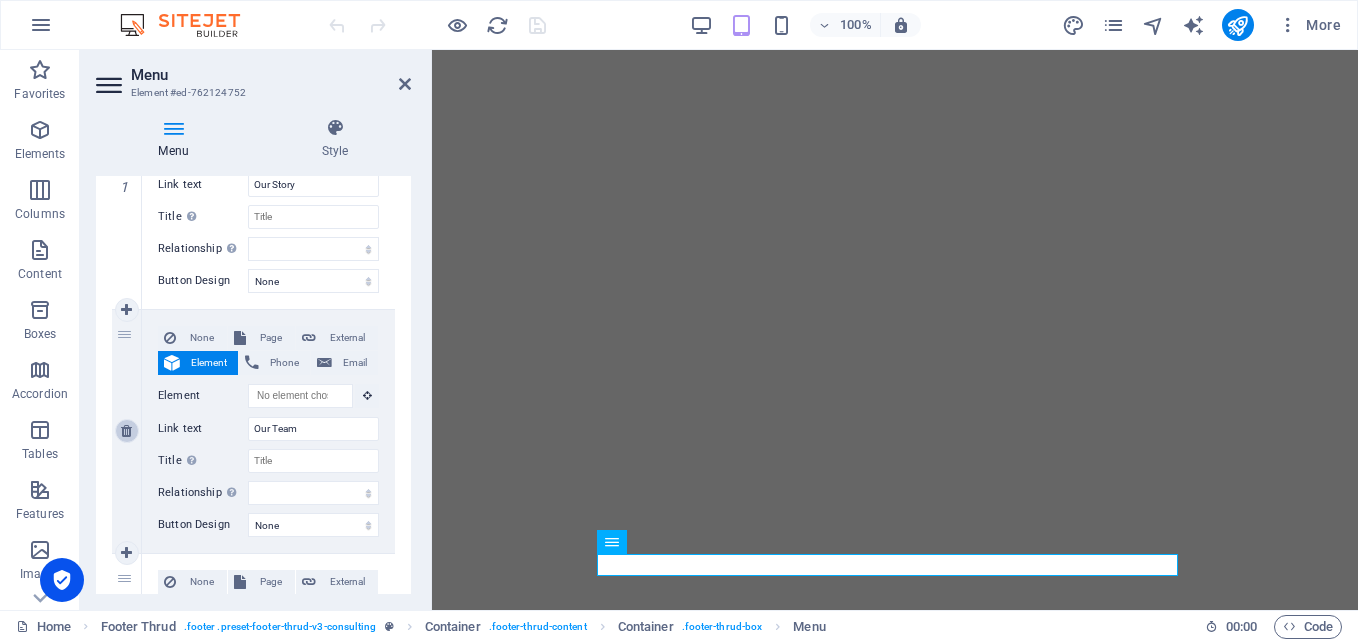 click at bounding box center [126, 431] 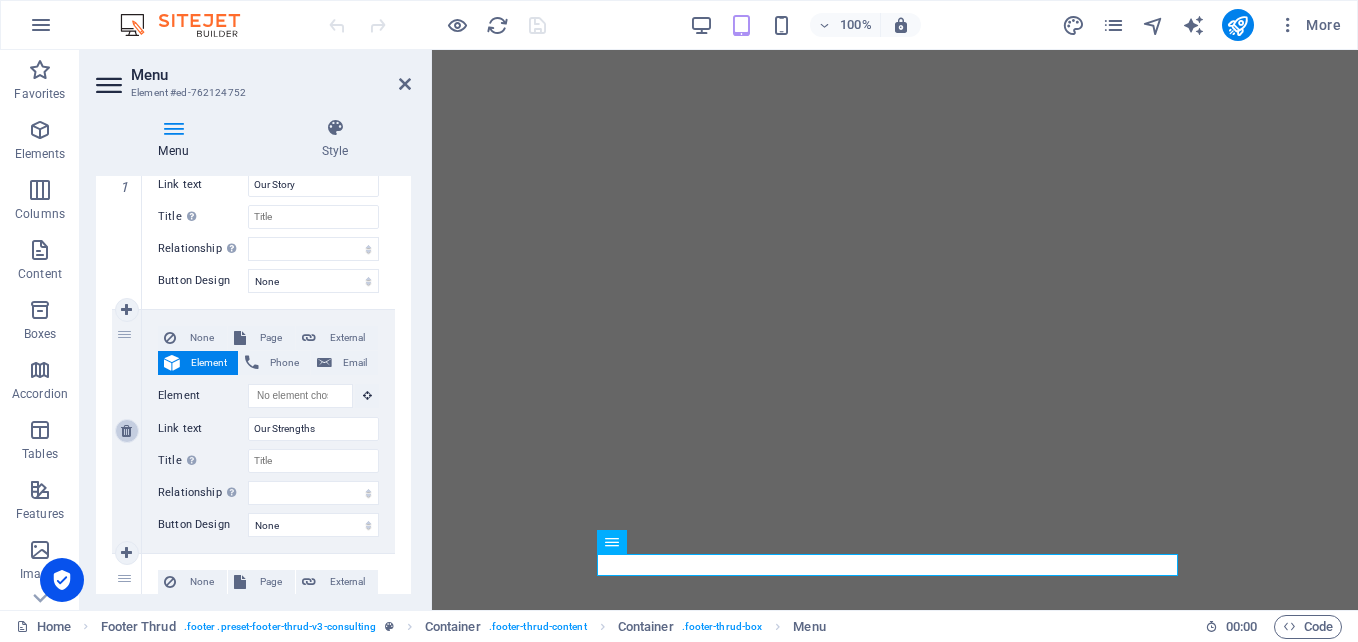 select 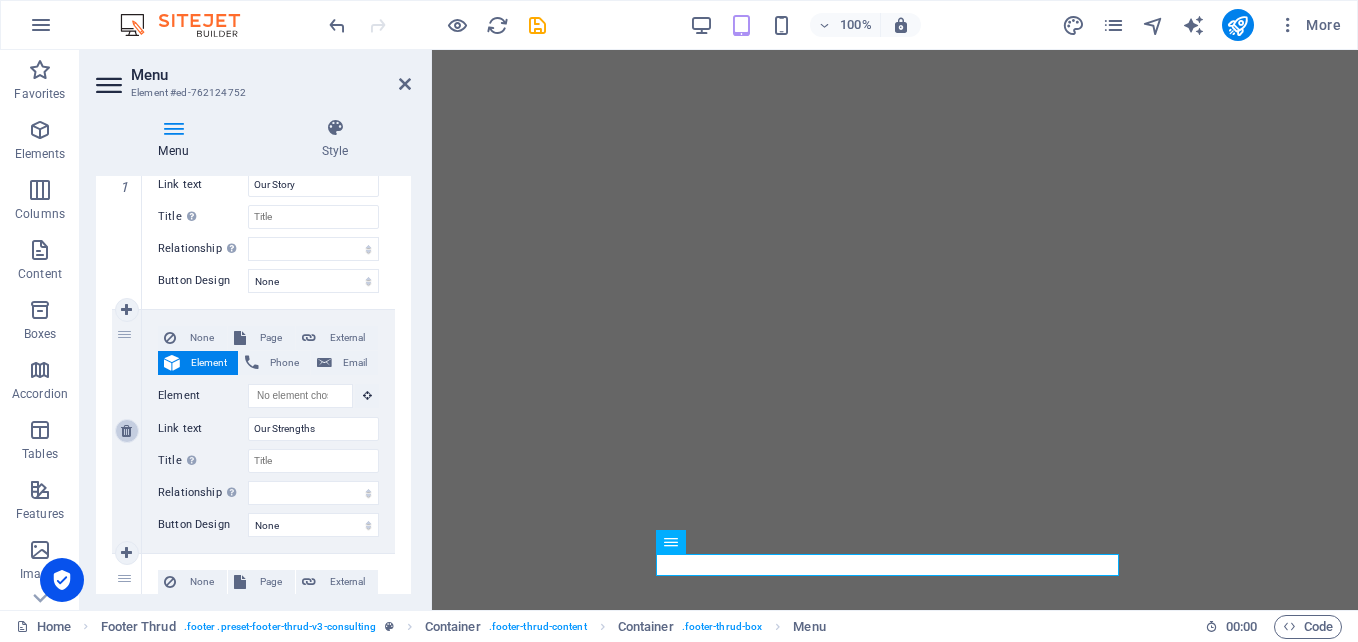 click at bounding box center (126, 431) 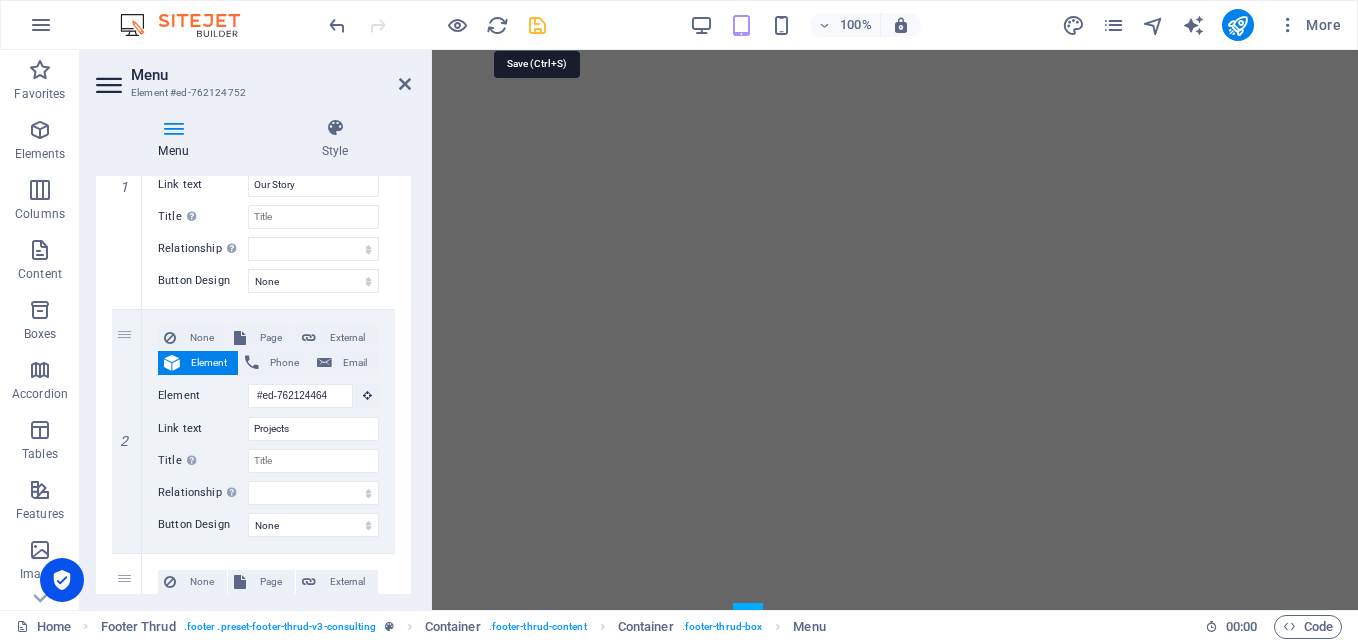 click at bounding box center [537, 25] 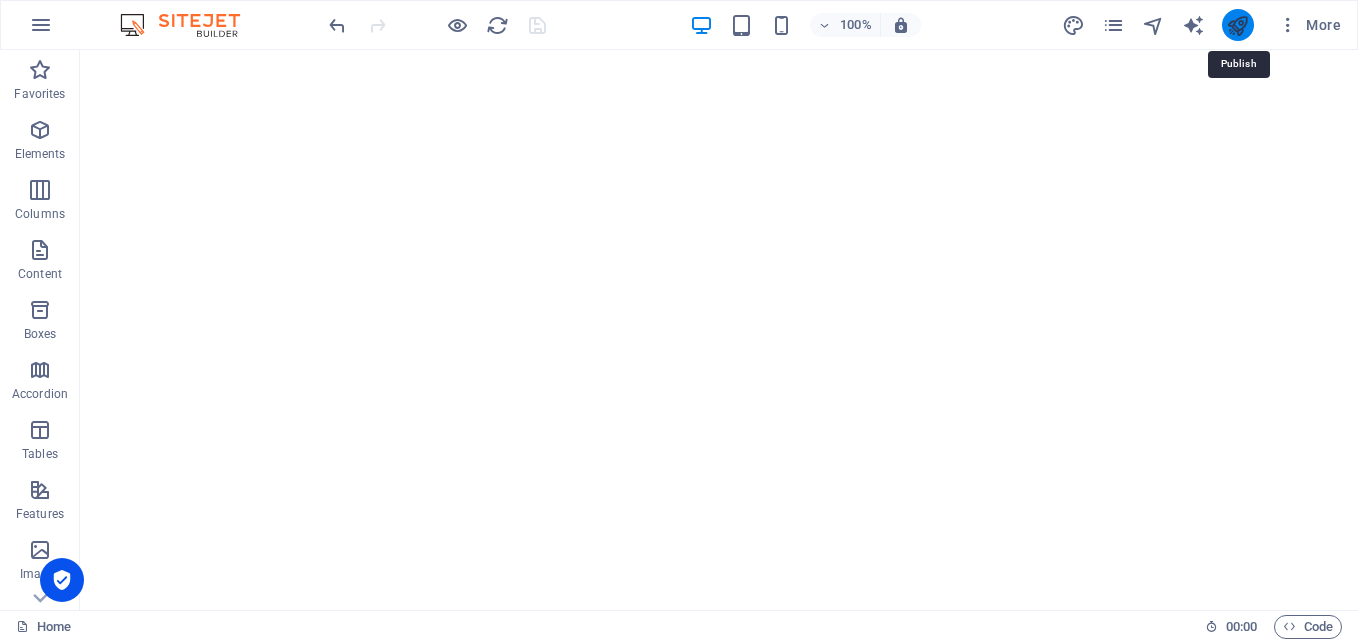 click at bounding box center (1237, 25) 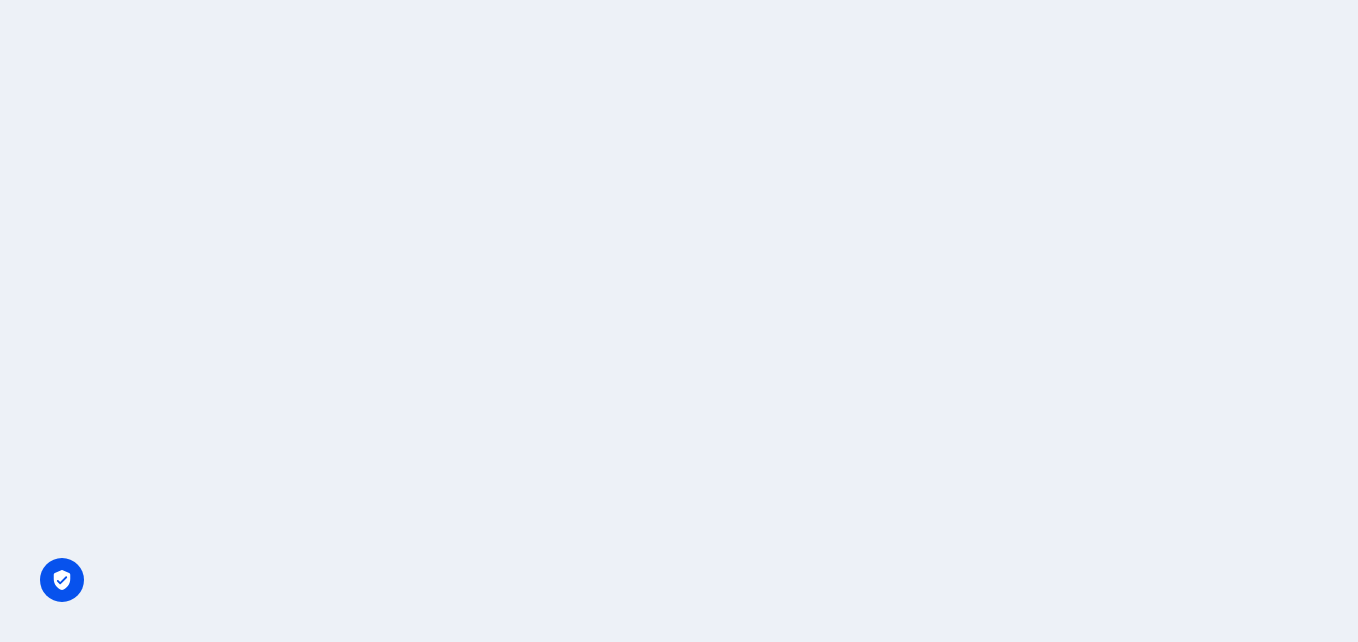 scroll, scrollTop: 0, scrollLeft: 0, axis: both 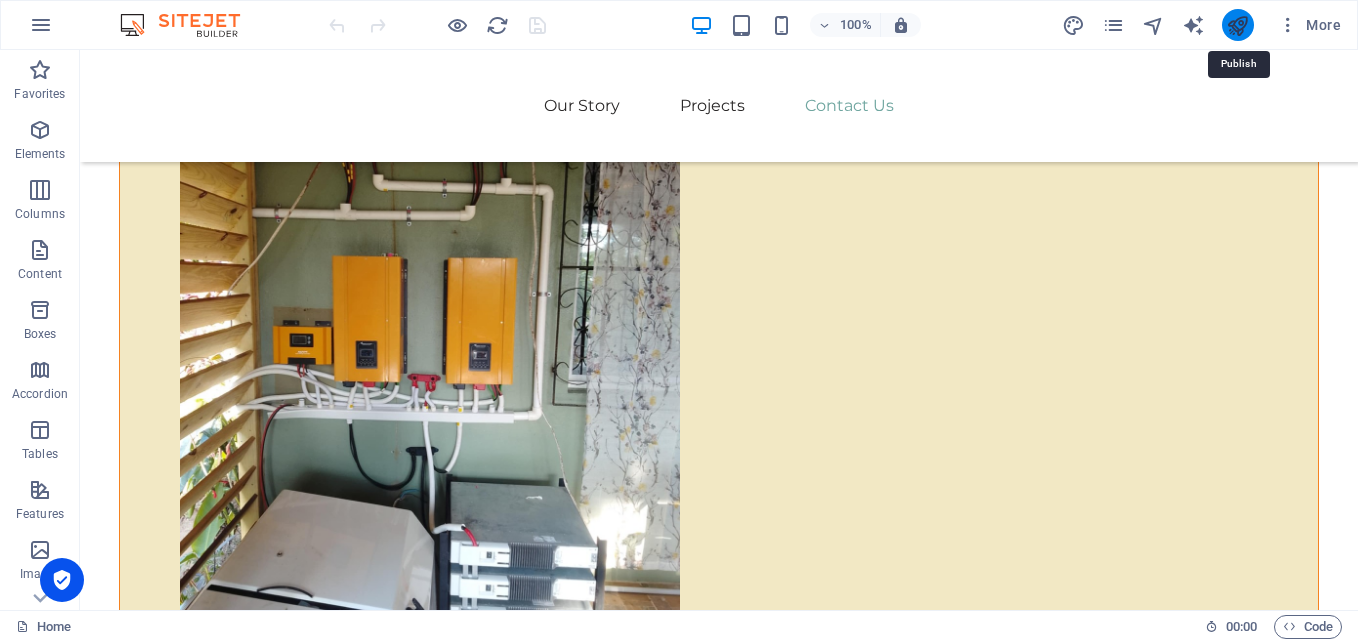 click at bounding box center (1237, 25) 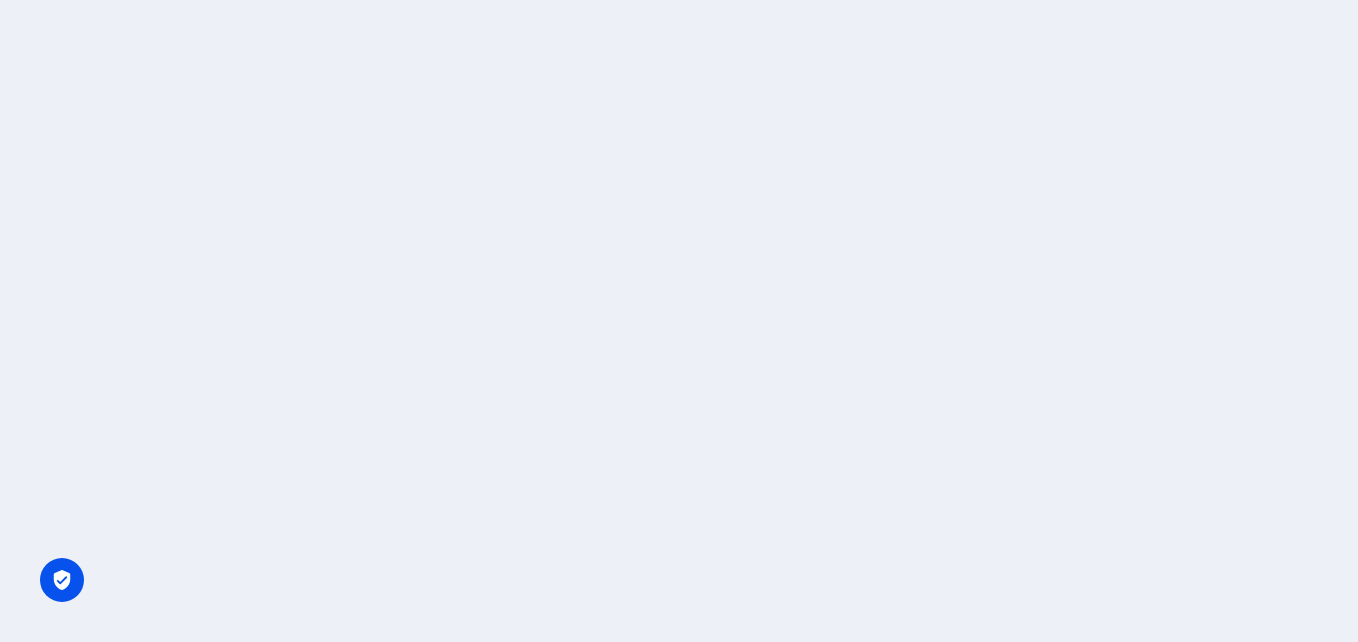 scroll, scrollTop: 0, scrollLeft: 0, axis: both 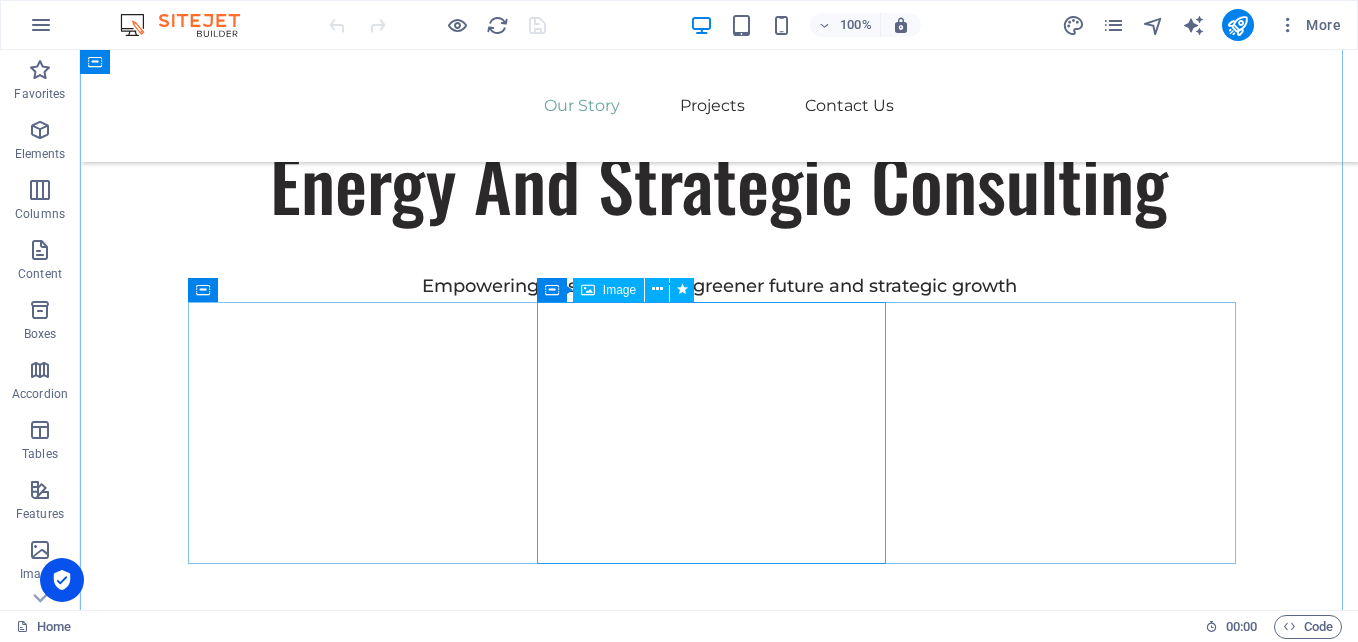 click at bounding box center [719, 1371] 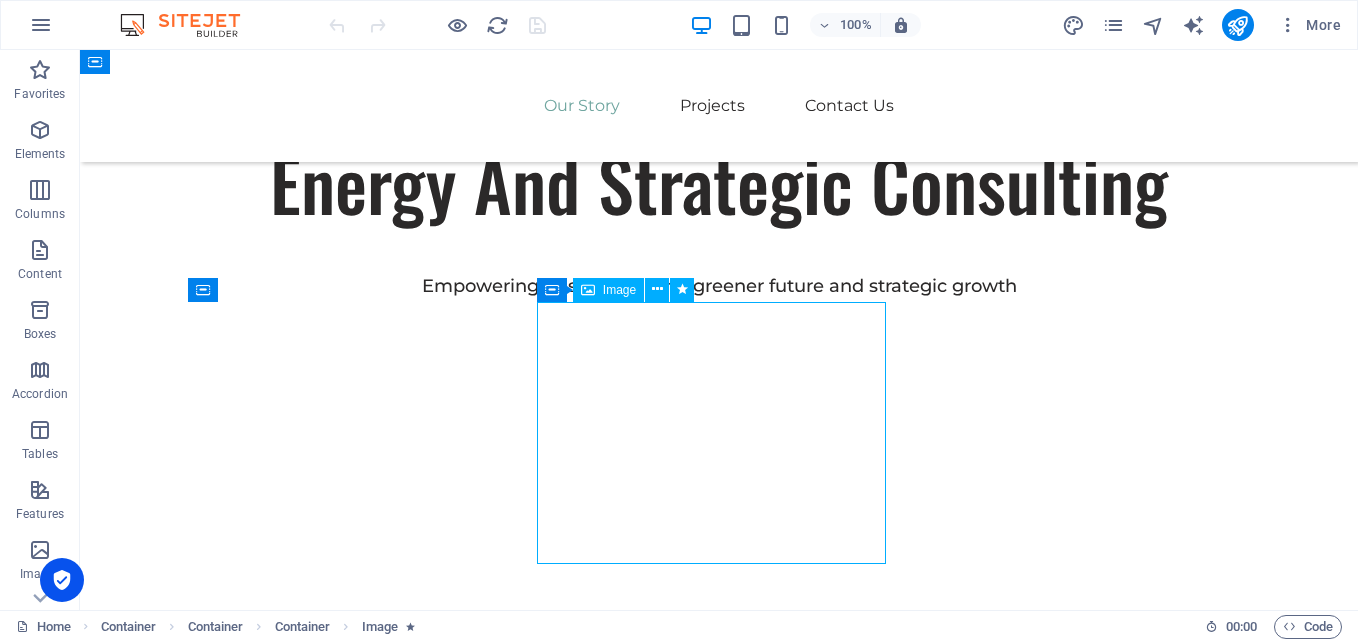click at bounding box center (719, 1371) 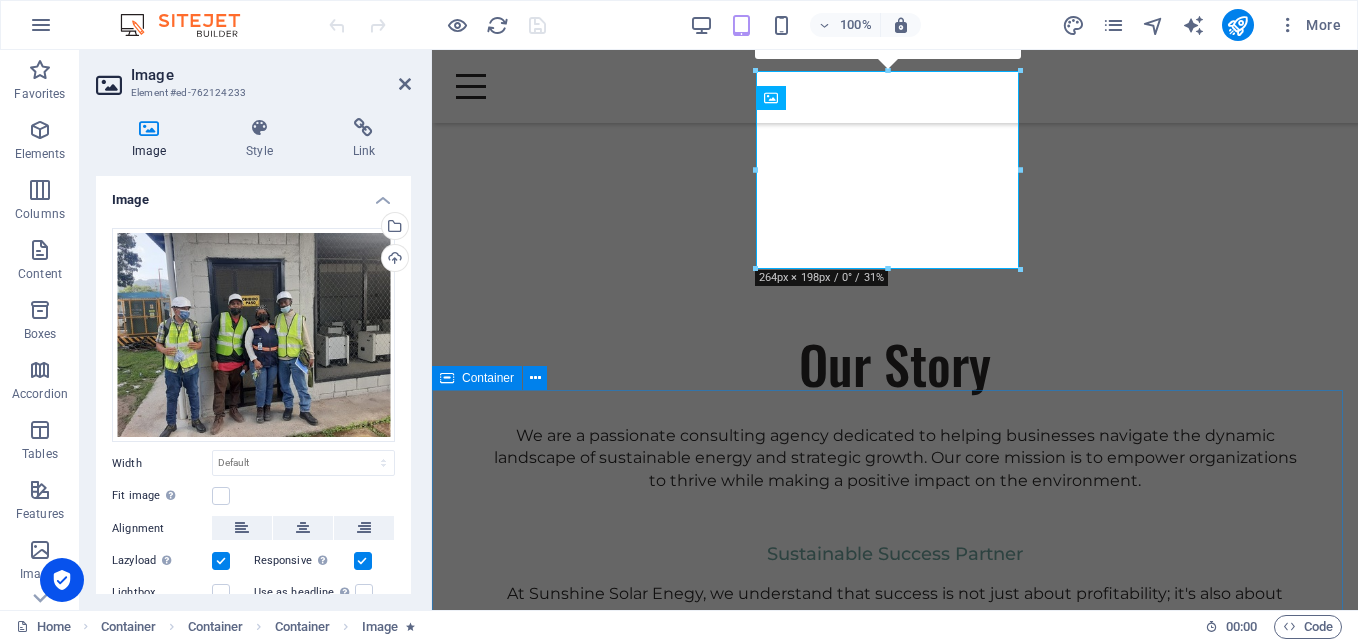 scroll, scrollTop: 991, scrollLeft: 0, axis: vertical 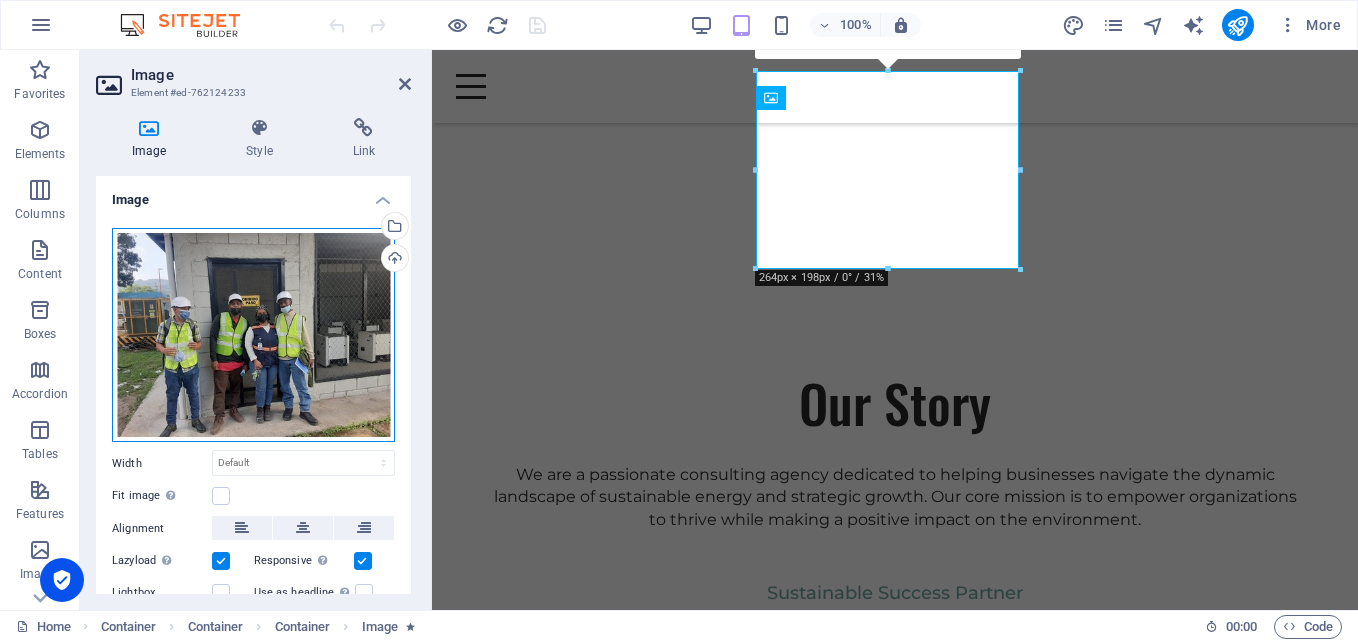 click on "Drag files here, click to choose files or select files from Files or our free stock photos & videos" at bounding box center [253, 335] 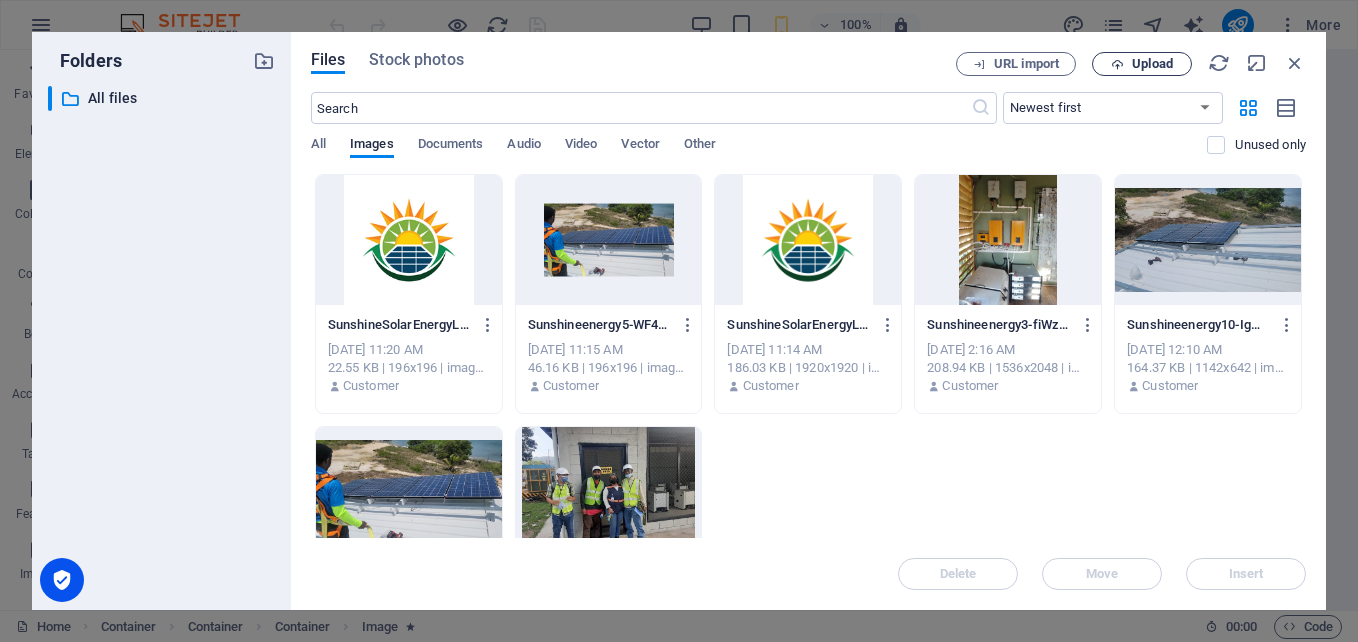 click on "Upload" at bounding box center [1152, 64] 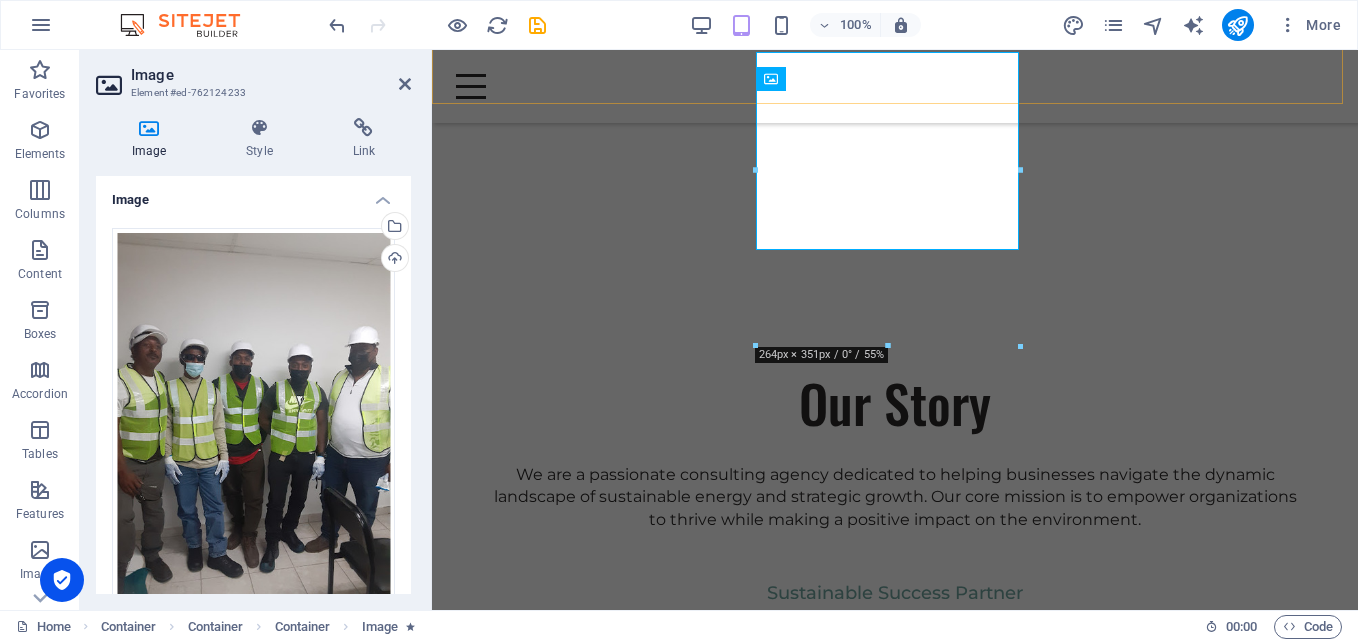 scroll, scrollTop: 1010, scrollLeft: 0, axis: vertical 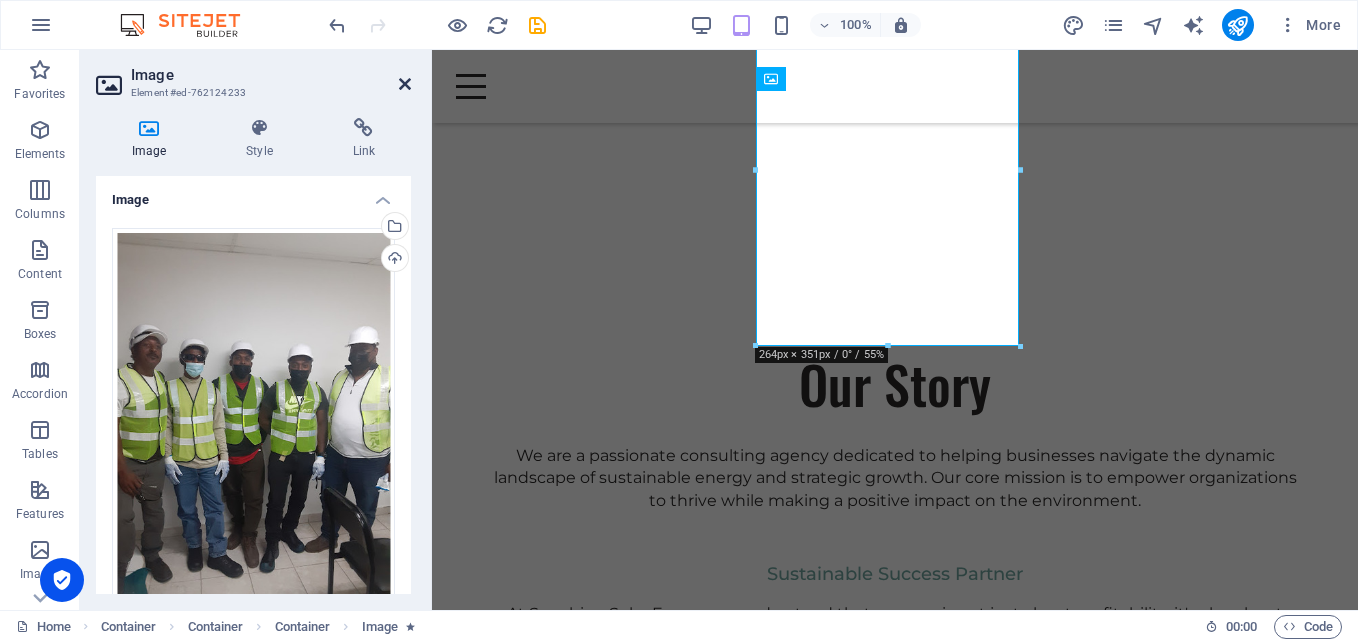 click at bounding box center [405, 84] 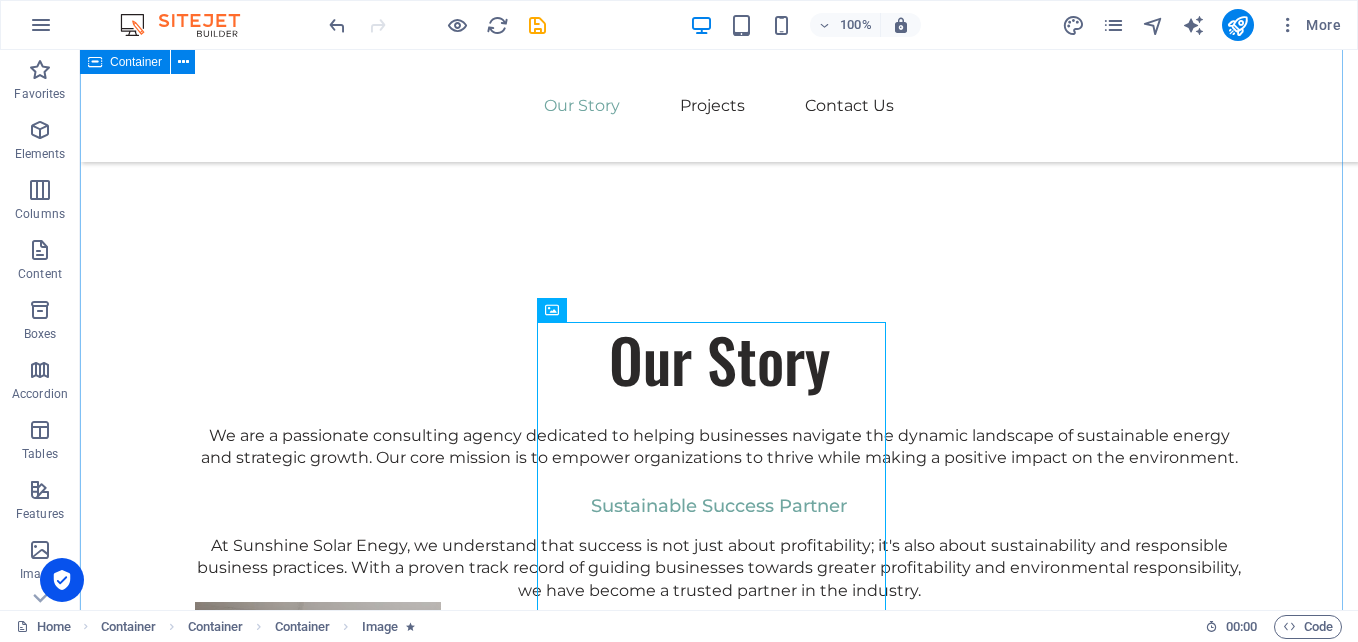 click on "Our Story We are a passionate consulting agency dedicated to helping businesses navigate the dynamic landscape of sustainable energy and strategic growth. Our core mission is to empower organizations to thrive while making a positive impact on the environment. Sustainable Success Partner At Sunshine Solar Enegy, we understand that success is not just about profitability; it's also about sustainability and responsible business practices. With a proven track record of guiding businesses towards greater profitability and environmental responsibility, we have become a trusted partner in the industry. Expertise For Results At Sunshine Solar Energy, we understand that success is not just about profitability; it's also about sustainability and responsible business practices. With a proven track record of guiding businesses towards greater profitability and environmental responsibility, we have become a trusted partner in the industry." at bounding box center (719, 637) 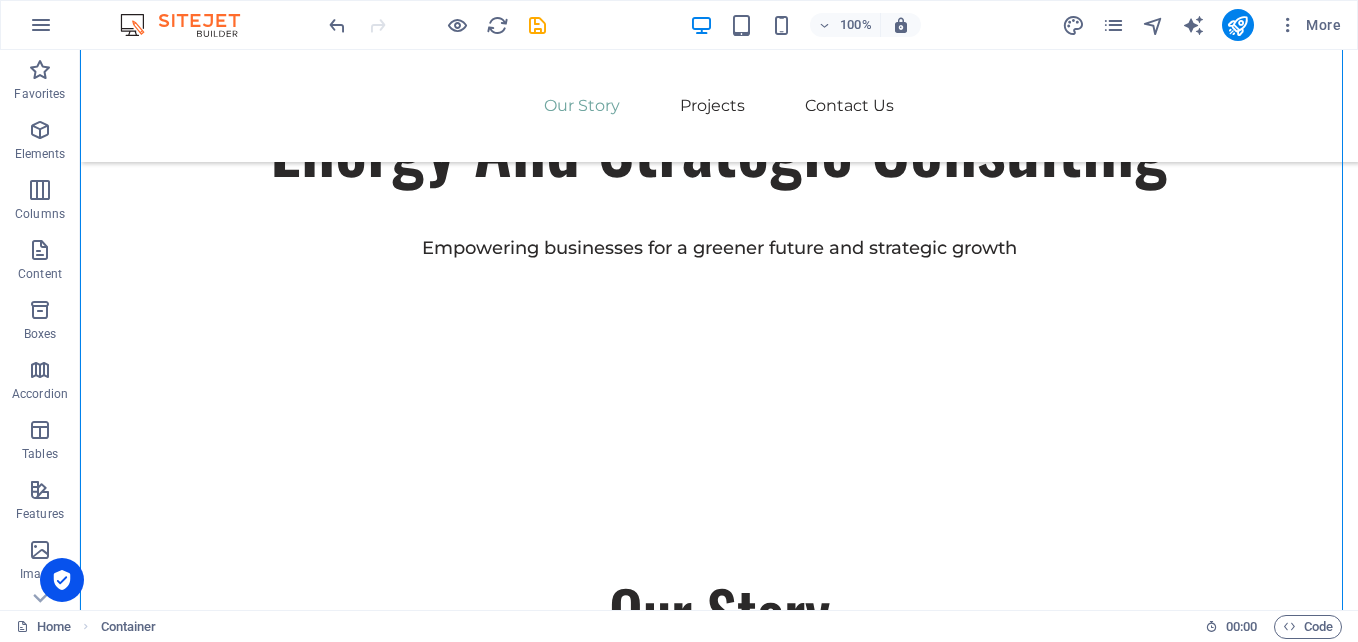 scroll, scrollTop: 1301, scrollLeft: 0, axis: vertical 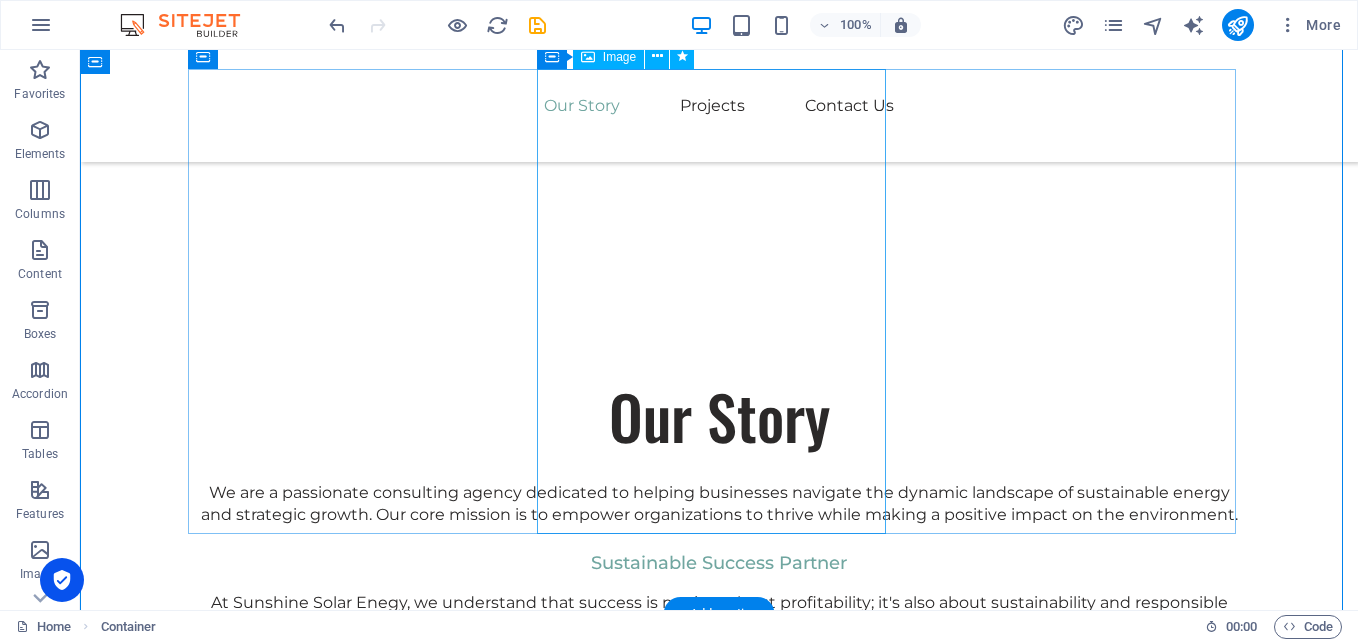 click at bounding box center [719, 822] 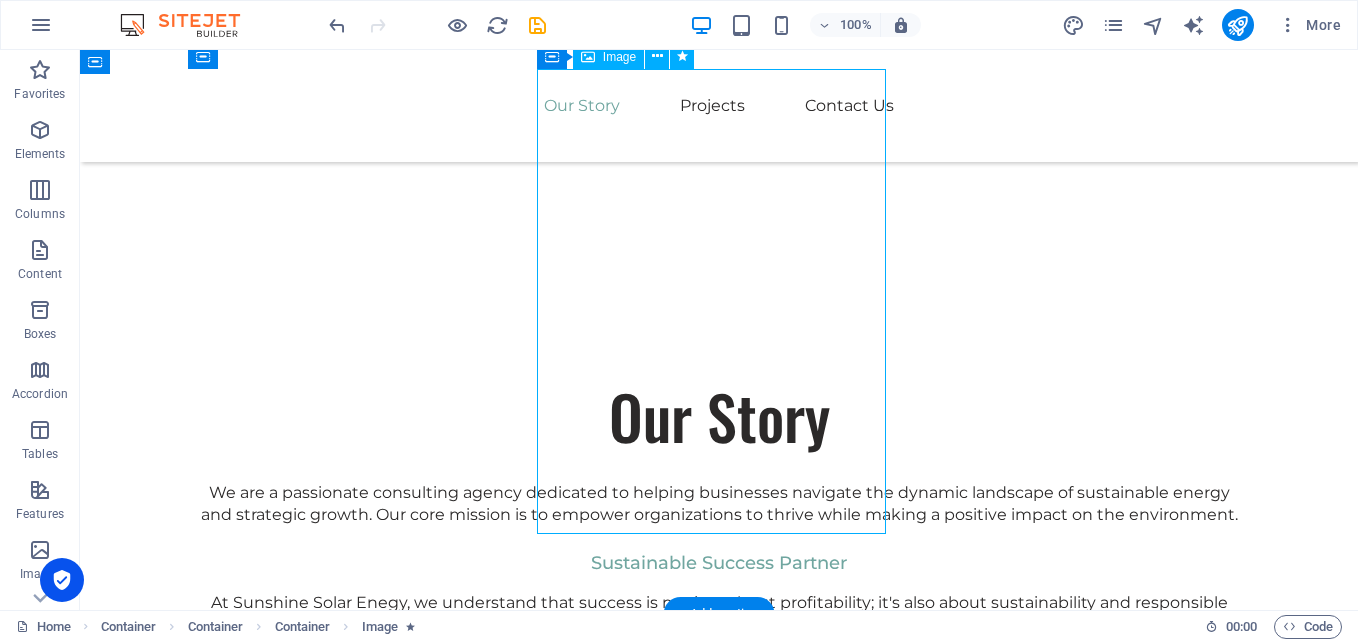 click at bounding box center [719, 822] 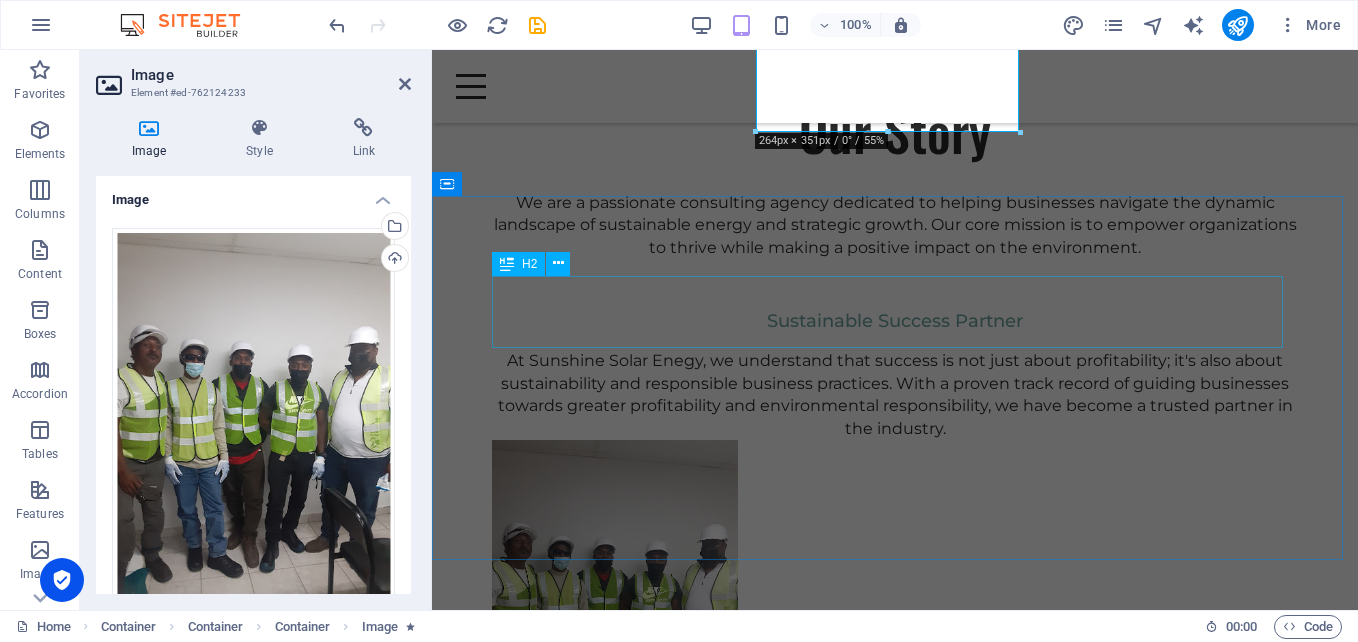 scroll, scrollTop: 1224, scrollLeft: 0, axis: vertical 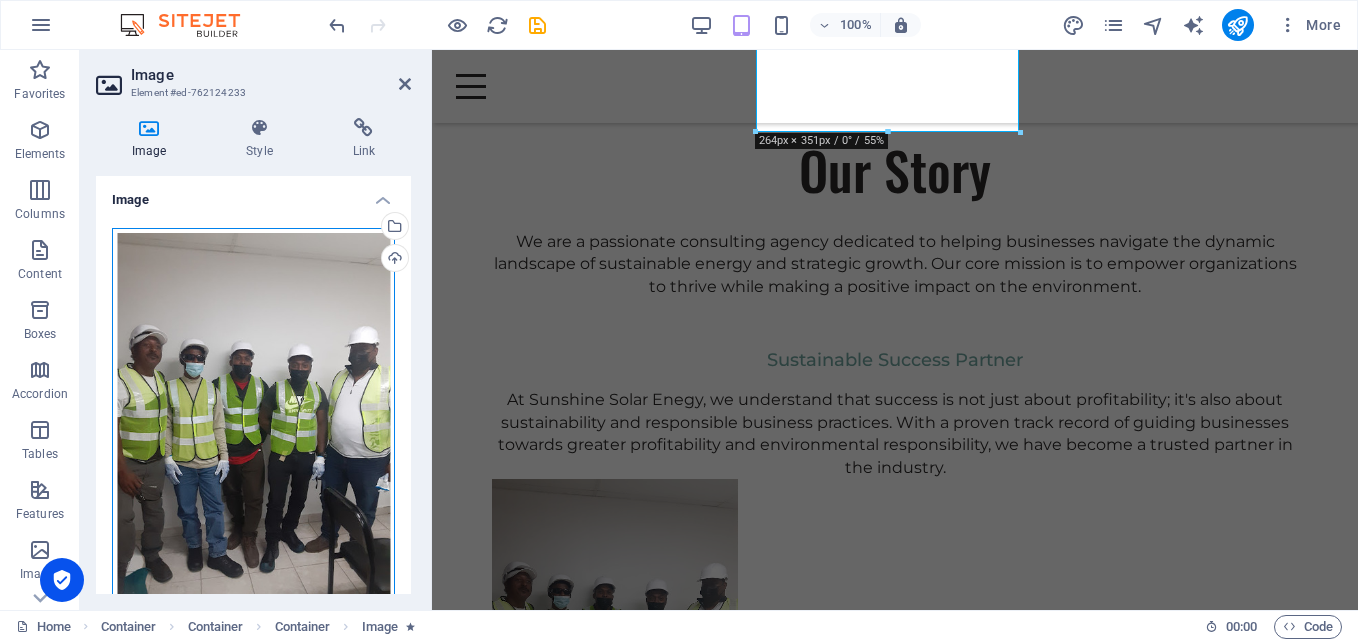 click on "Drag files here, click to choose files or select files from Files or our free stock photos & videos" at bounding box center [253, 415] 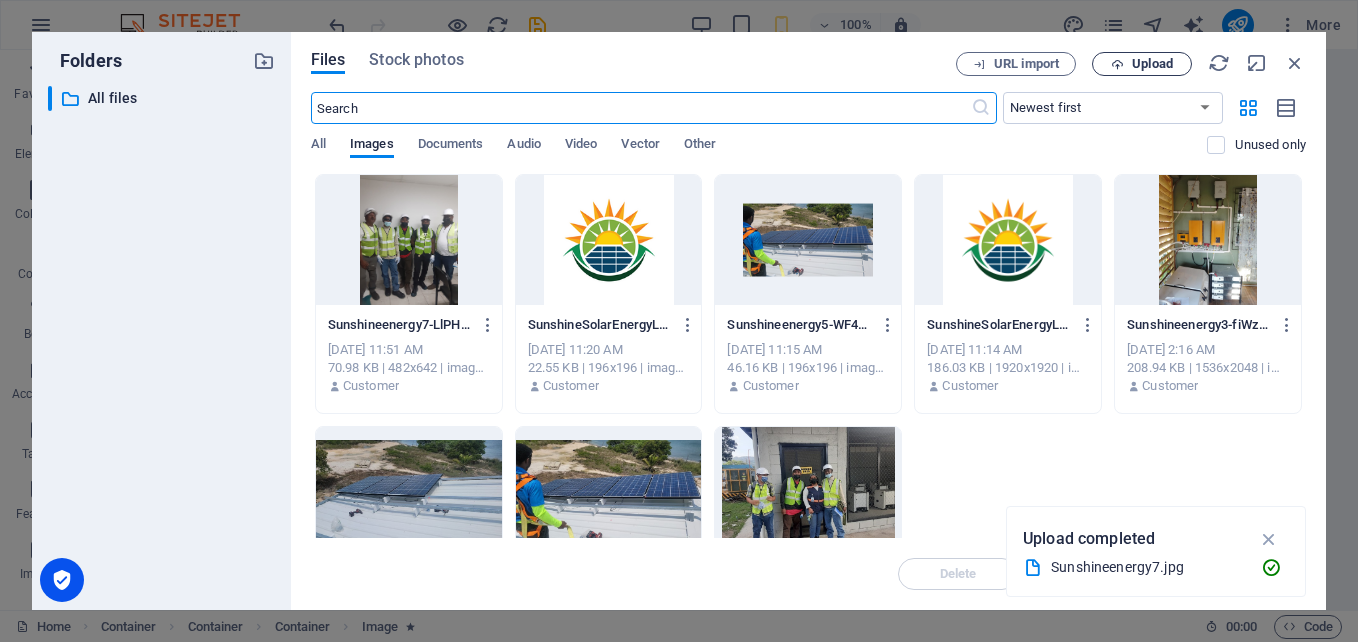 click on "Upload" at bounding box center [1152, 64] 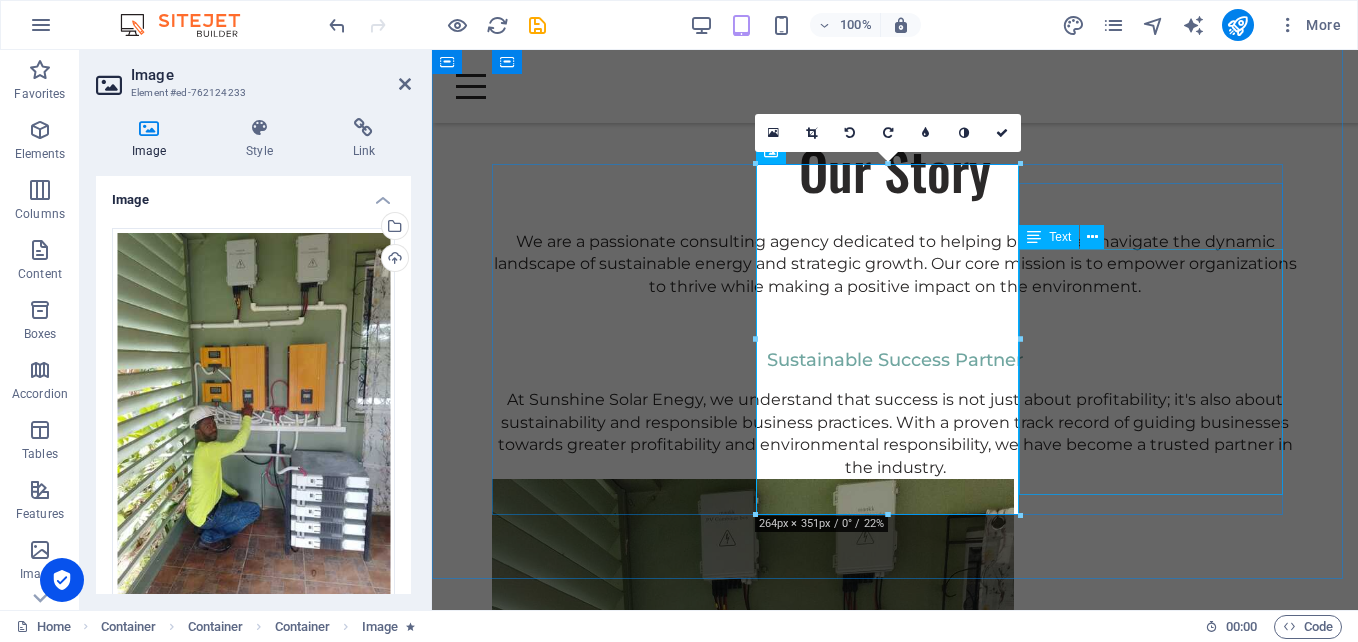 scroll, scrollTop: 824, scrollLeft: 0, axis: vertical 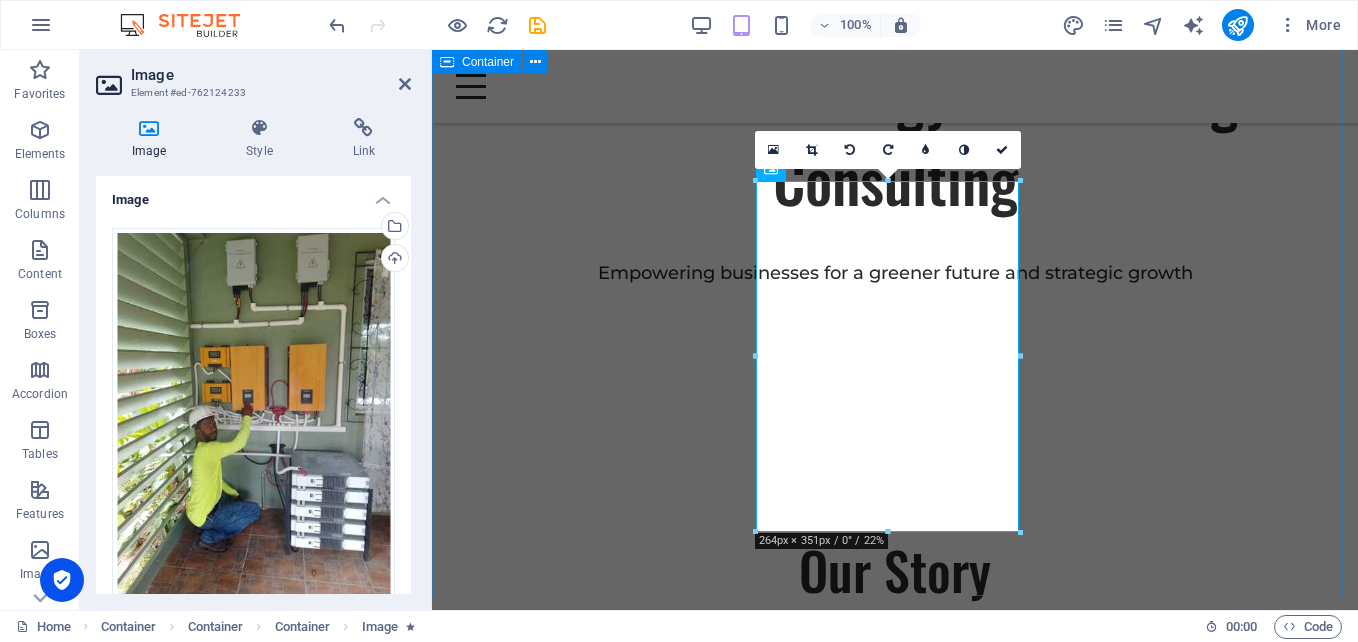 click on "Our Story We are a passionate consulting agency dedicated to helping businesses navigate the dynamic landscape of sustainable energy and strategic growth. Our core mission is to empower organizations to thrive while making a positive impact on the environment. Sustainable Success Partner At Sunshine Solar Enegy, we understand that success is not just about profitability; it's also about sustainability and responsible business practices. With a proven track record of guiding businesses towards greater profitability and environmental responsibility, we have become a trusted partner in the industry. Expertise For Results At Sunshine Solar Energy, we understand that success is not just about profitability; it's also about sustainability and responsible business practices. With a proven track record of guiding businesses towards greater profitability and environmental responsibility, we have become a trusted partner in the industry." at bounding box center [895, 1087] 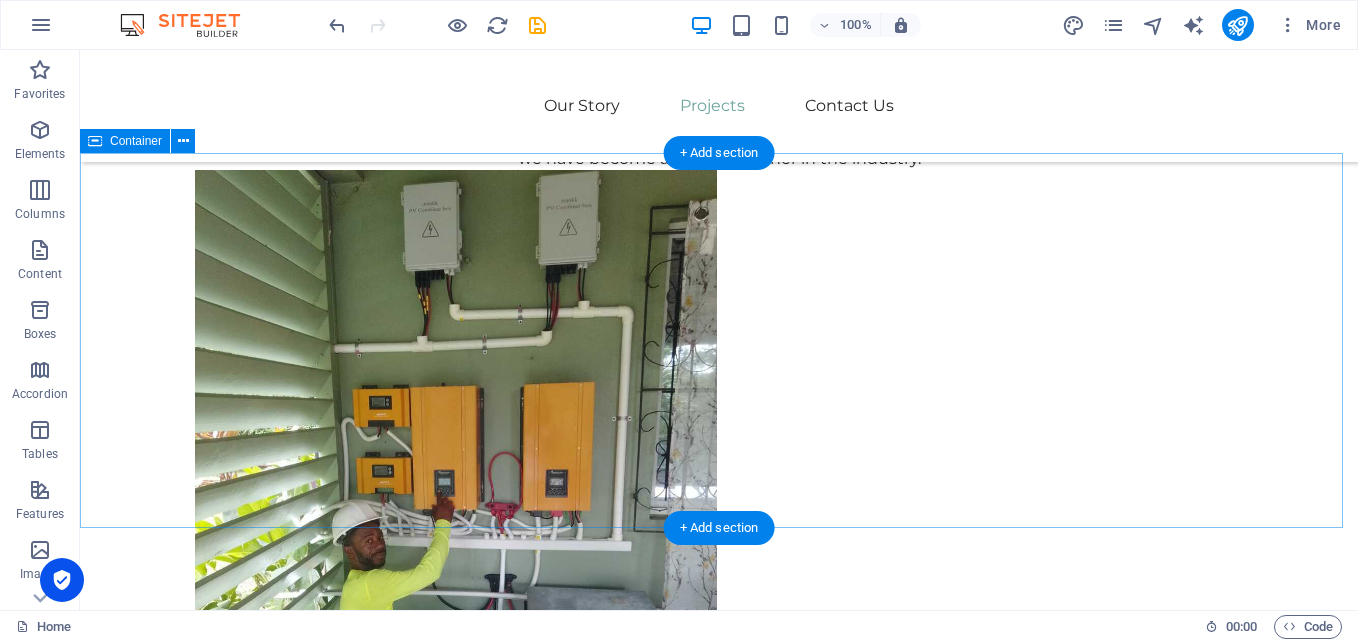 scroll, scrollTop: 1724, scrollLeft: 0, axis: vertical 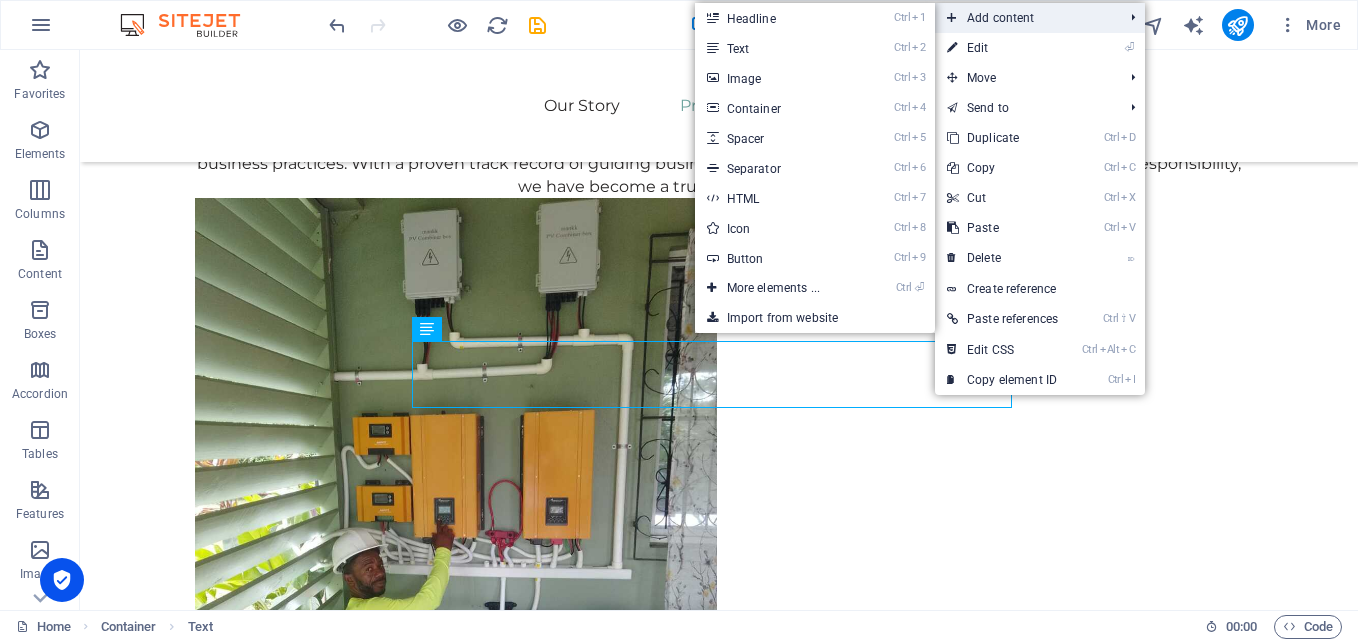 click on "Add content" at bounding box center [1025, 18] 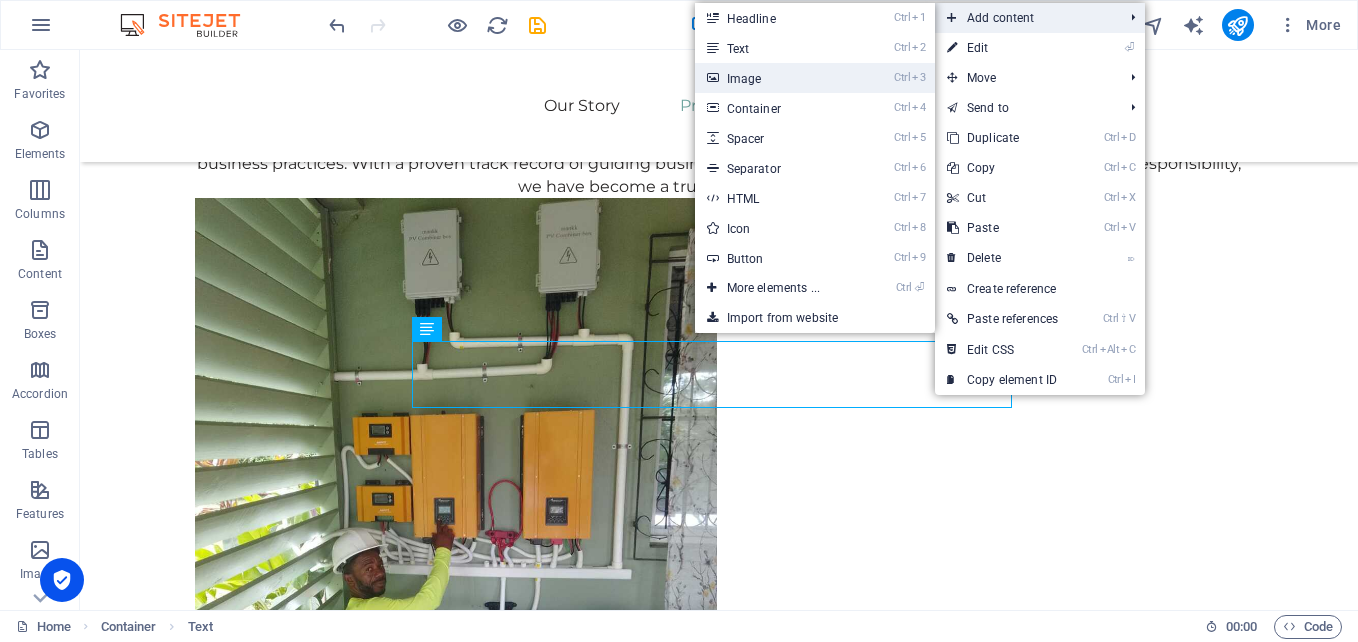 click on "Ctrl 3  Image" at bounding box center [777, 78] 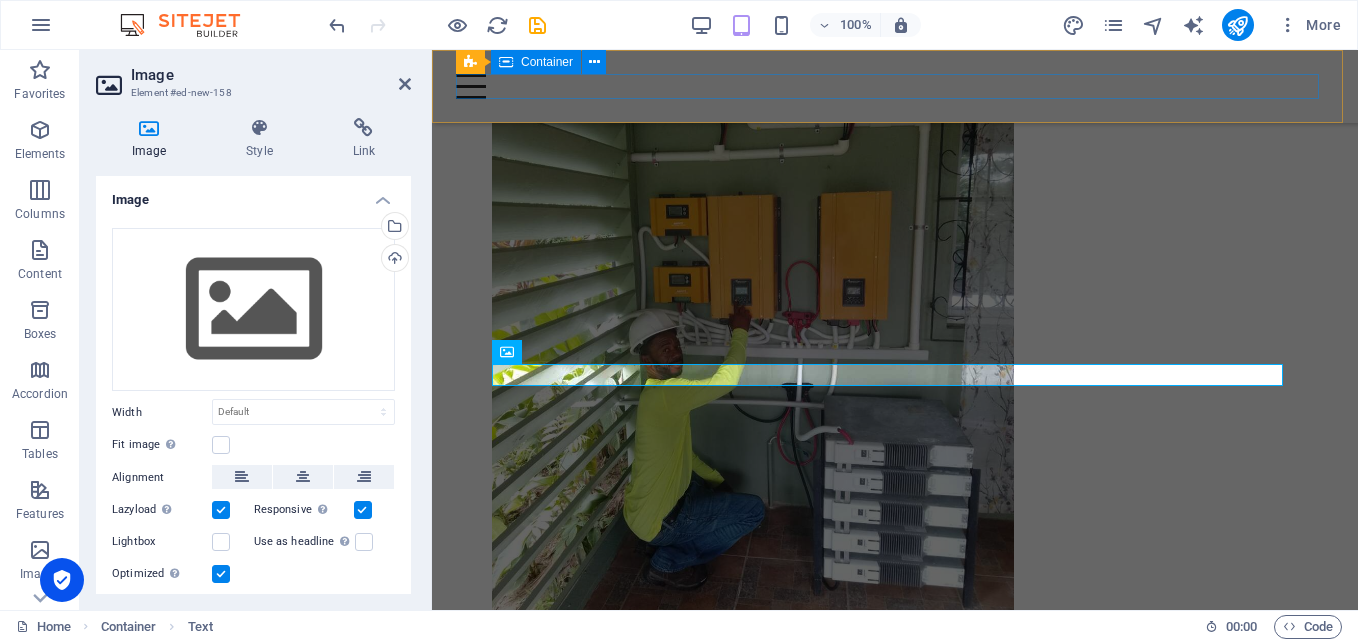 scroll, scrollTop: 1300, scrollLeft: 0, axis: vertical 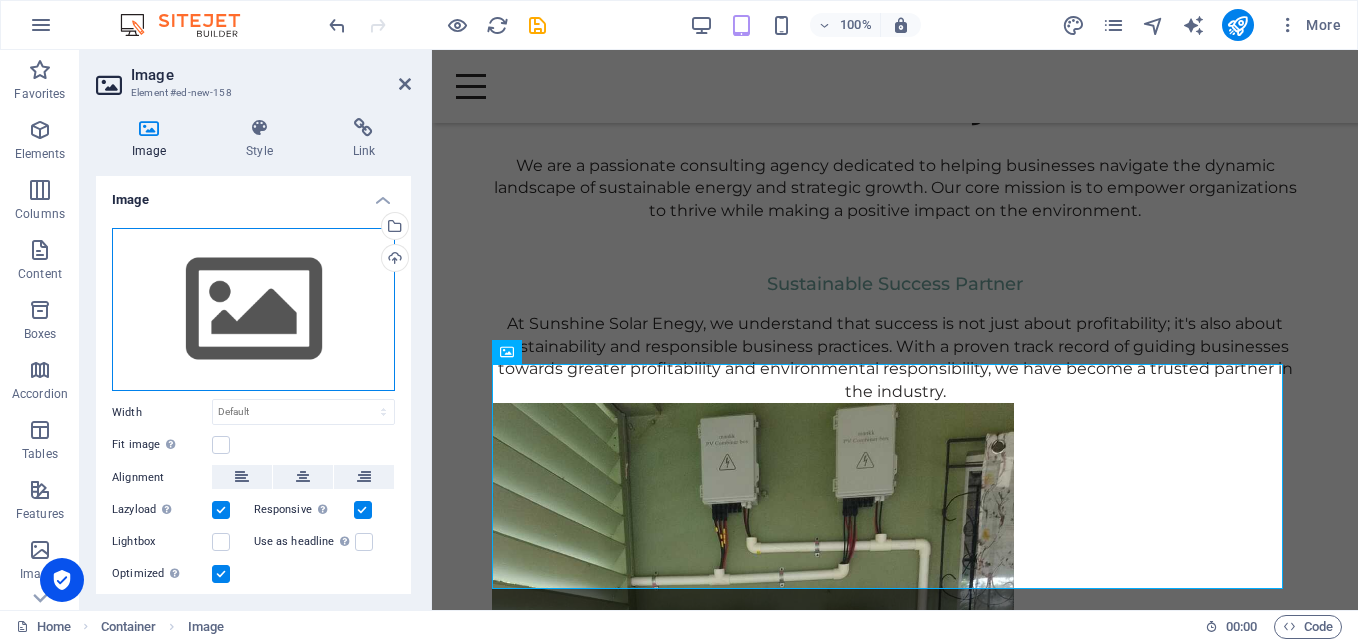click on "Drag files here, click to choose files or select files from Files or our free stock photos & videos" at bounding box center [253, 310] 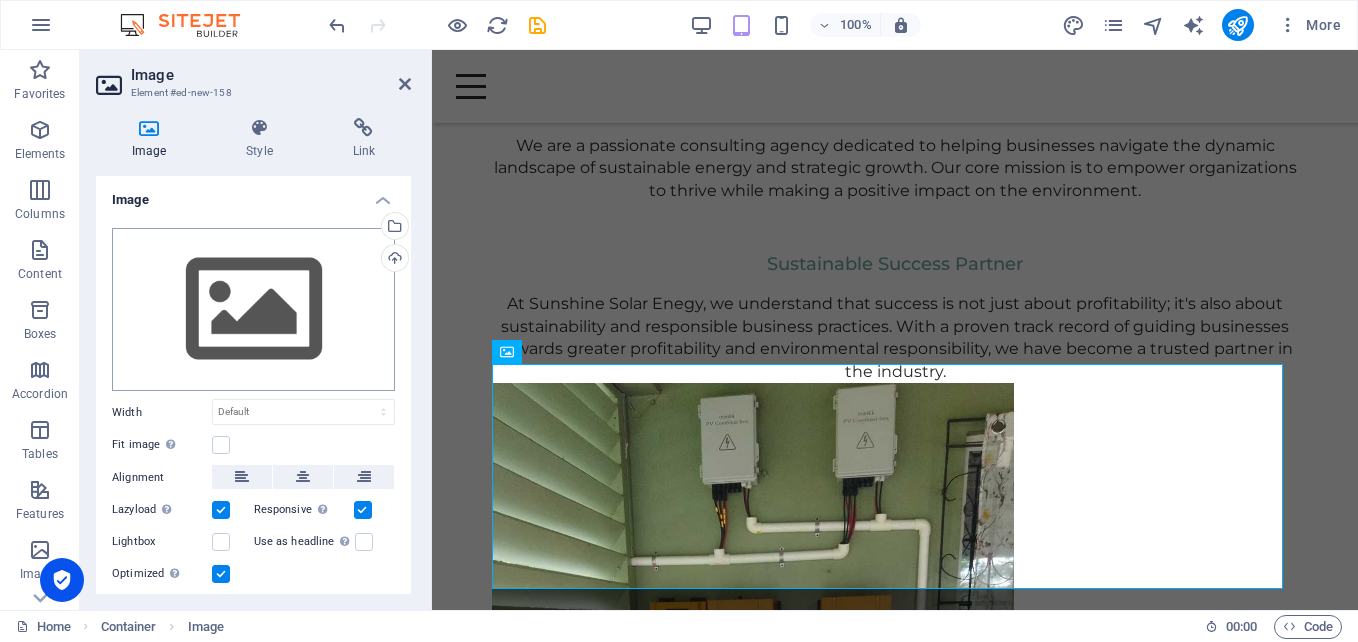 scroll, scrollTop: 2097, scrollLeft: 0, axis: vertical 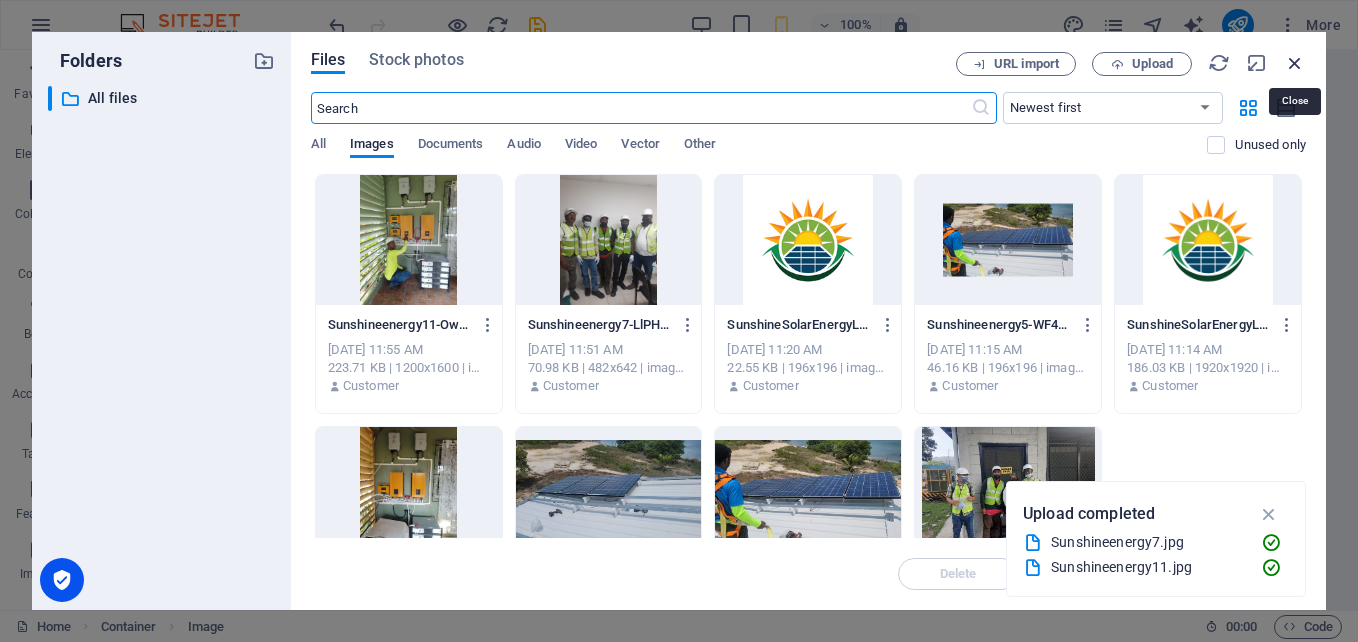 click at bounding box center [1295, 63] 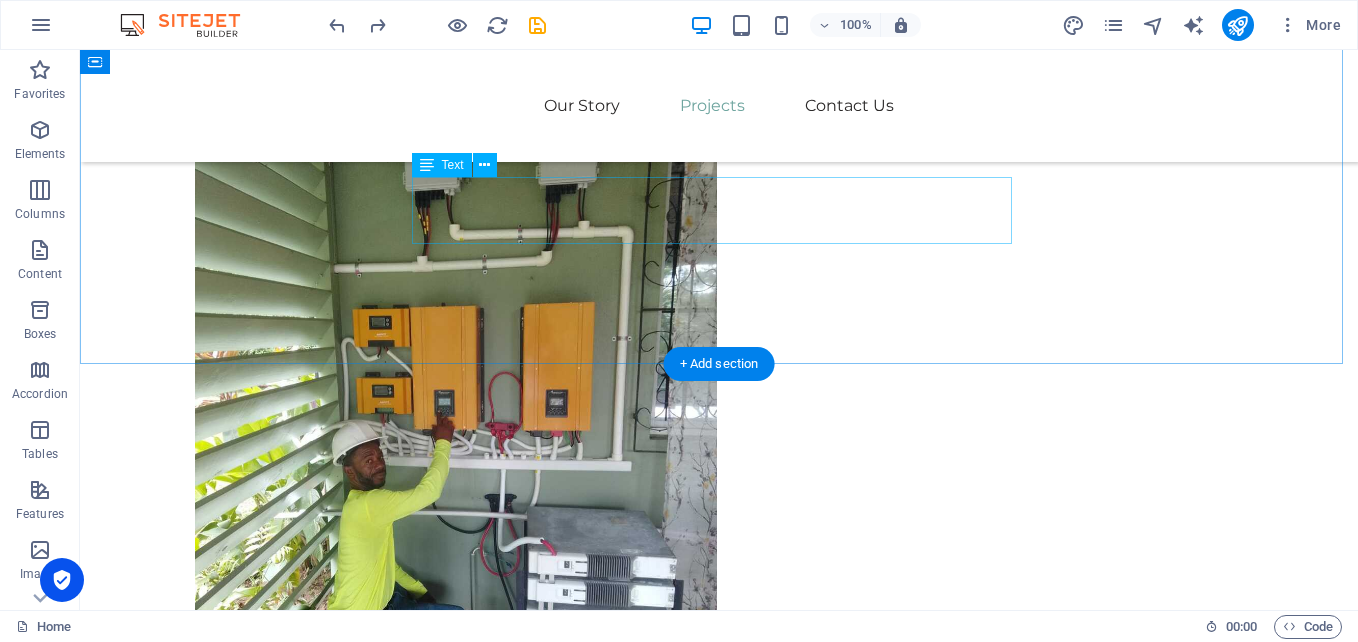 scroll, scrollTop: 1815, scrollLeft: 0, axis: vertical 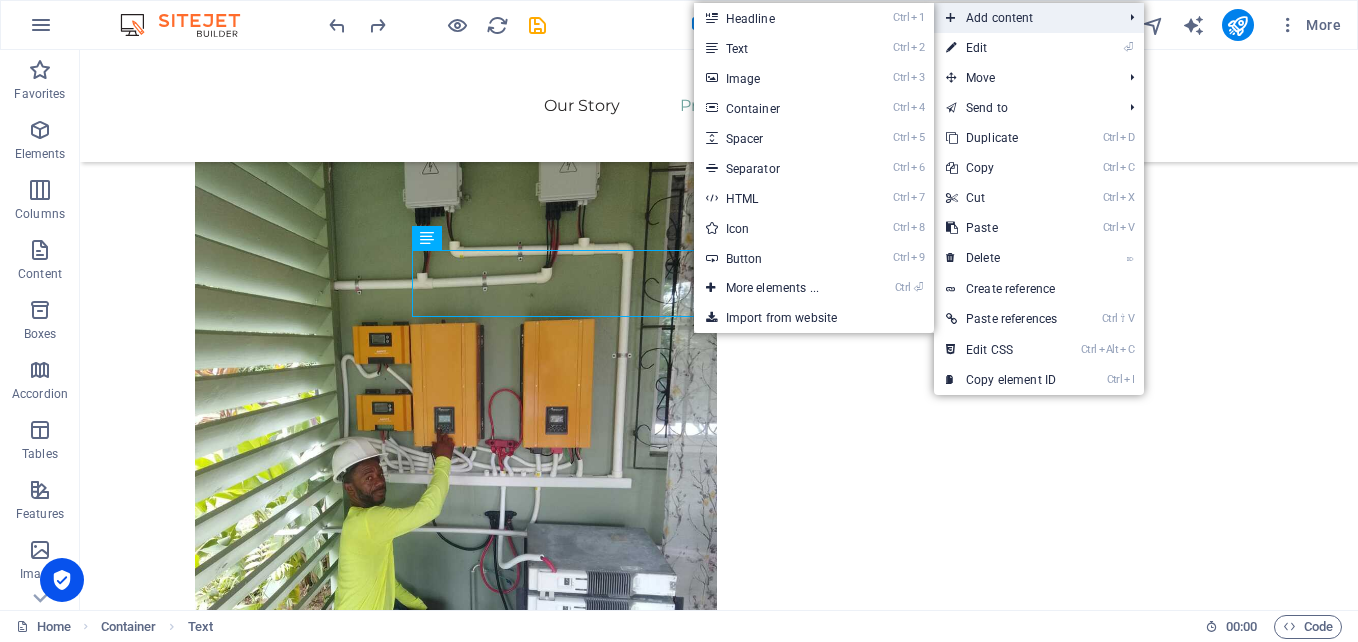 click on "Add content" at bounding box center [1024, 18] 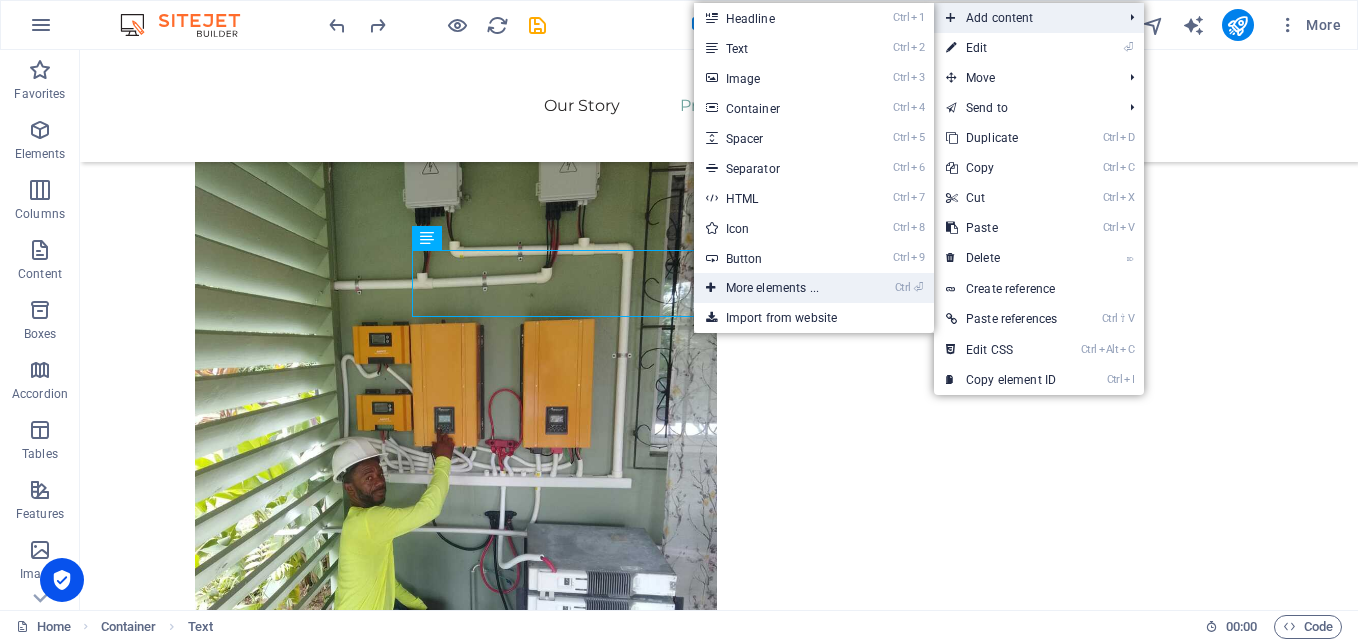 click on "Ctrl ⏎  More elements ..." at bounding box center [776, 288] 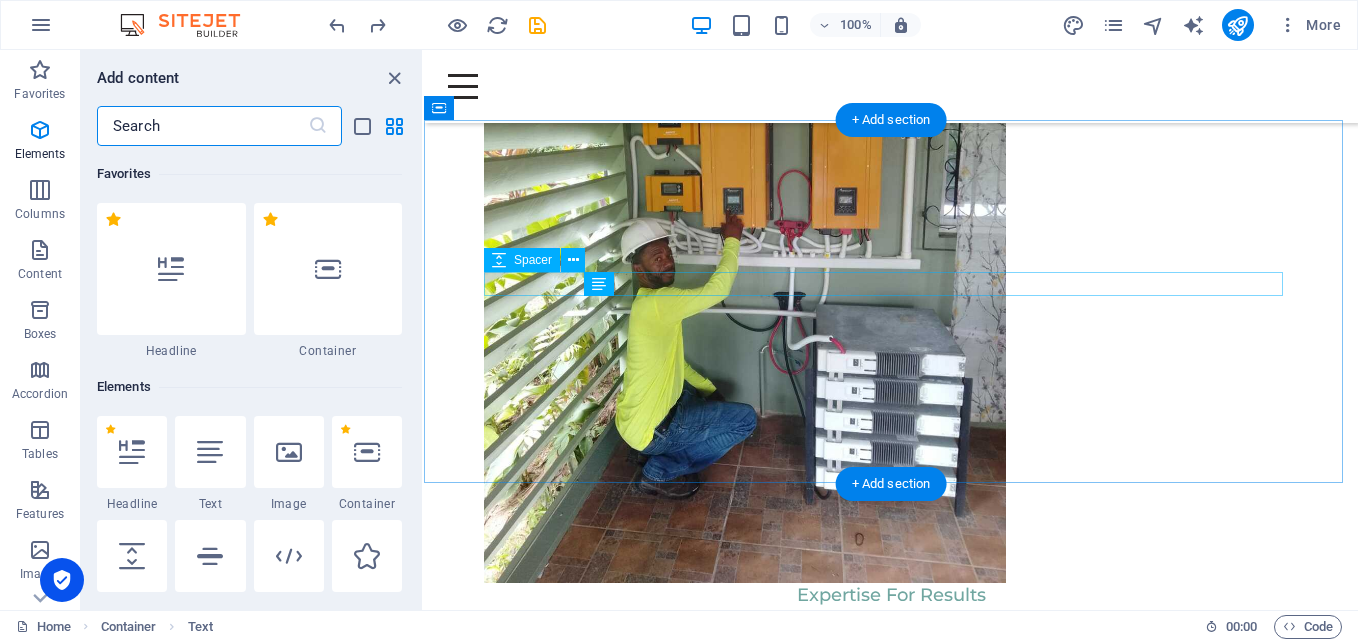 scroll, scrollTop: 1304, scrollLeft: 0, axis: vertical 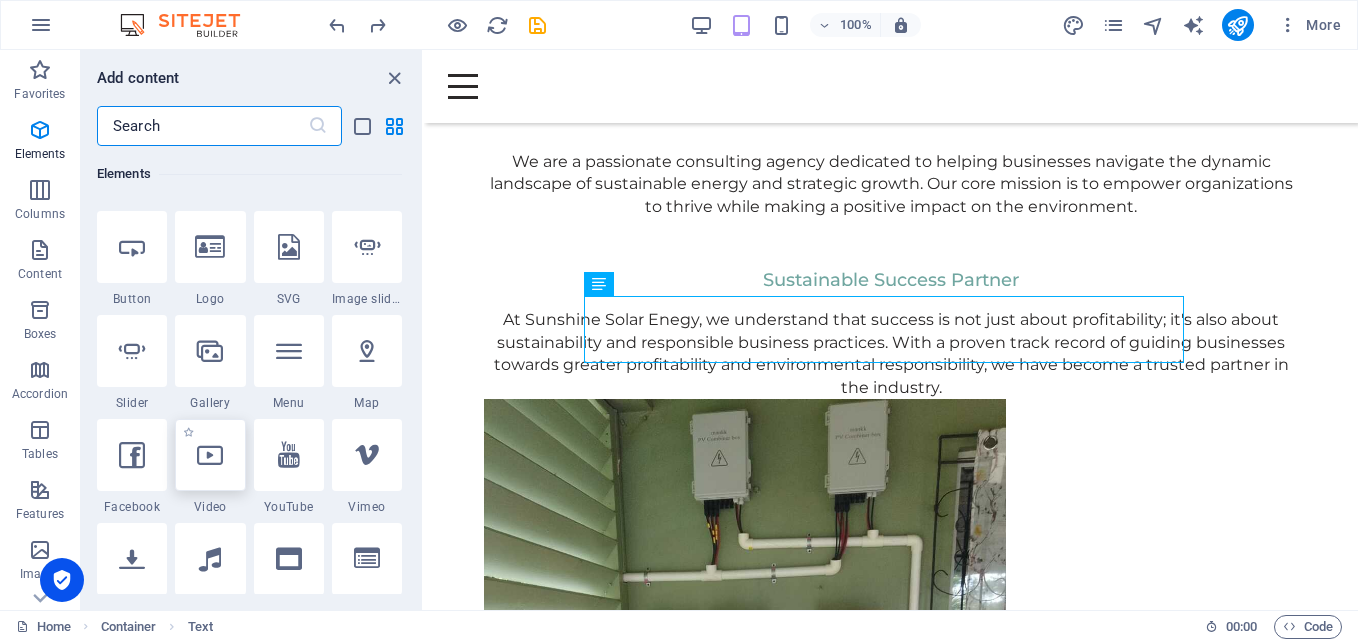 click at bounding box center (210, 455) 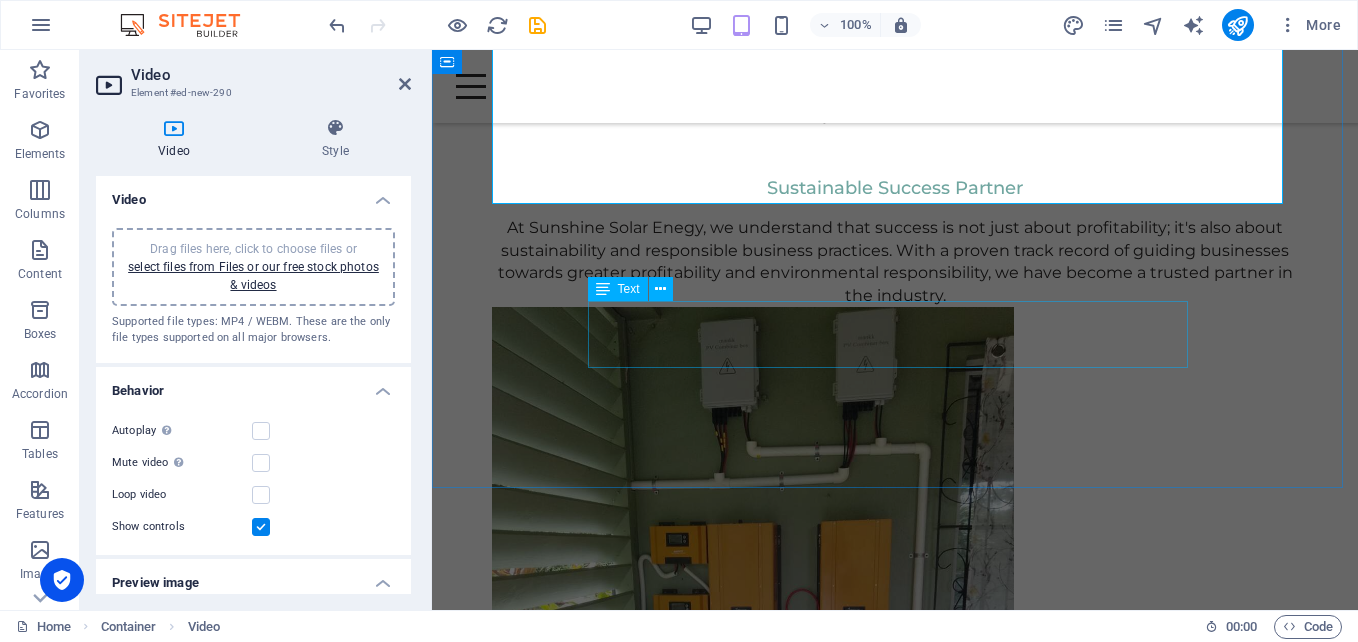 scroll, scrollTop: 1696, scrollLeft: 0, axis: vertical 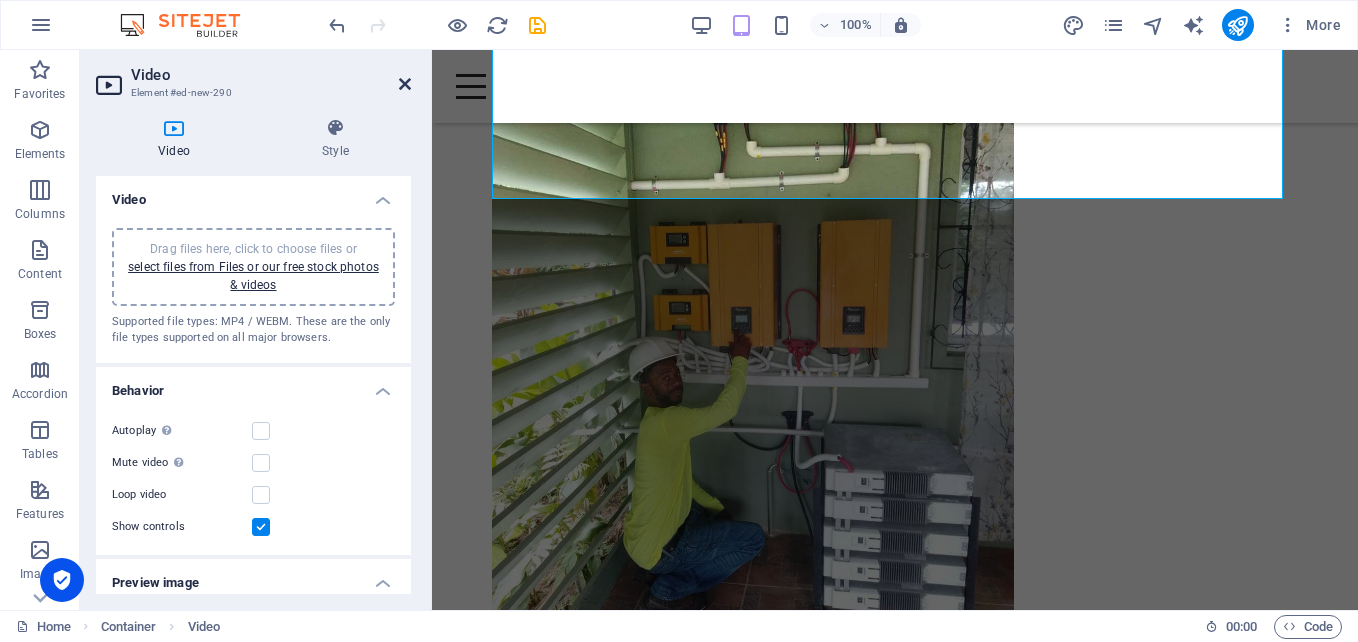 click at bounding box center [405, 84] 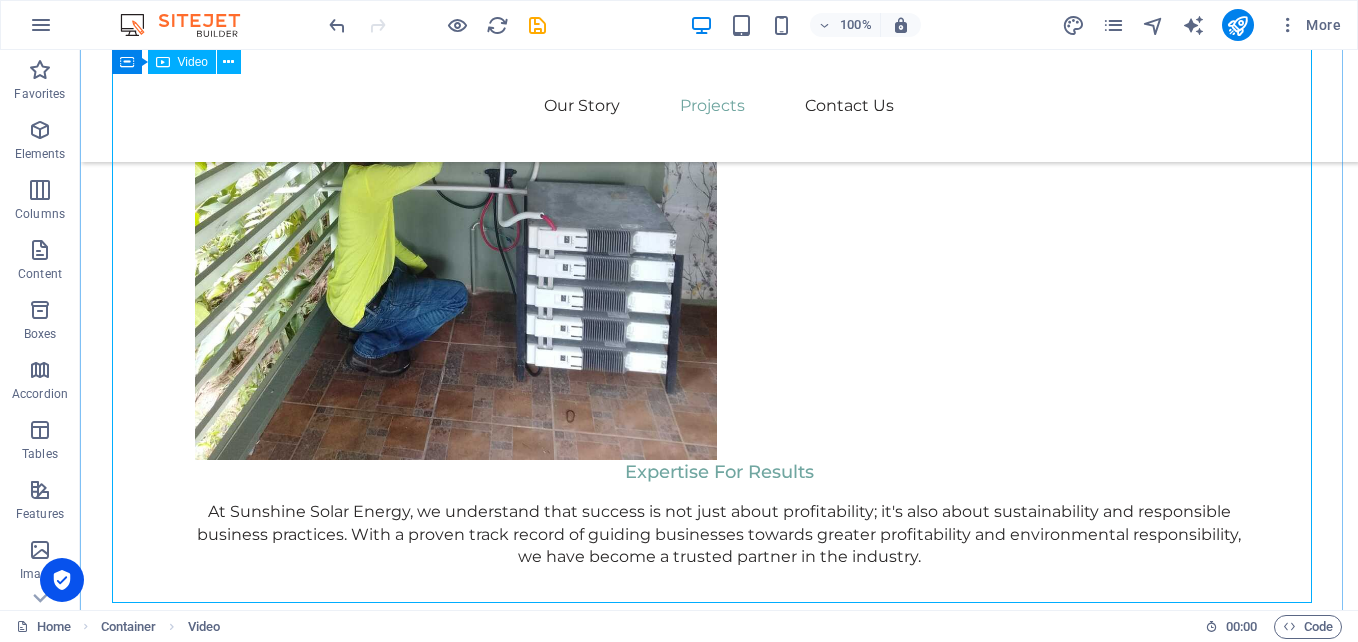 scroll, scrollTop: 2296, scrollLeft: 0, axis: vertical 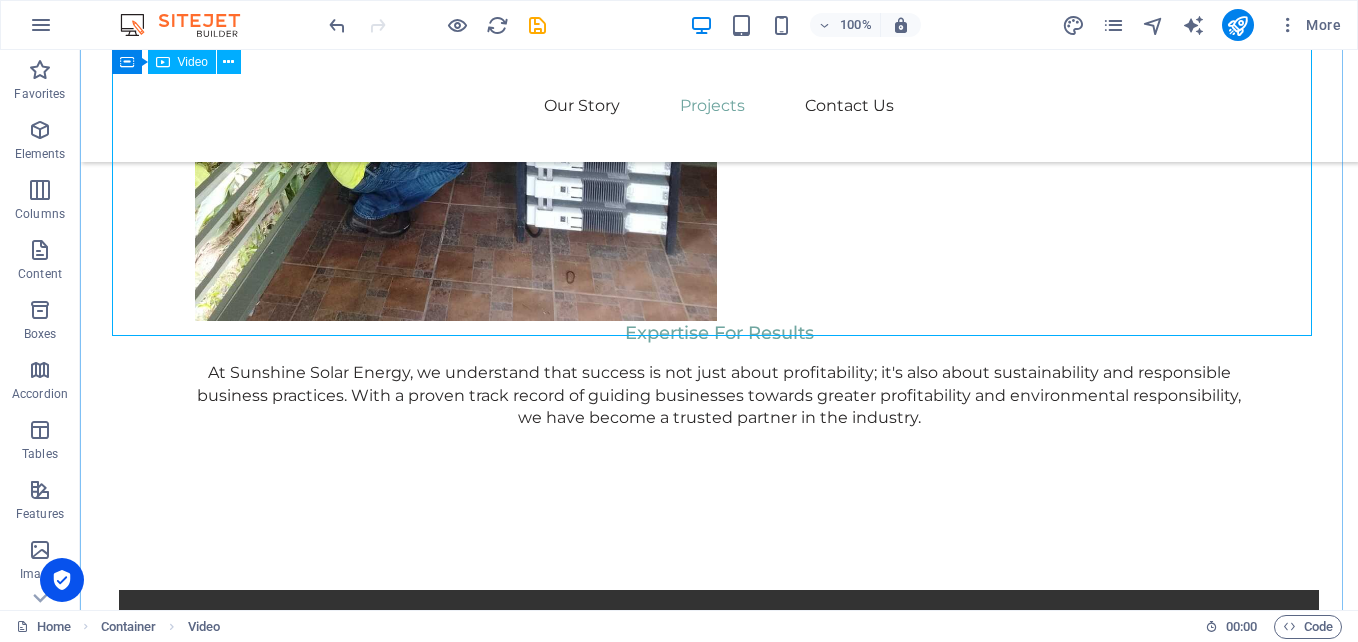 click at bounding box center [719, 890] 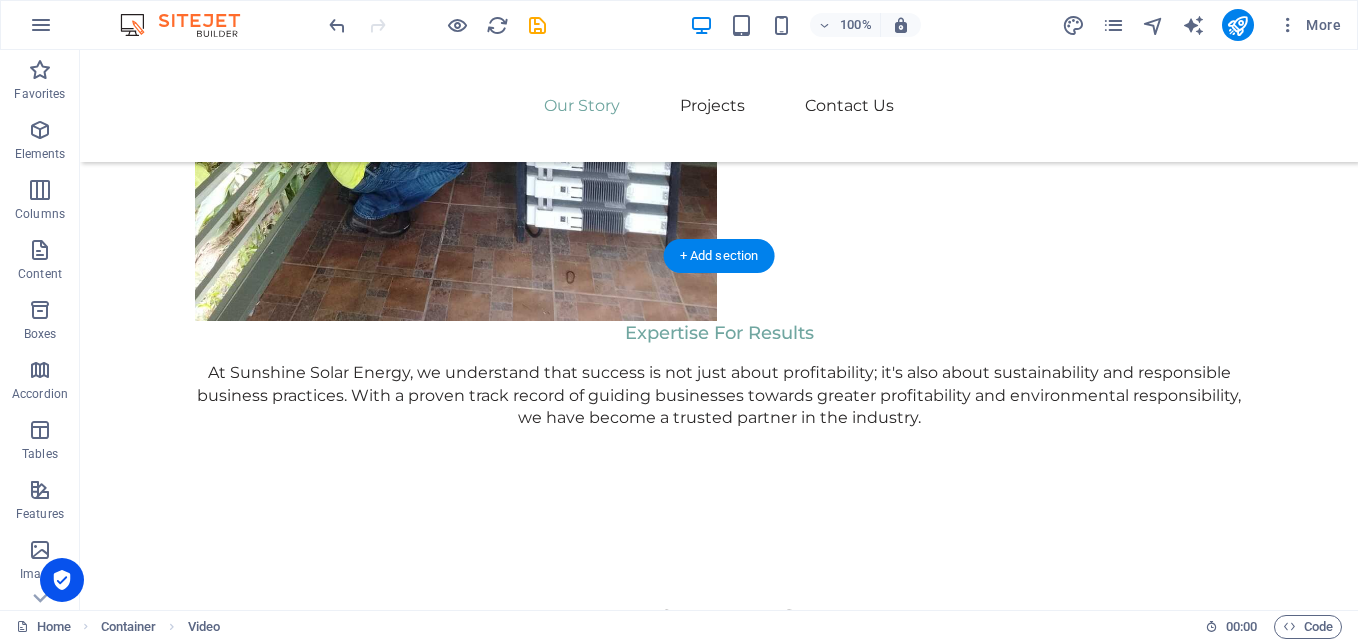 scroll, scrollTop: 1621, scrollLeft: 0, axis: vertical 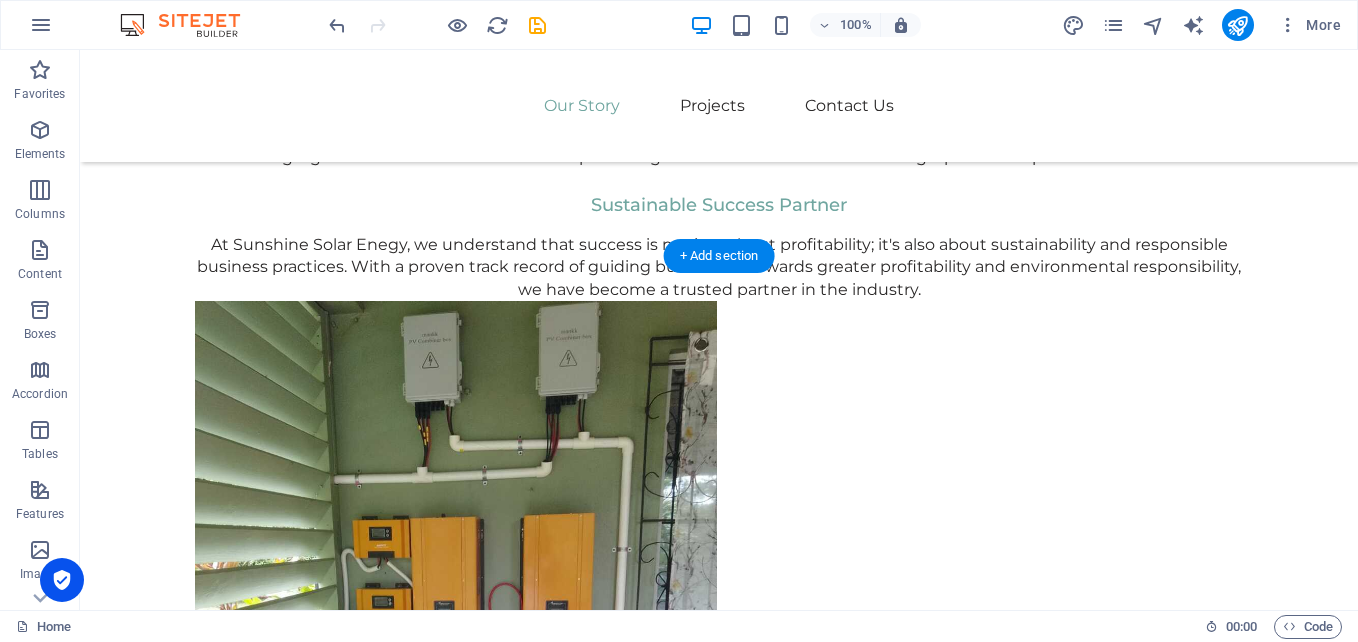 drag, startPoint x: 1081, startPoint y: 254, endPoint x: 1024, endPoint y: 483, distance: 235.98729 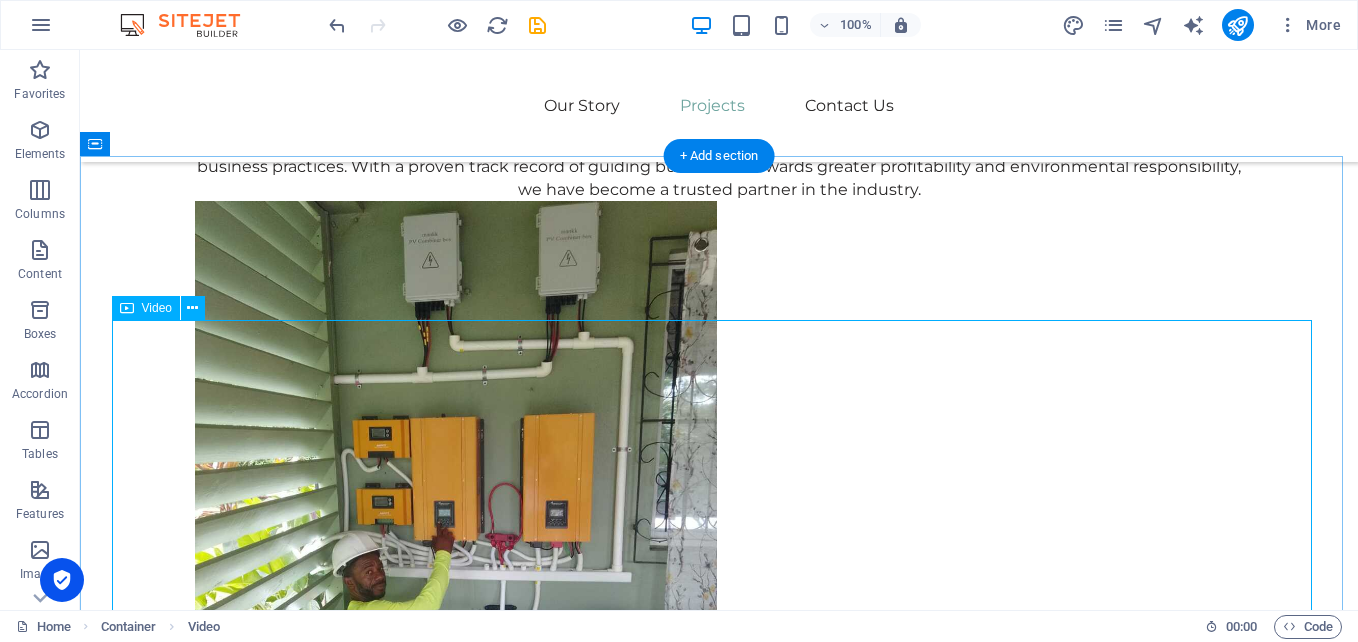 scroll, scrollTop: 2121, scrollLeft: 0, axis: vertical 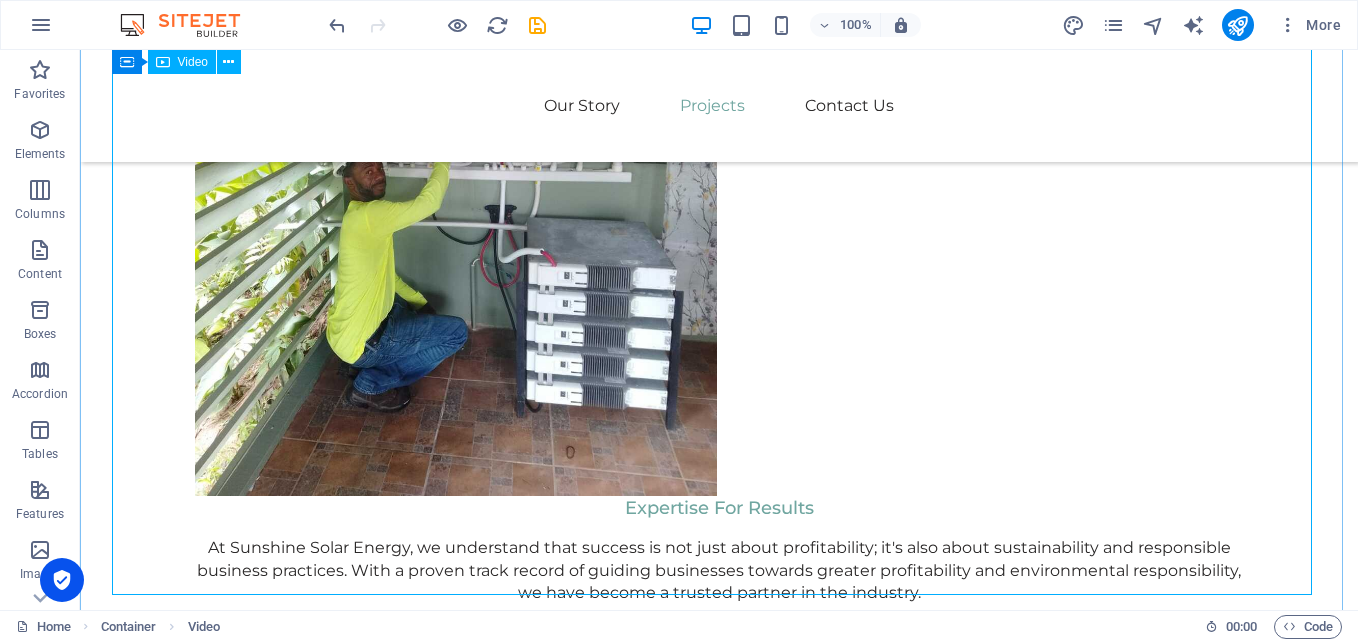 click at bounding box center (719, 1149) 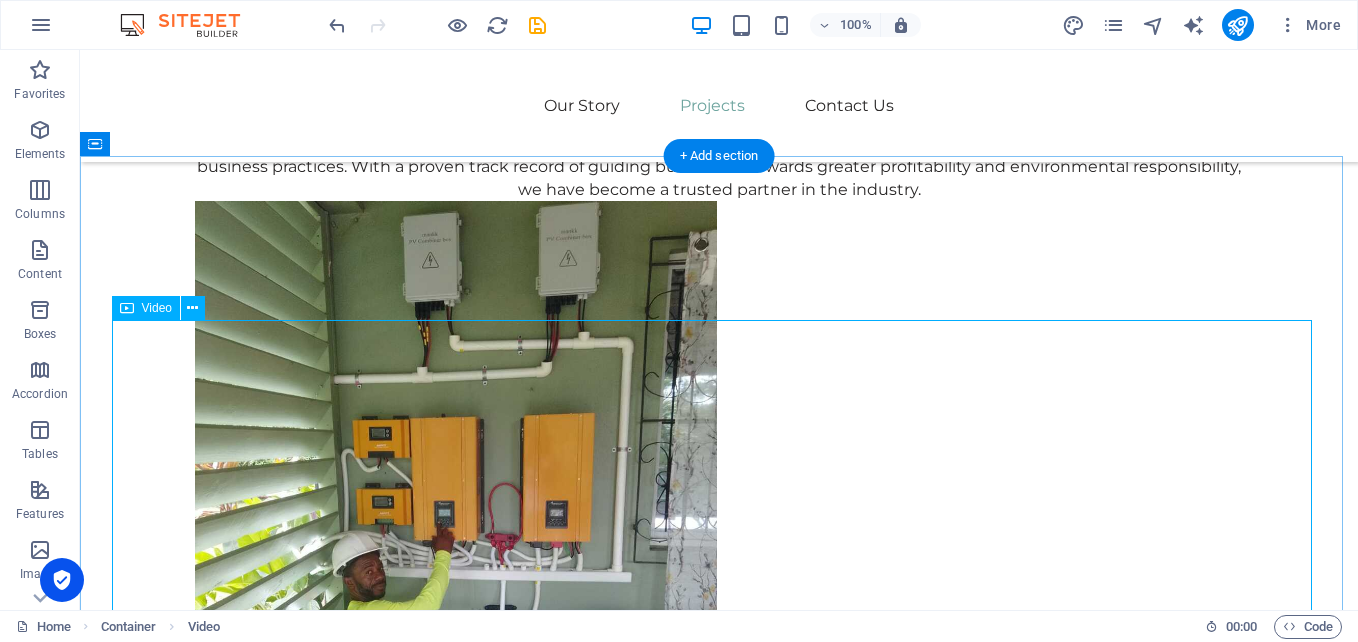 scroll, scrollTop: 1921, scrollLeft: 0, axis: vertical 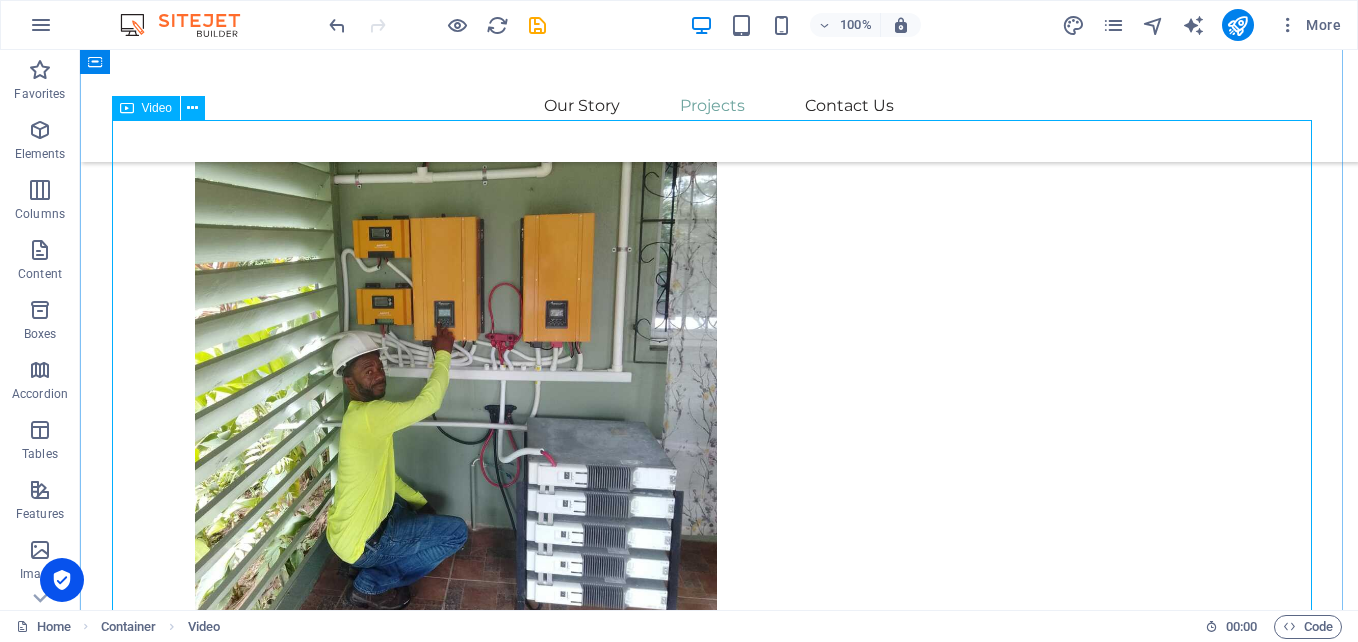 click at bounding box center [719, 1349] 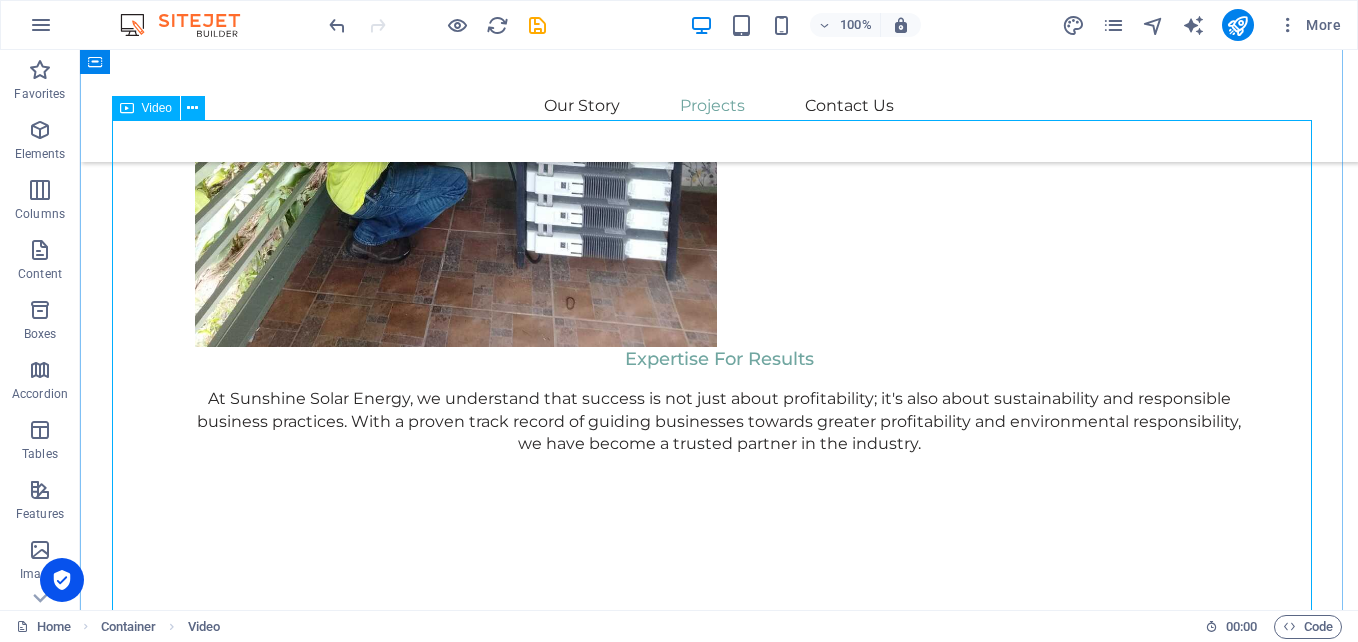 select on "%" 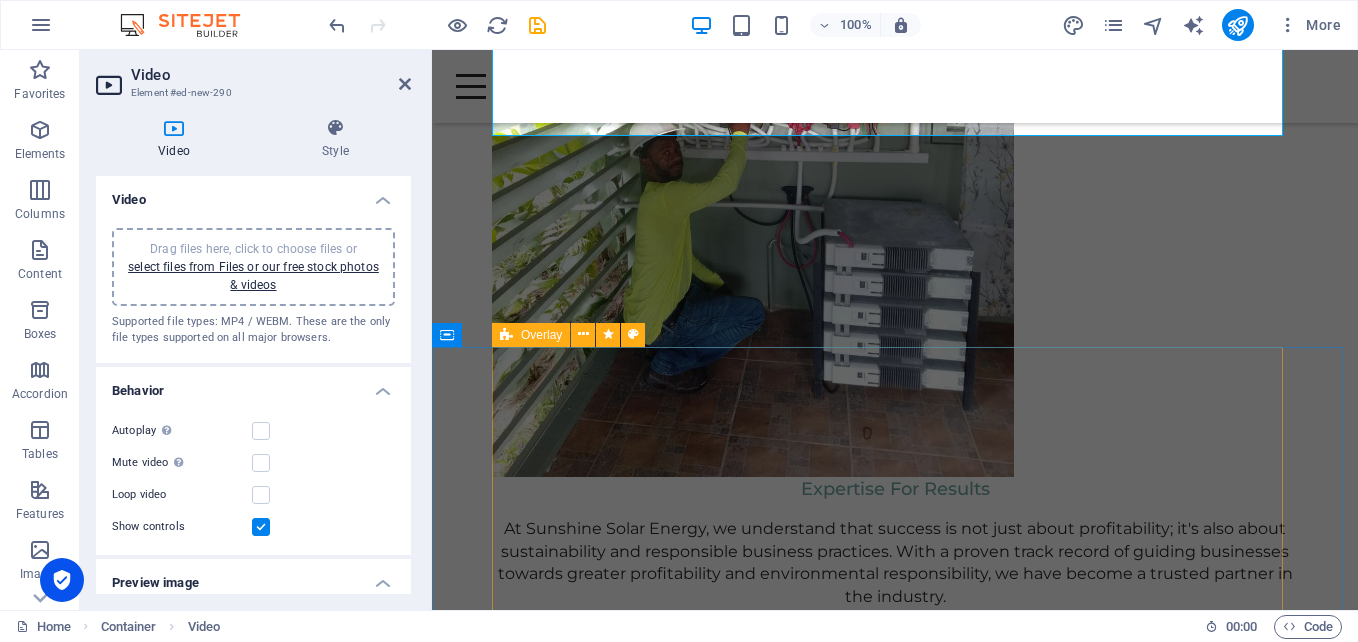 scroll, scrollTop: 1882, scrollLeft: 0, axis: vertical 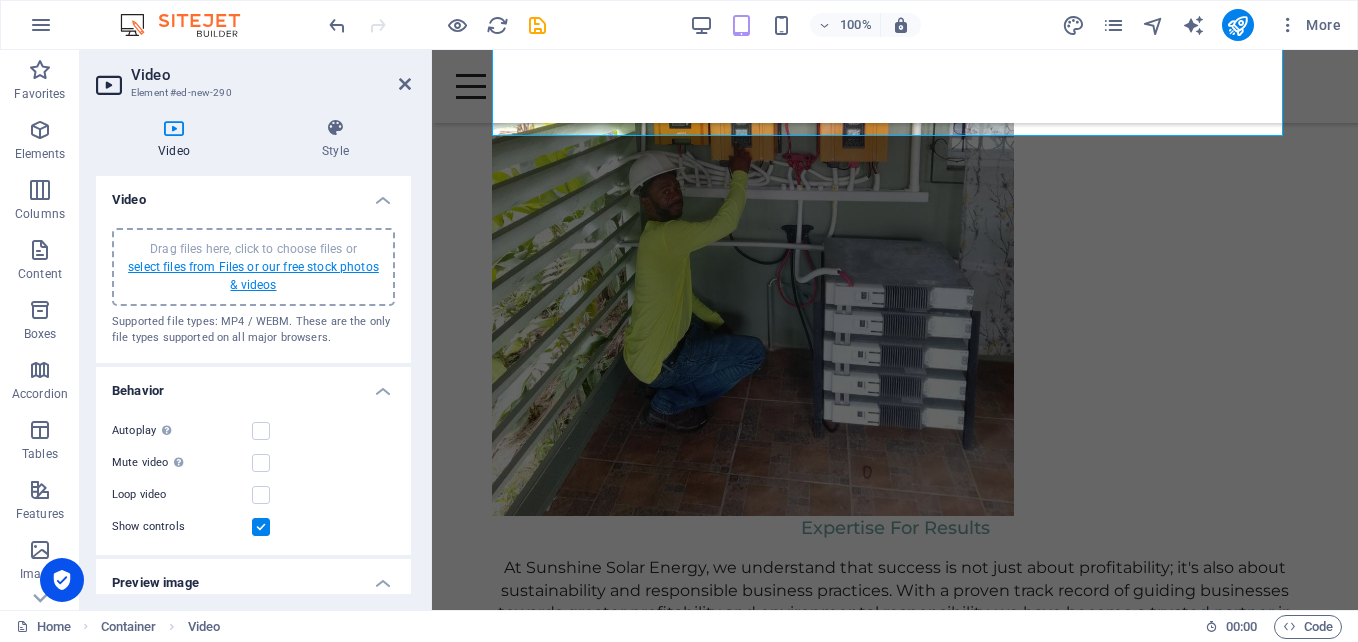 click on "select files from Files or our free stock photos & videos" at bounding box center [253, 276] 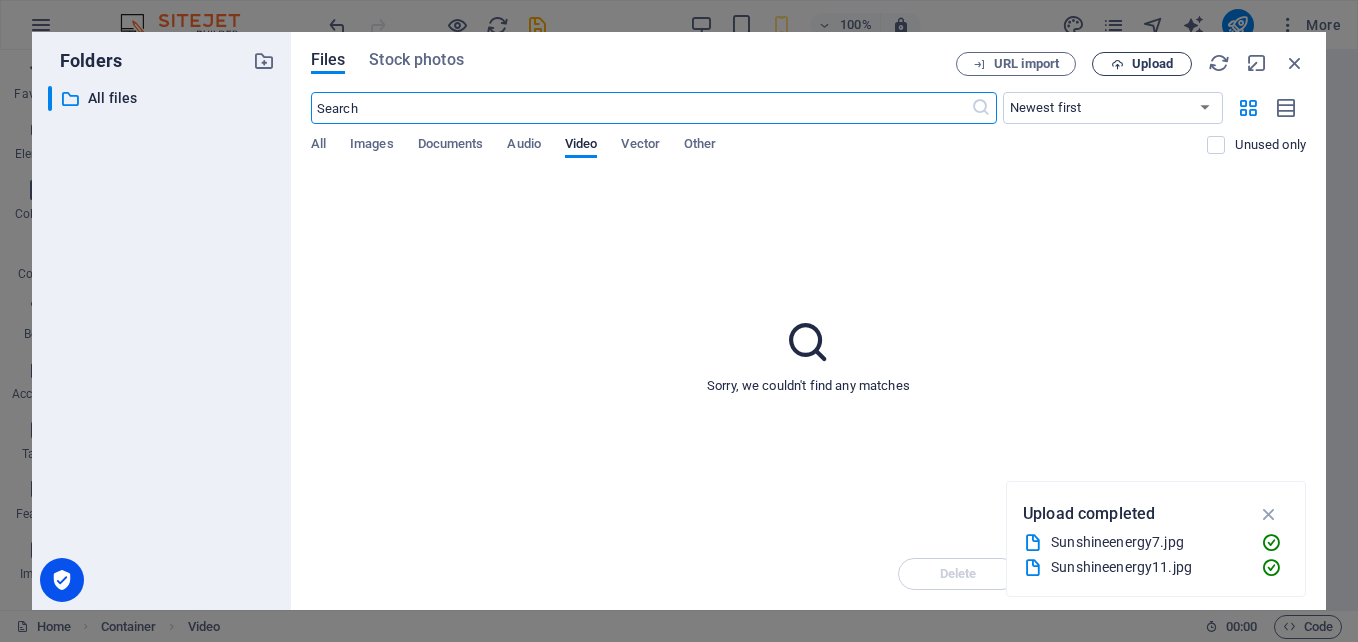 click on "Upload" at bounding box center [1152, 64] 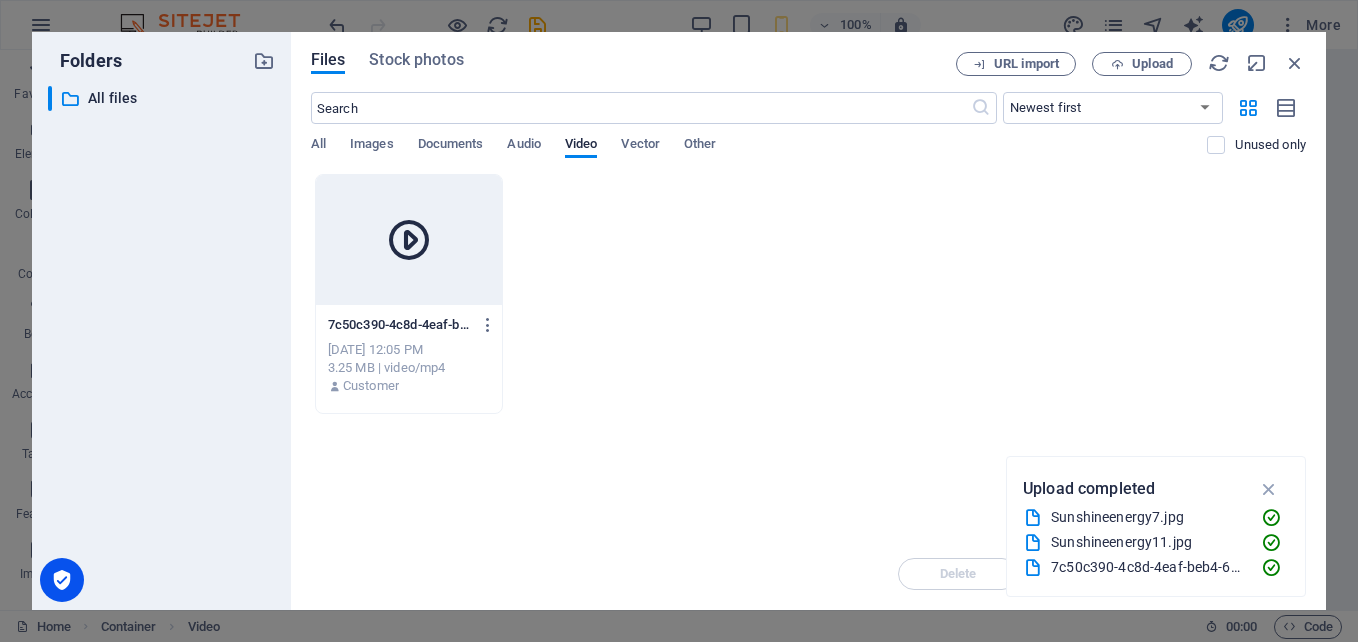 click at bounding box center (409, 240) 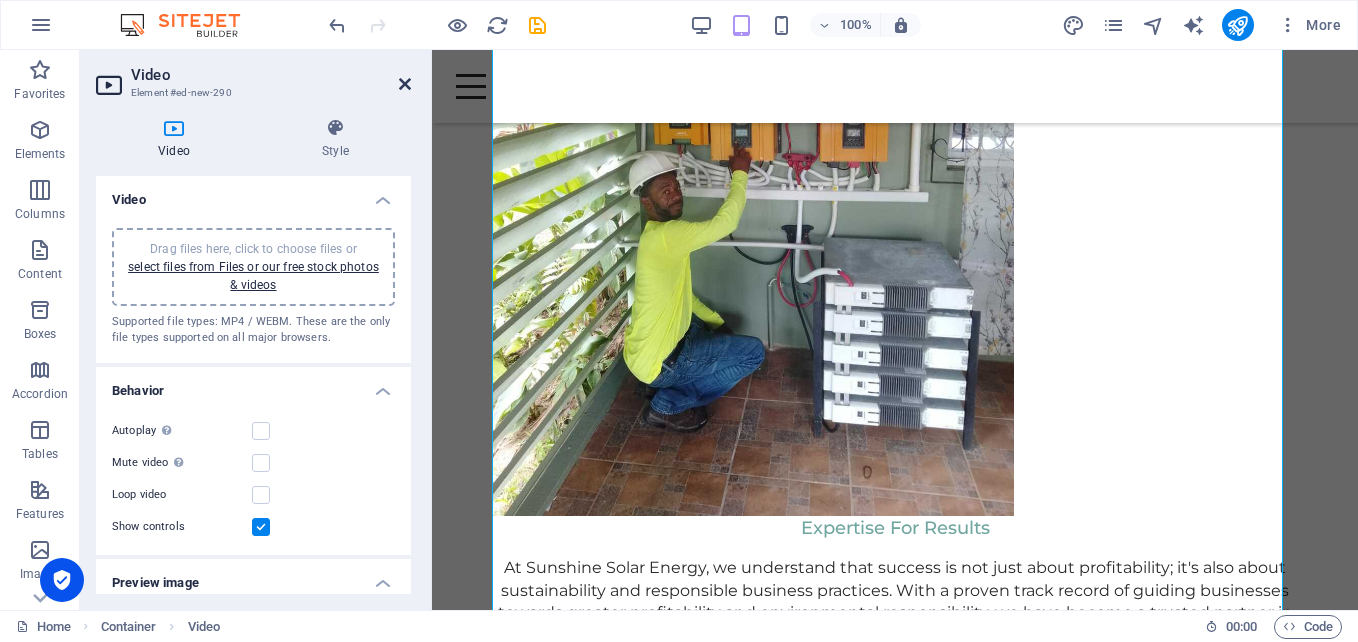 click at bounding box center (405, 84) 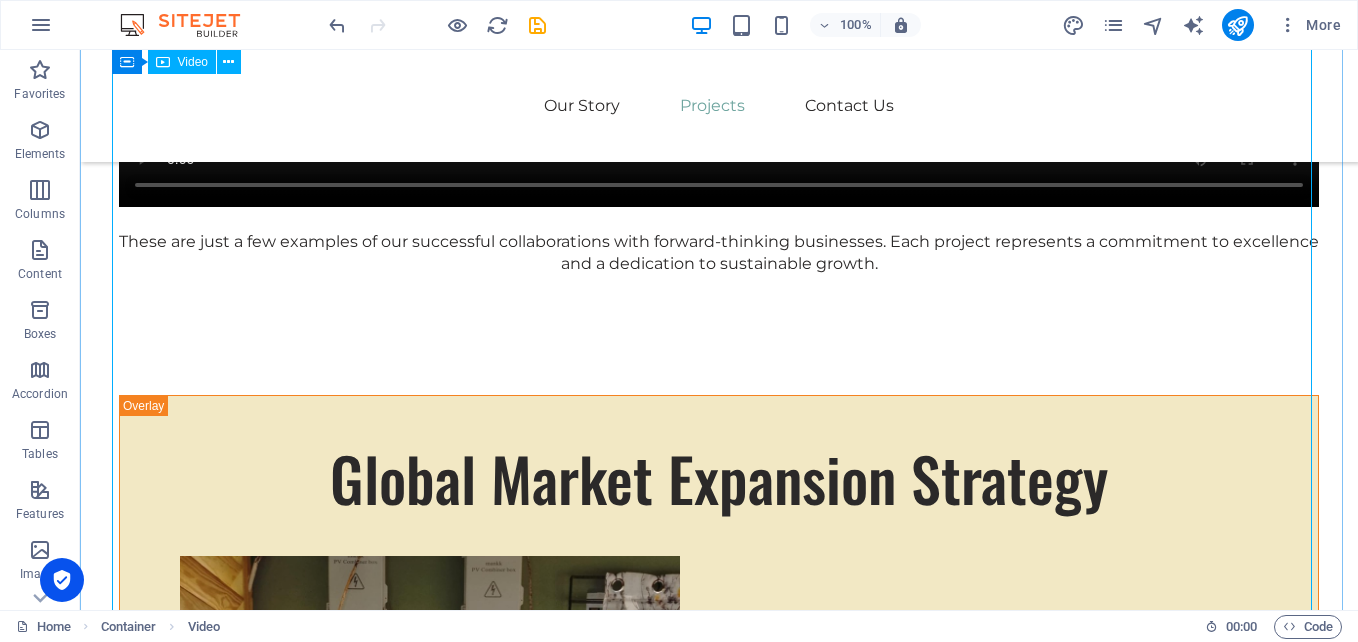 scroll, scrollTop: 3382, scrollLeft: 0, axis: vertical 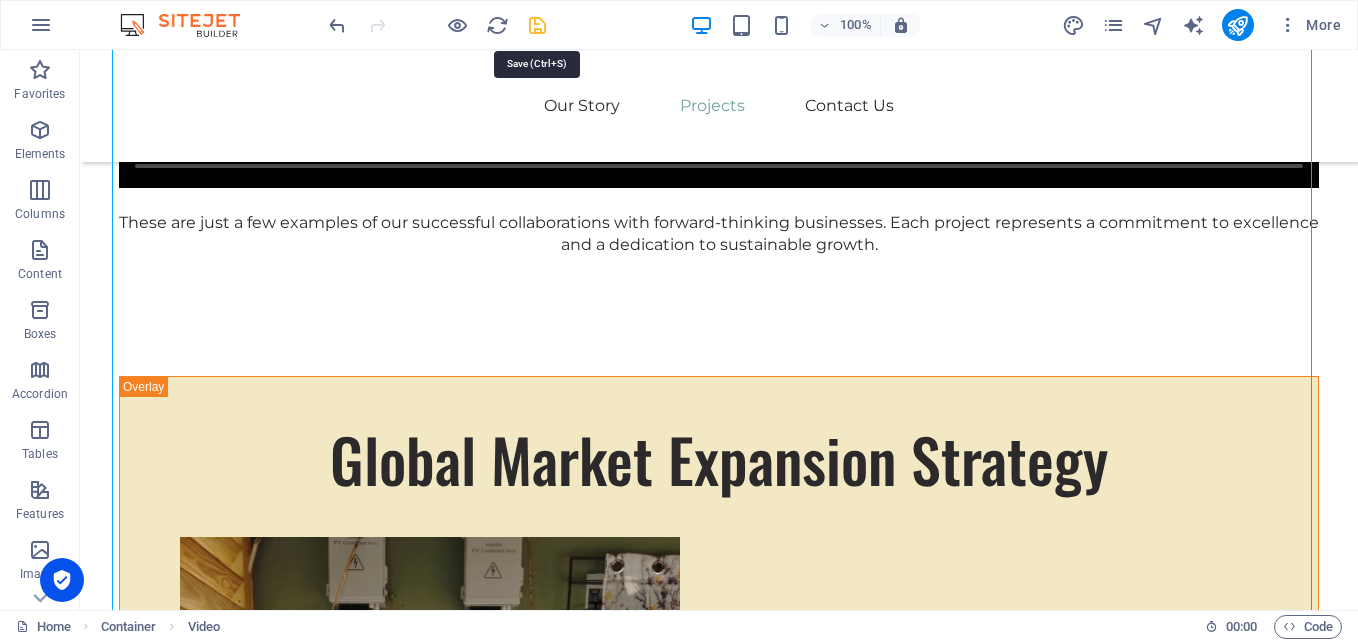 click at bounding box center [537, 25] 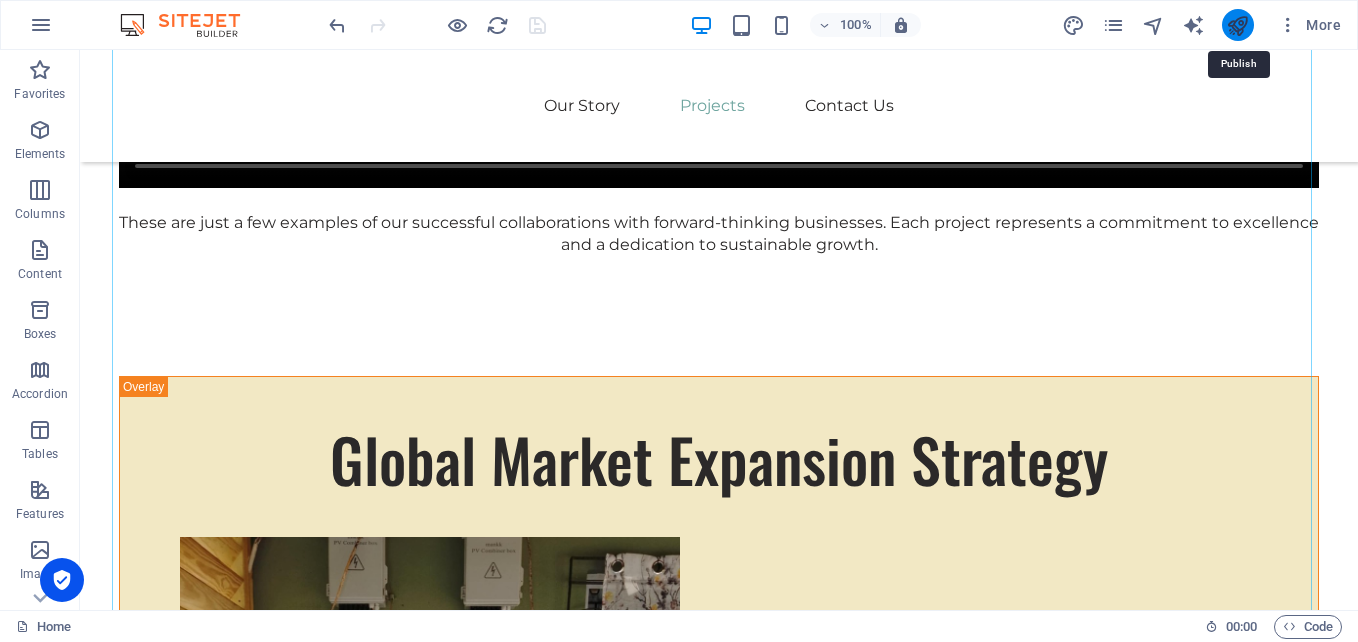 click at bounding box center (1237, 25) 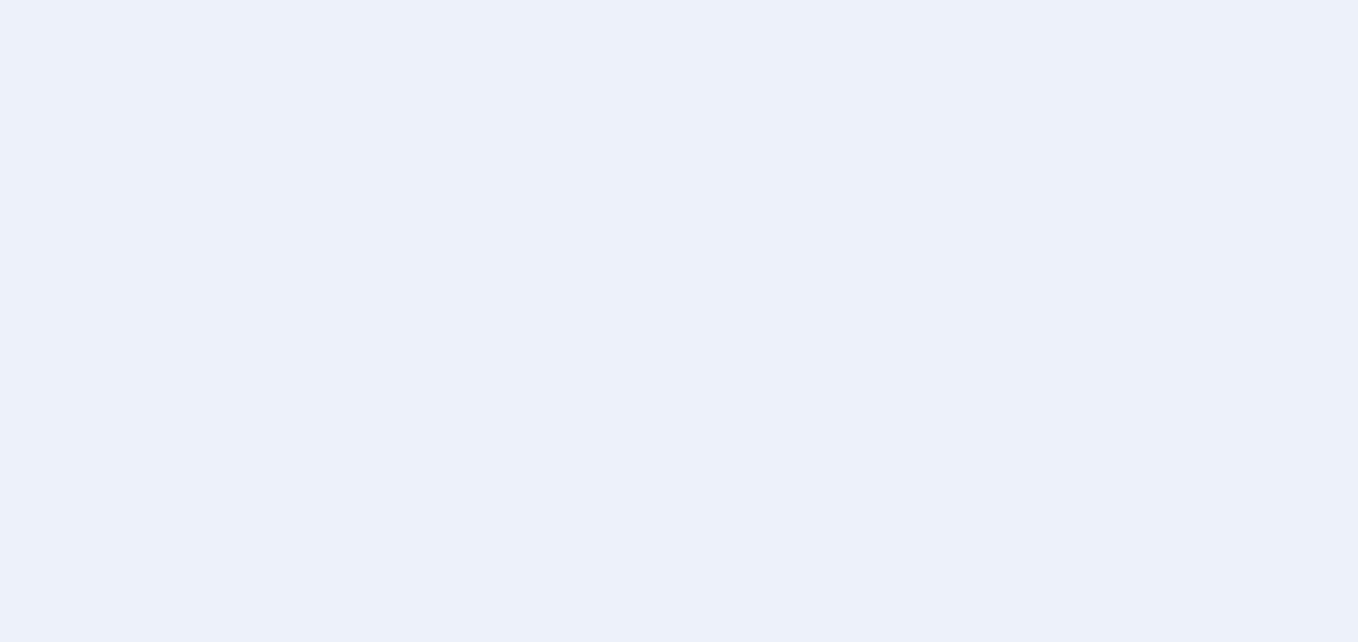 scroll, scrollTop: 0, scrollLeft: 0, axis: both 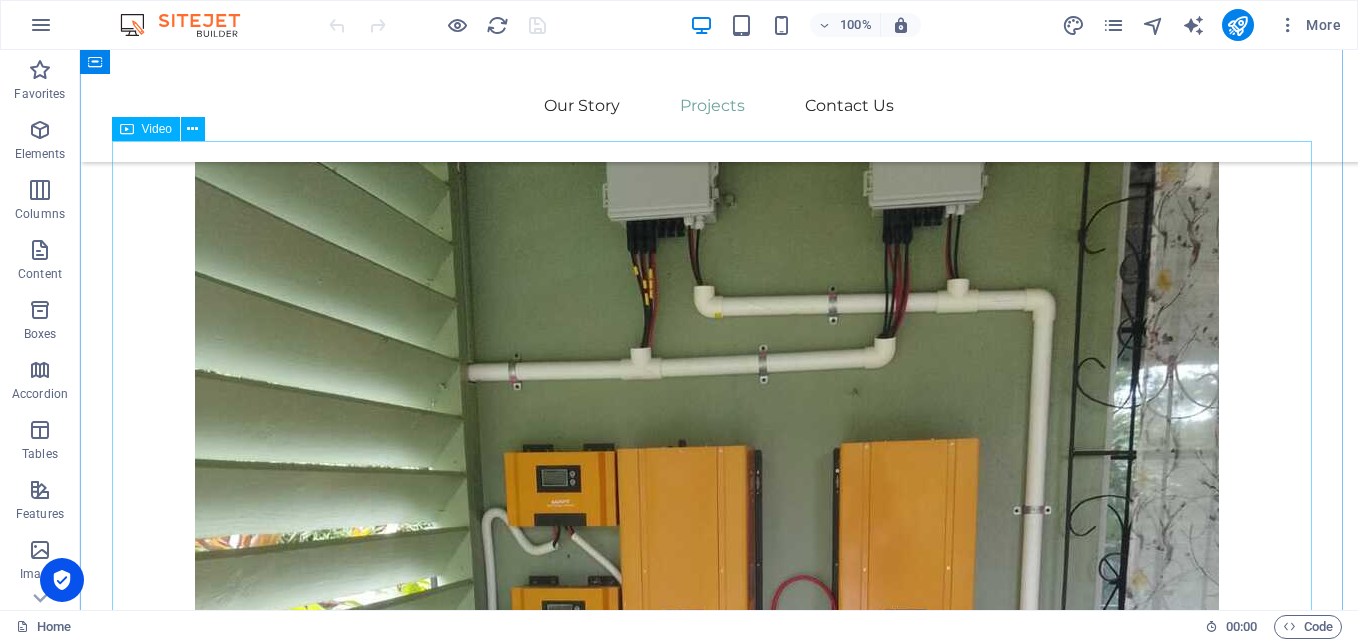 click at bounding box center (719, 2039) 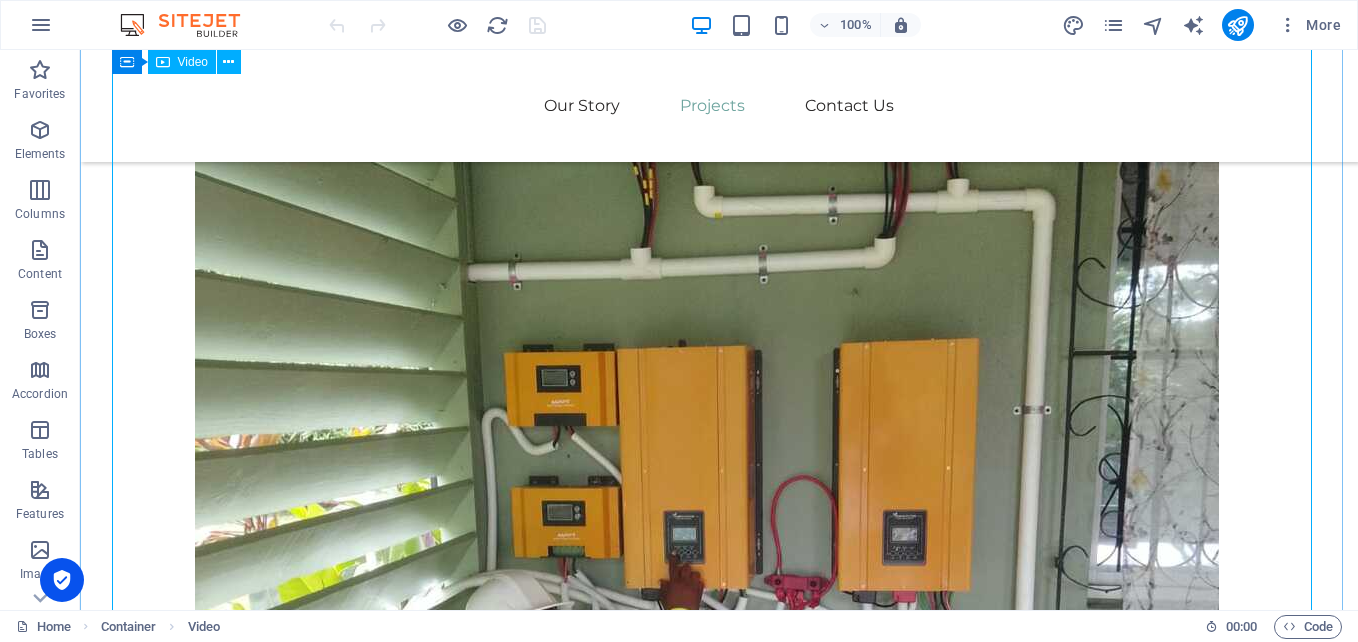 scroll, scrollTop: 1800, scrollLeft: 0, axis: vertical 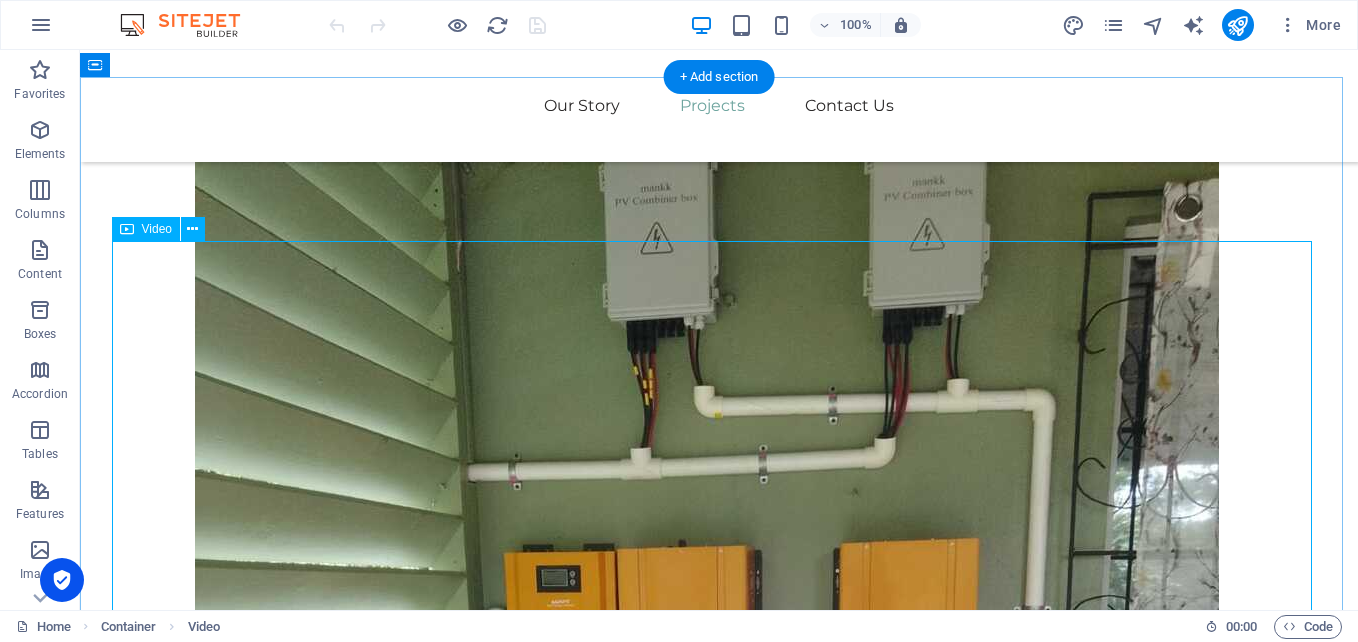 click at bounding box center [719, 2139] 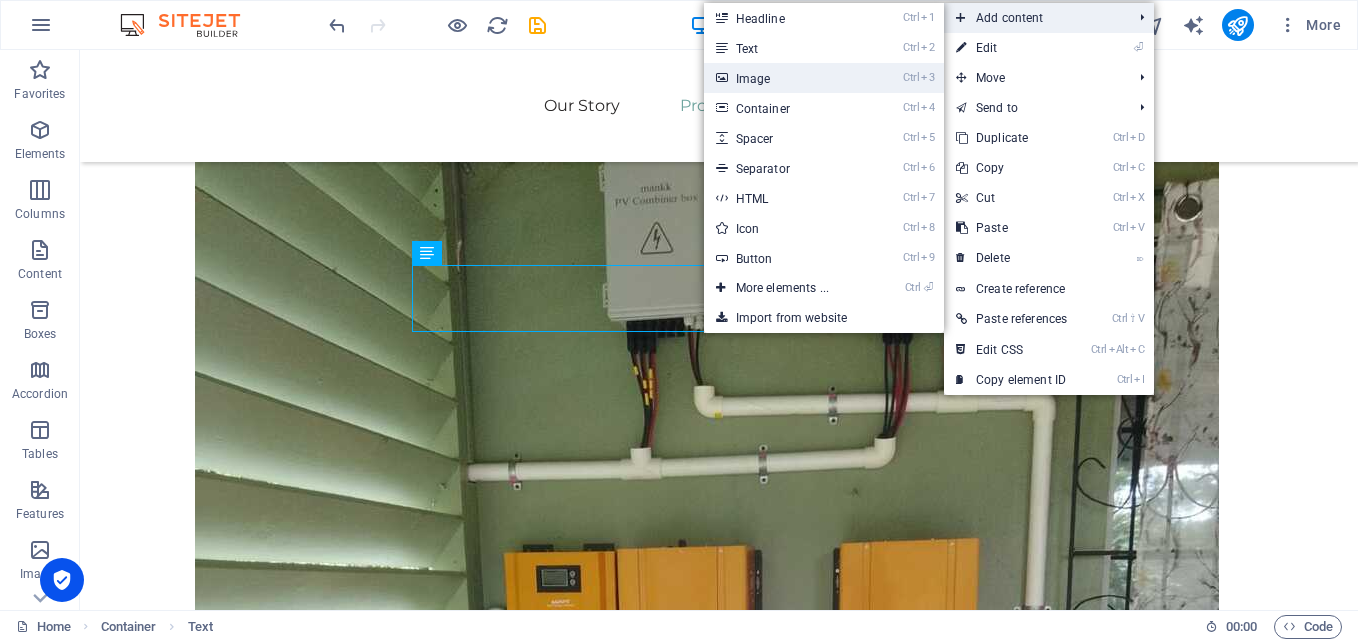 click on "Ctrl 3  Image" at bounding box center (786, 78) 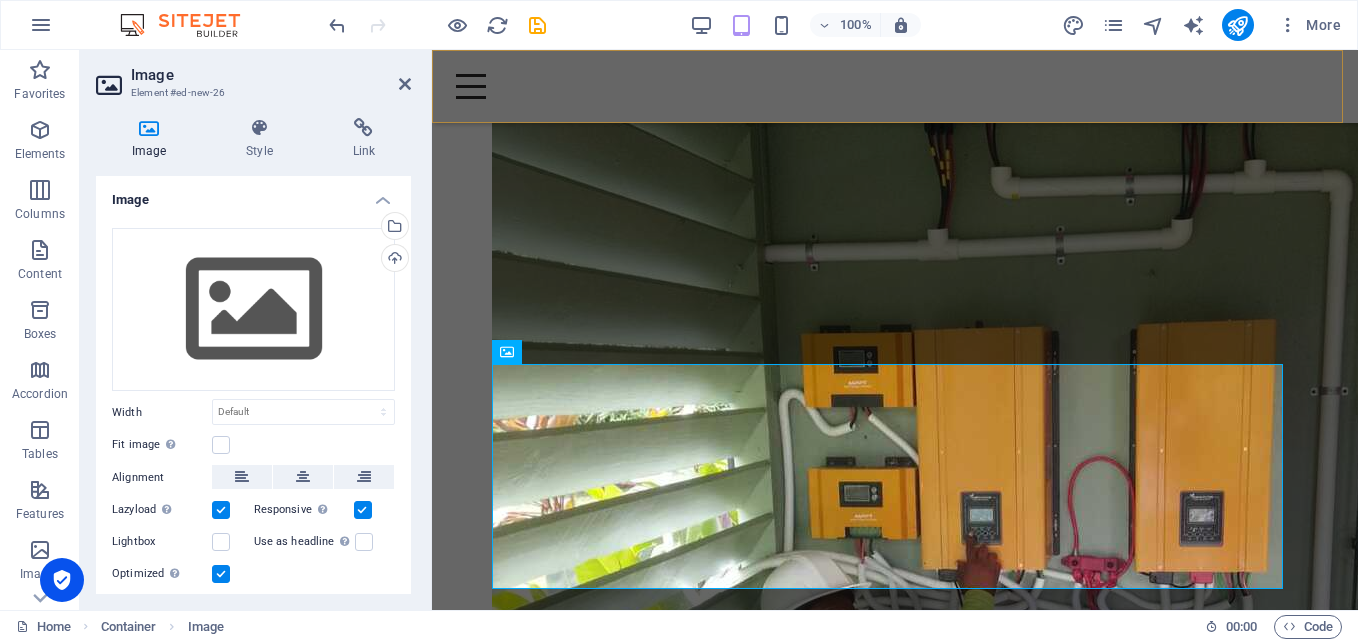 scroll, scrollTop: 1300, scrollLeft: 0, axis: vertical 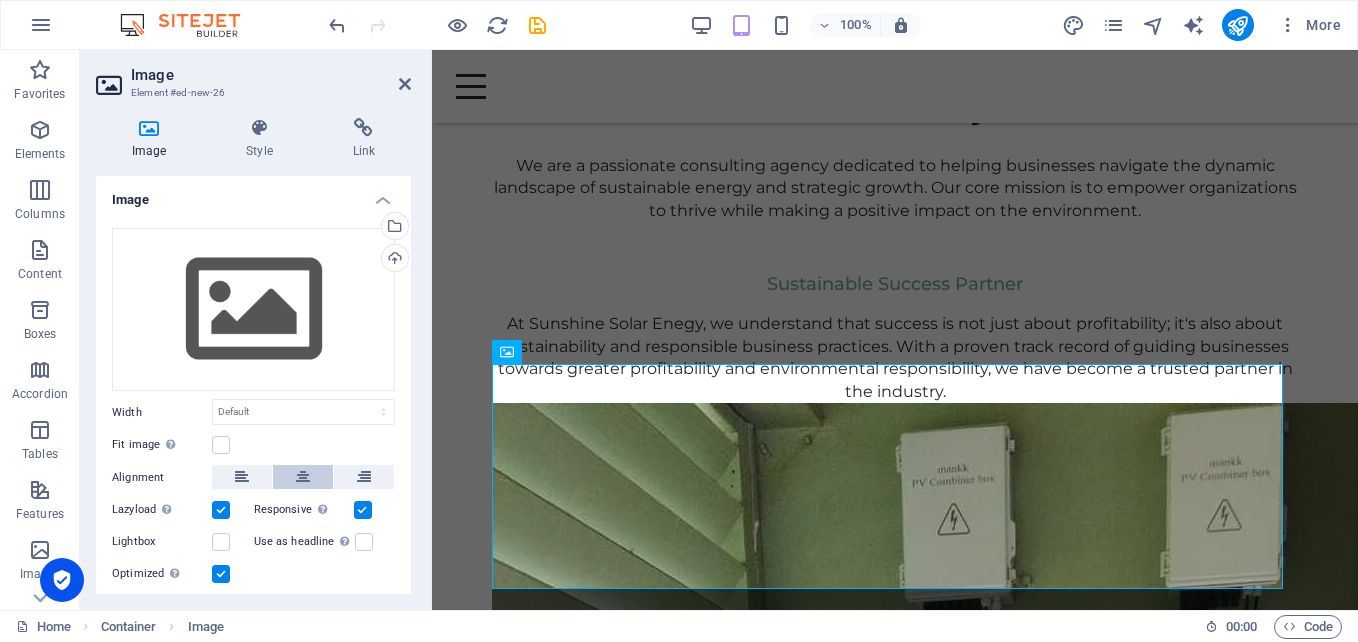 click at bounding box center (303, 477) 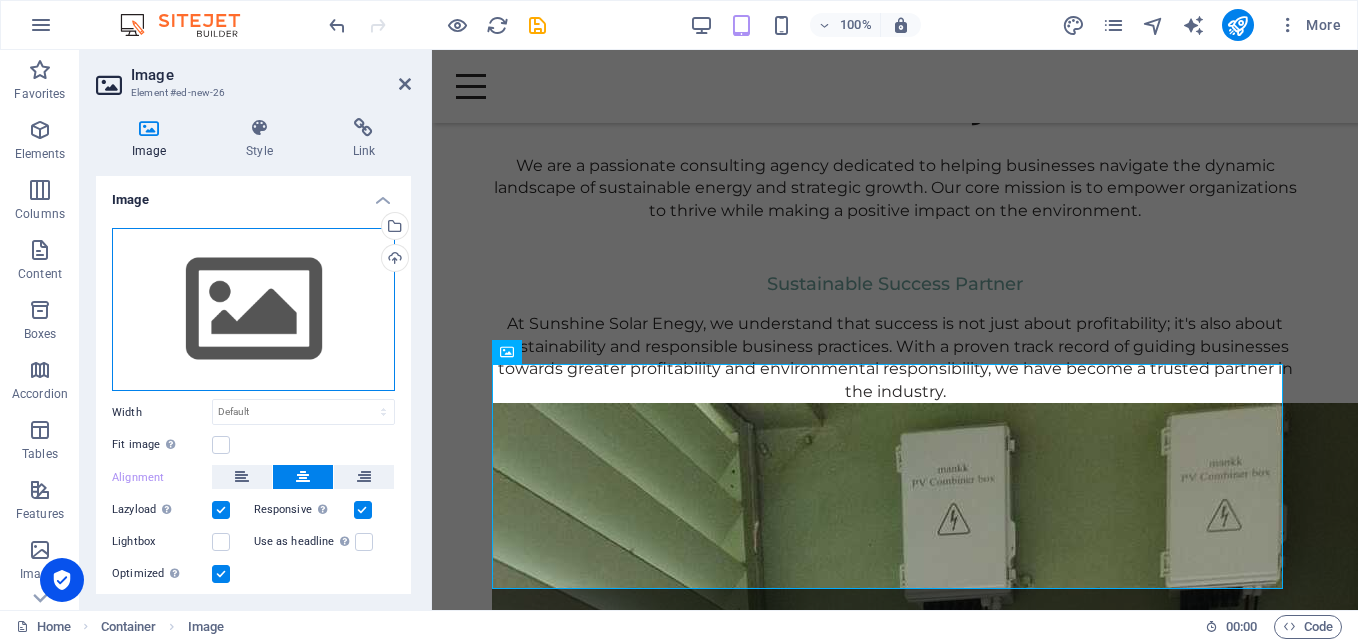 click on "Drag files here, click to choose files or select files from Files or our free stock photos & videos" at bounding box center [253, 310] 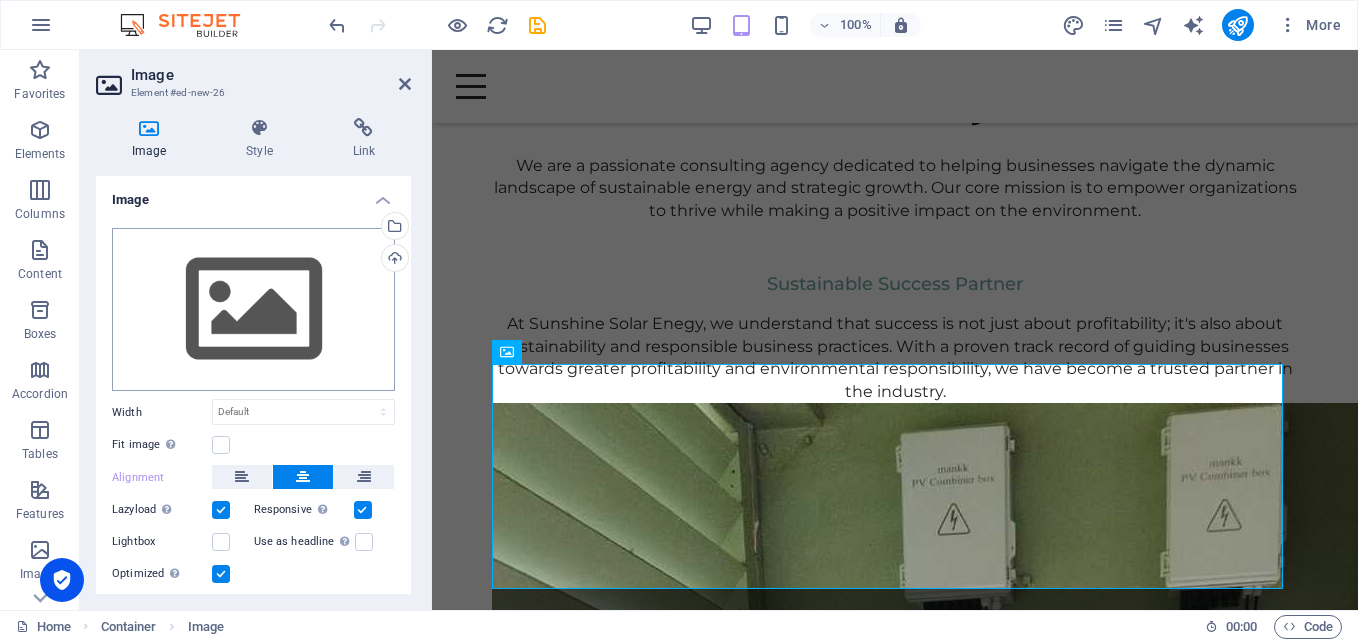 click on "[DOMAIN_NAME] Home Favorites Elements Columns Content Boxes Accordion Tables Features Images Slider Header Footer Forms Marketing Collections Image Element #ed-new-26 Image Style Link Image Drag files here, click to choose files or select files from Files or our free stock photos & videos Select files from the file manager, stock photos, or upload file(s) Upload Width Default auto px rem % em vh vw Fit image Automatically fit image to a fixed width and height Height Default auto px Alignment Lazyload Loading images after the page loads improves page speed. Responsive Automatically load retina image and smartphone optimized sizes. Lightbox Use as headline The image will be wrapped in an H1 headline tag. Useful for giving alternative text the weight of an H1 headline, e.g. for the logo. Leave unchecked if uncertain. Optimized Images are compressed to improve page speed. Position Direction Custom X offset 50" at bounding box center [679, 321] 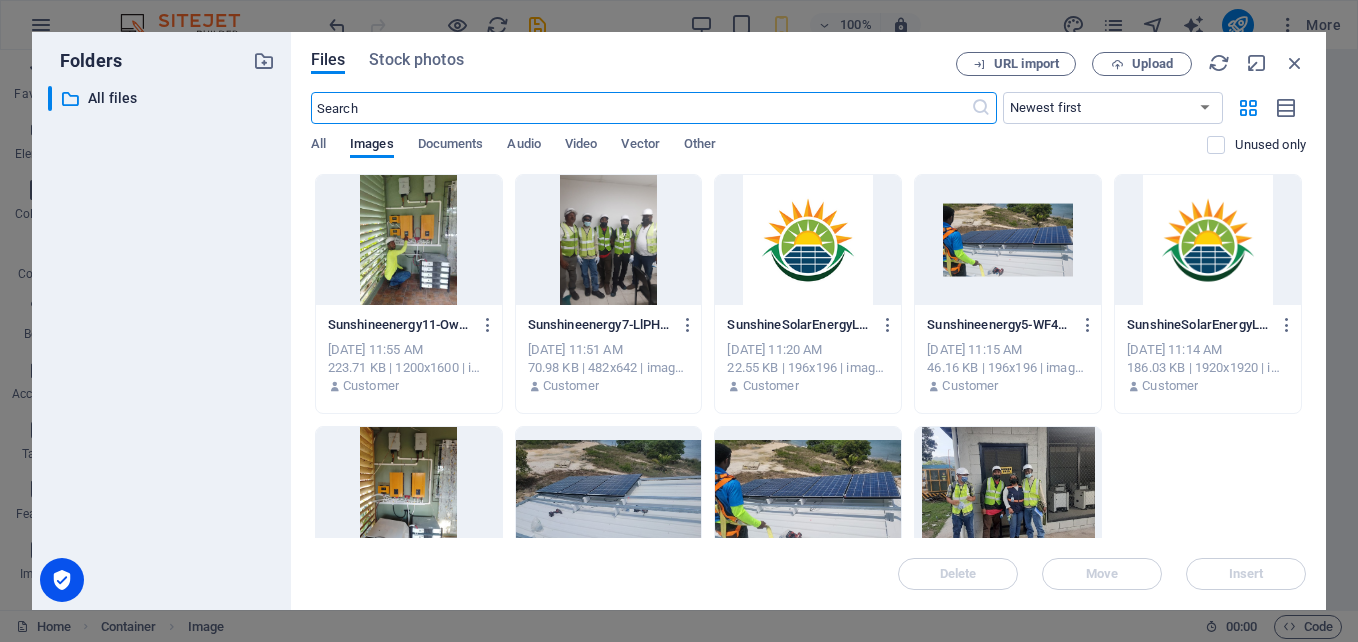 scroll, scrollTop: 2097, scrollLeft: 0, axis: vertical 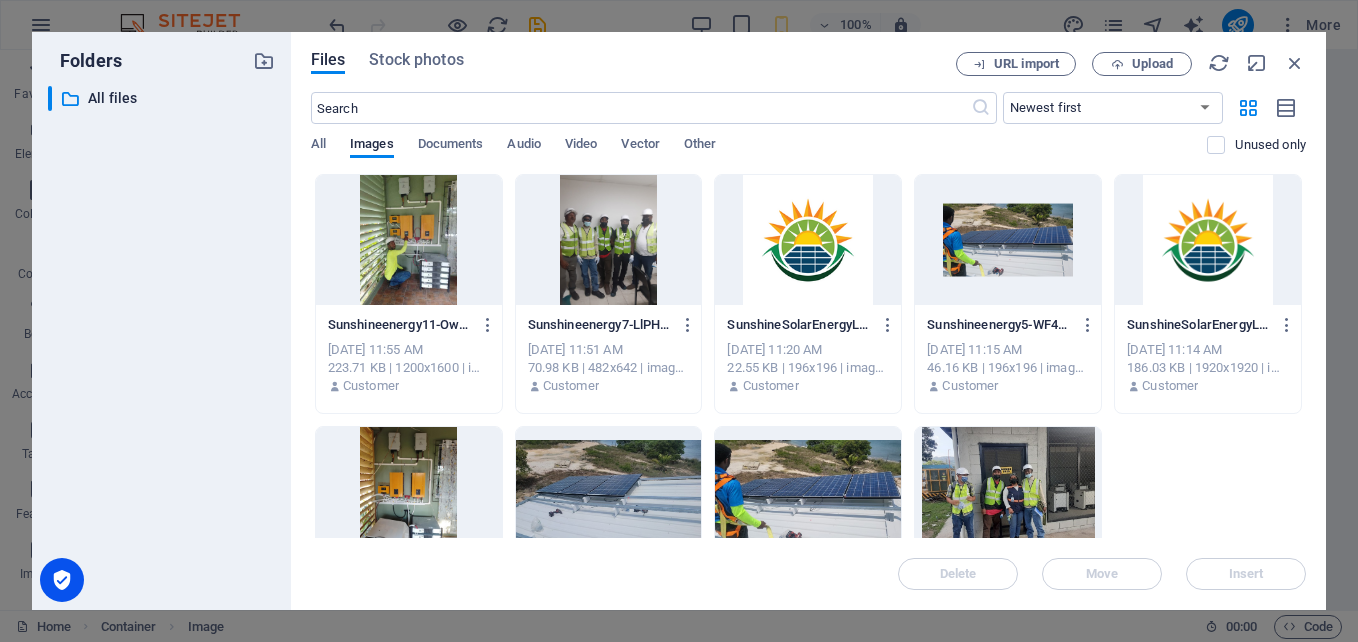 click at bounding box center [1008, 492] 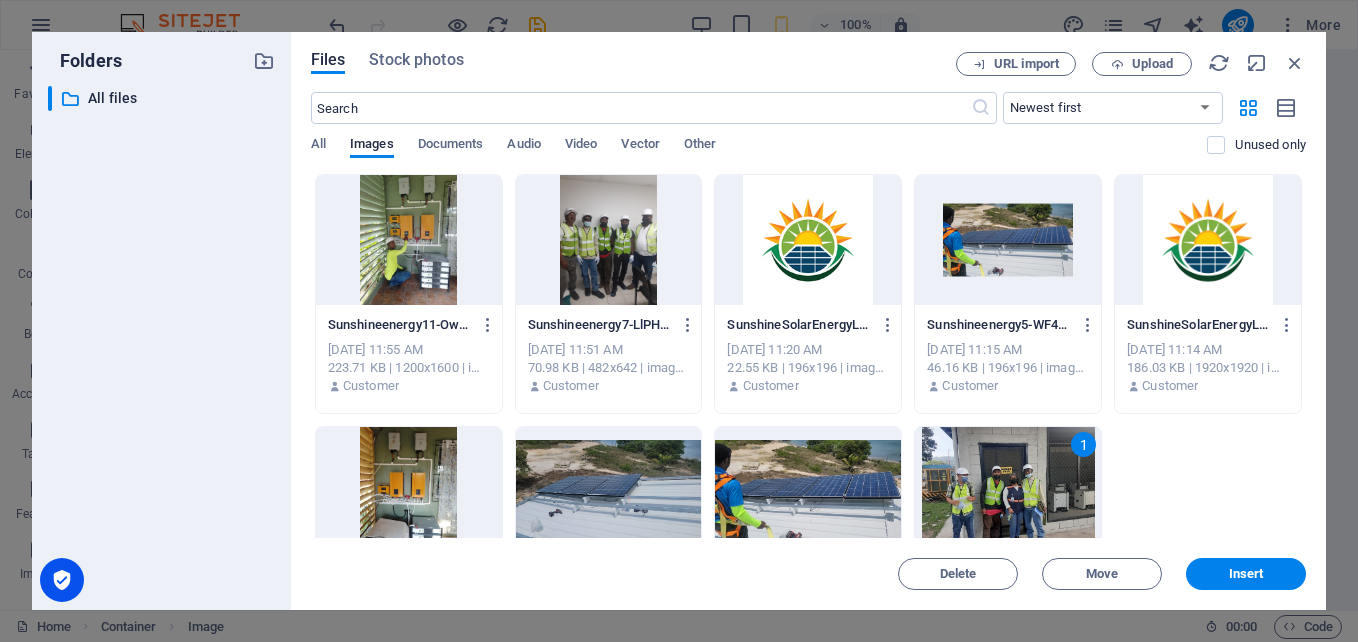 click on "1" at bounding box center [1008, 492] 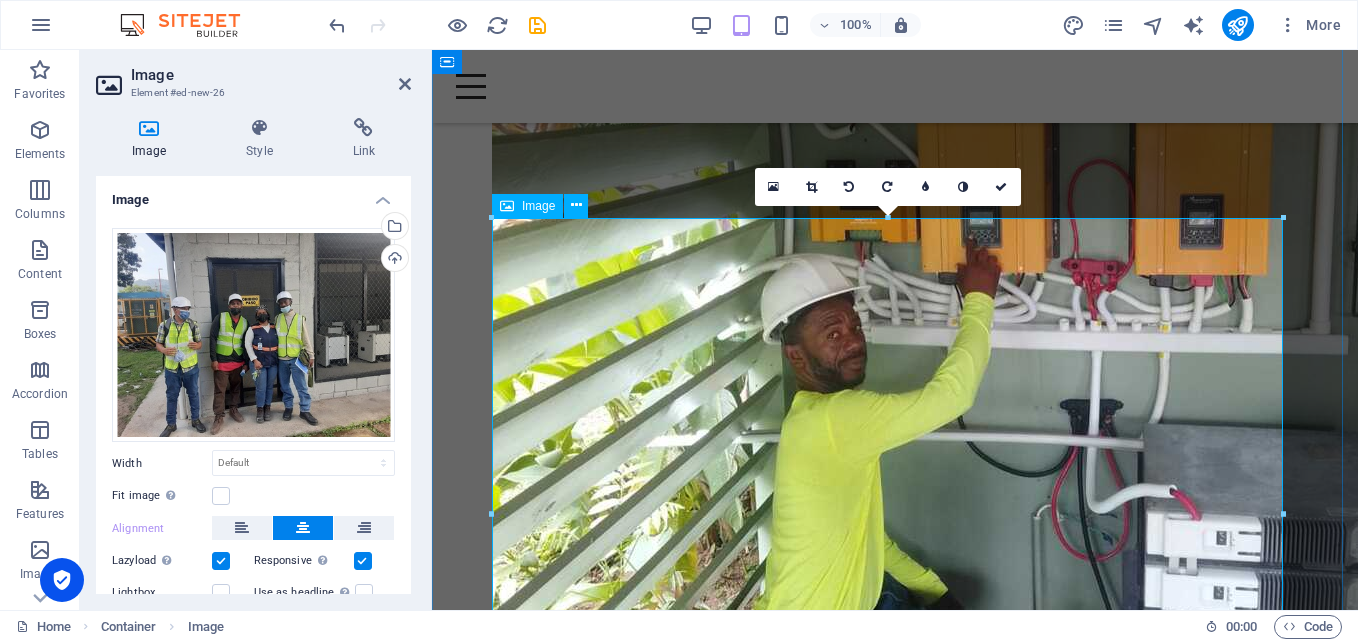 scroll, scrollTop: 1446, scrollLeft: 0, axis: vertical 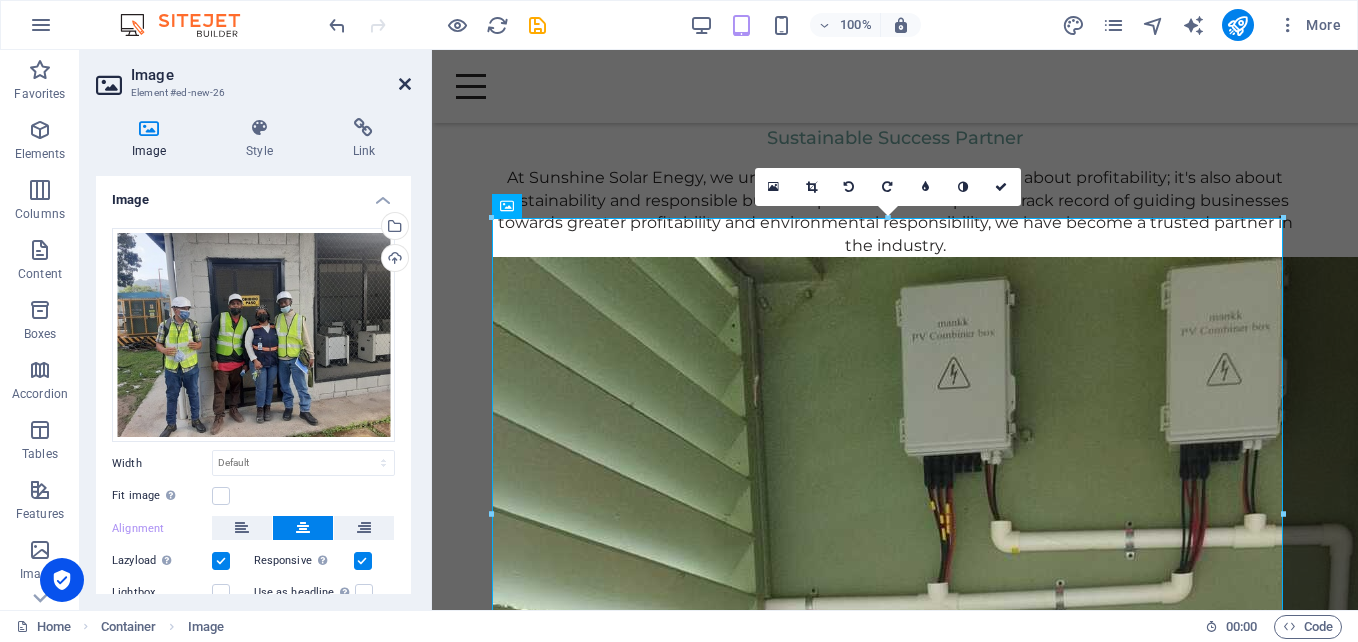 click at bounding box center [405, 84] 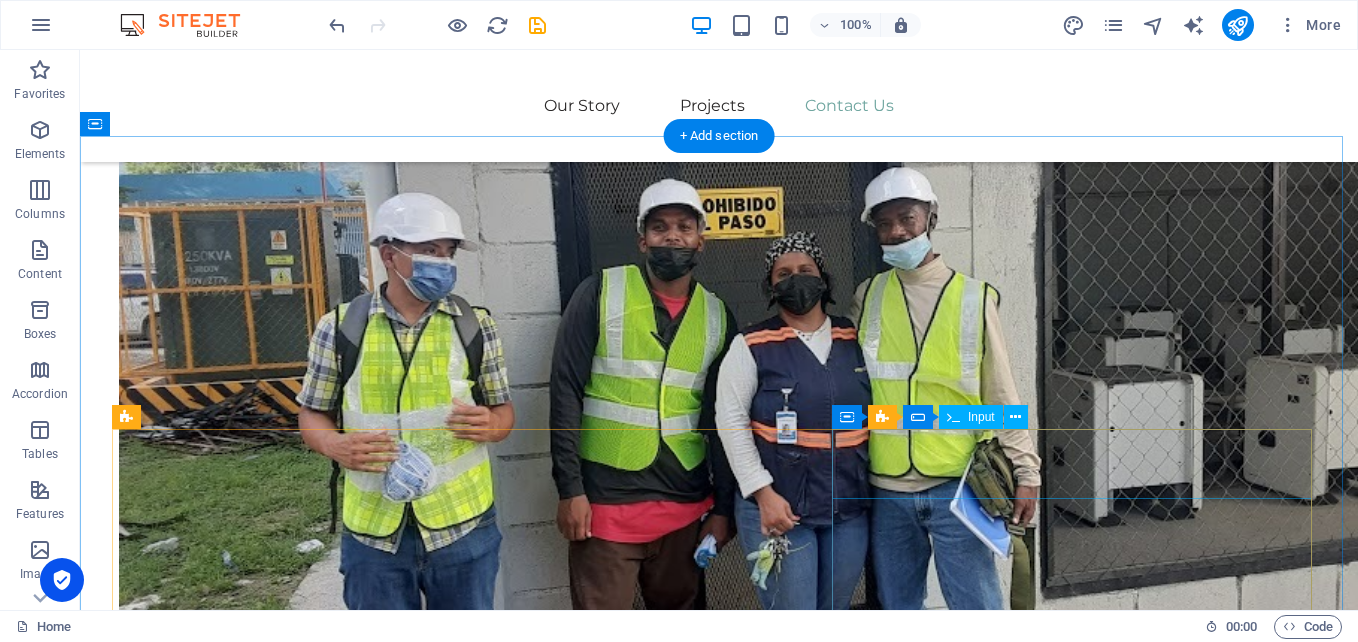 scroll, scrollTop: 3850, scrollLeft: 0, axis: vertical 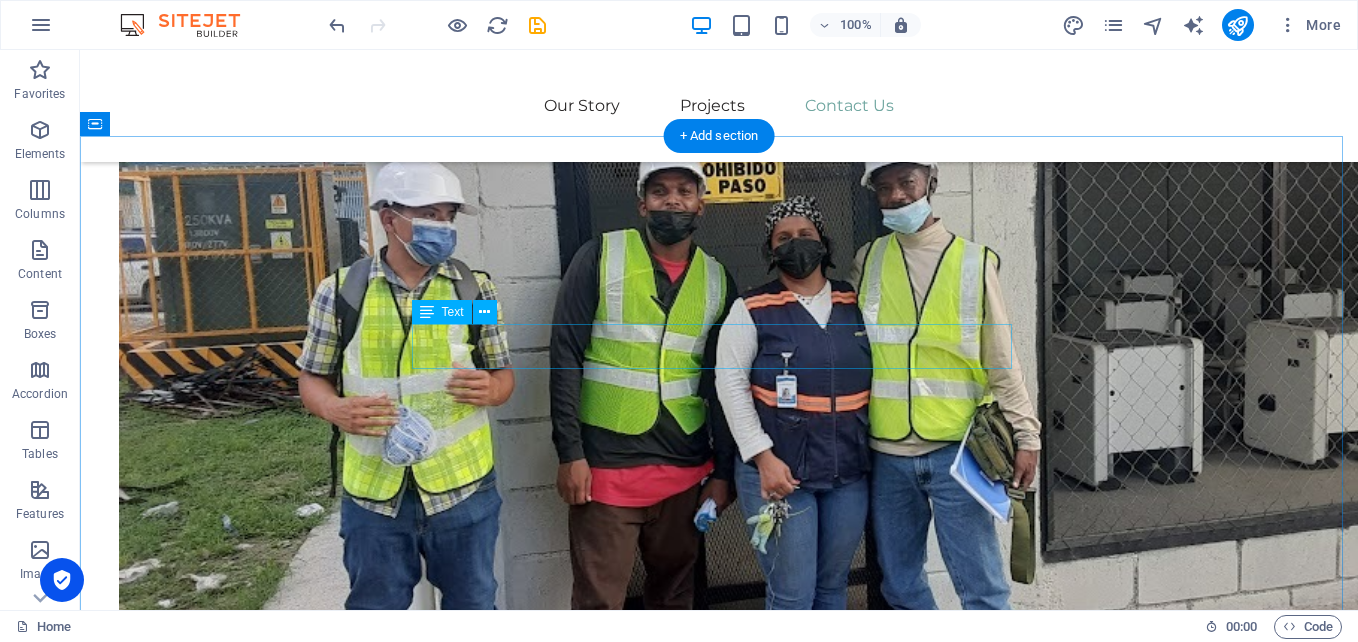 click on "Ready to embark on your journey towards sustainable success? Contact us [DATE] to schedule a consultation." at bounding box center (719, 2082) 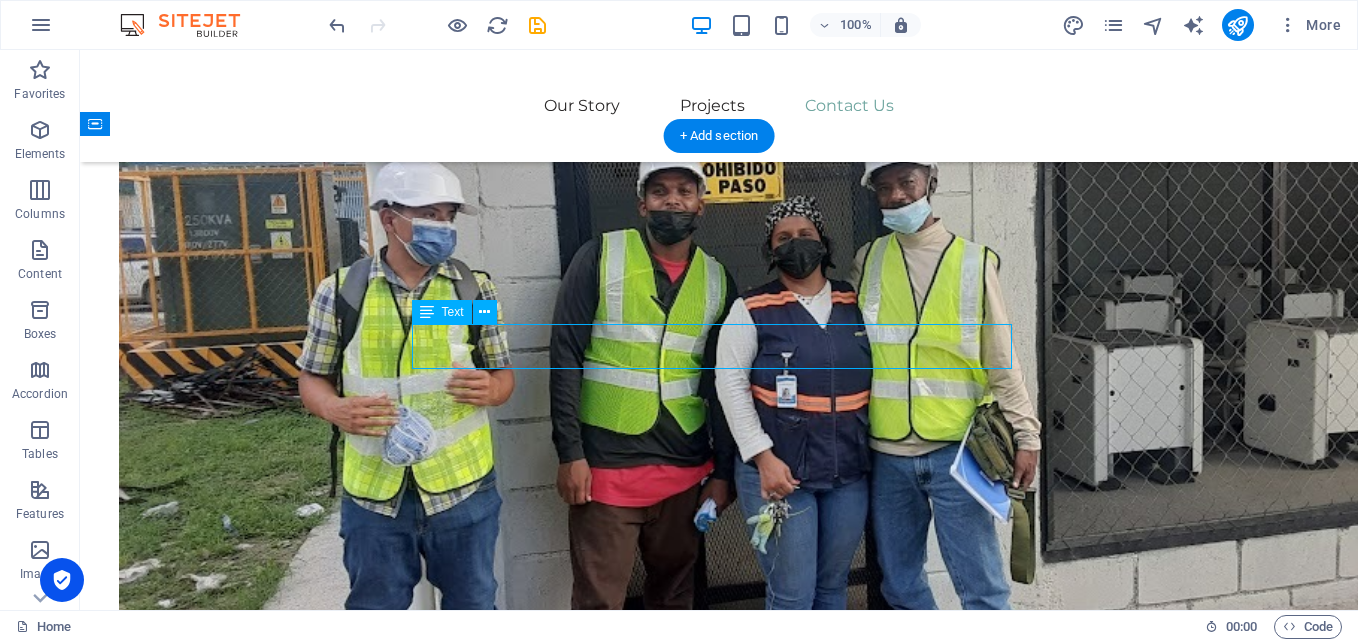 click on "Ready to embark on your journey towards sustainable success? Contact us [DATE] to schedule a consultation." at bounding box center (719, 2082) 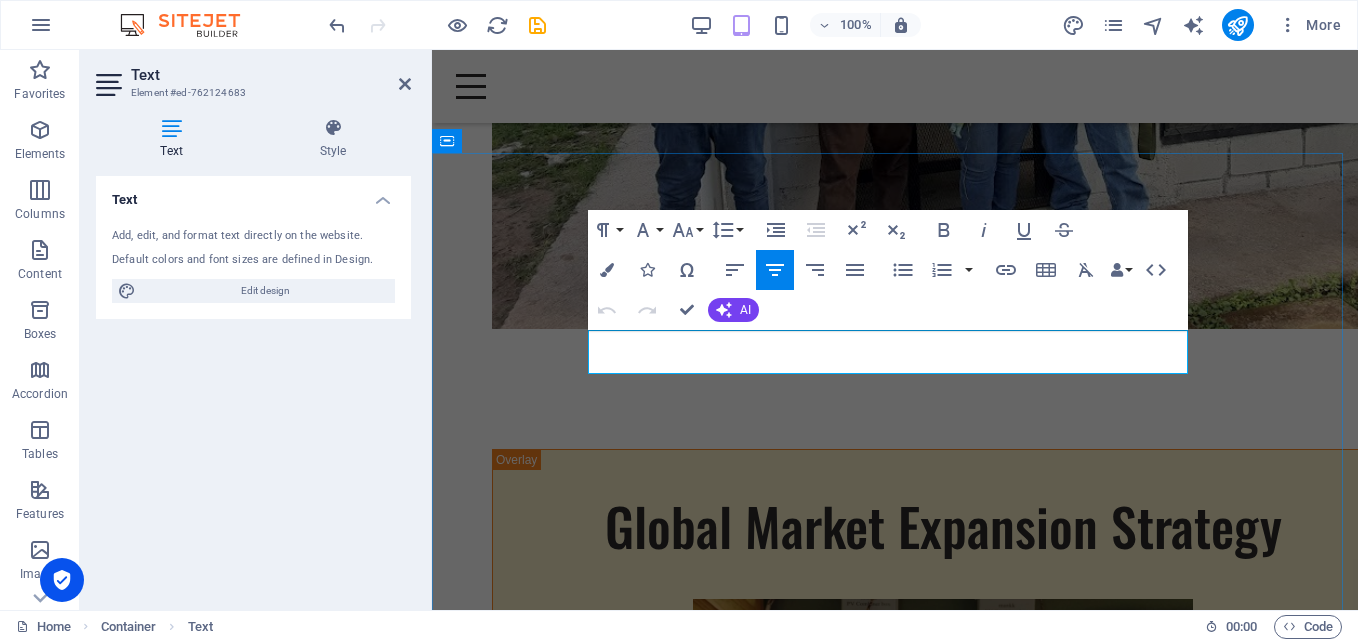 scroll, scrollTop: 3299, scrollLeft: 0, axis: vertical 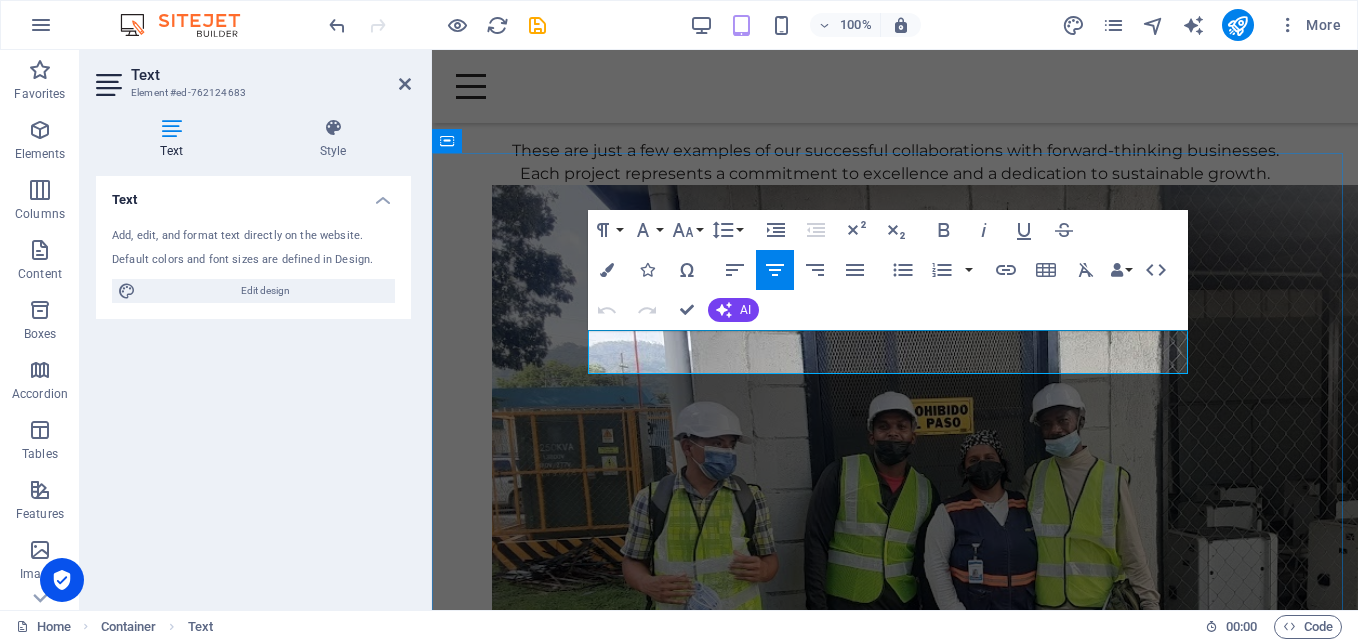 click on "Ready to embark on your journey towards sustainable success? Contact us [DATE] to schedule a consultation." at bounding box center [895, 2178] 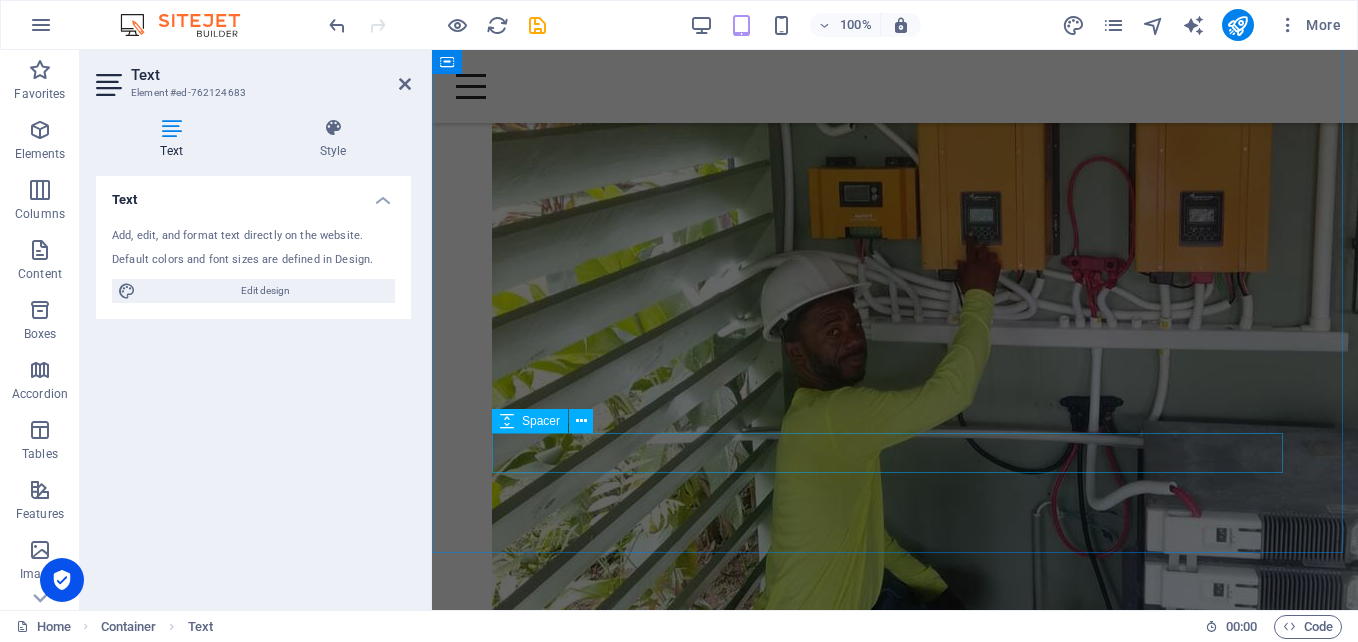 scroll, scrollTop: 1800, scrollLeft: 0, axis: vertical 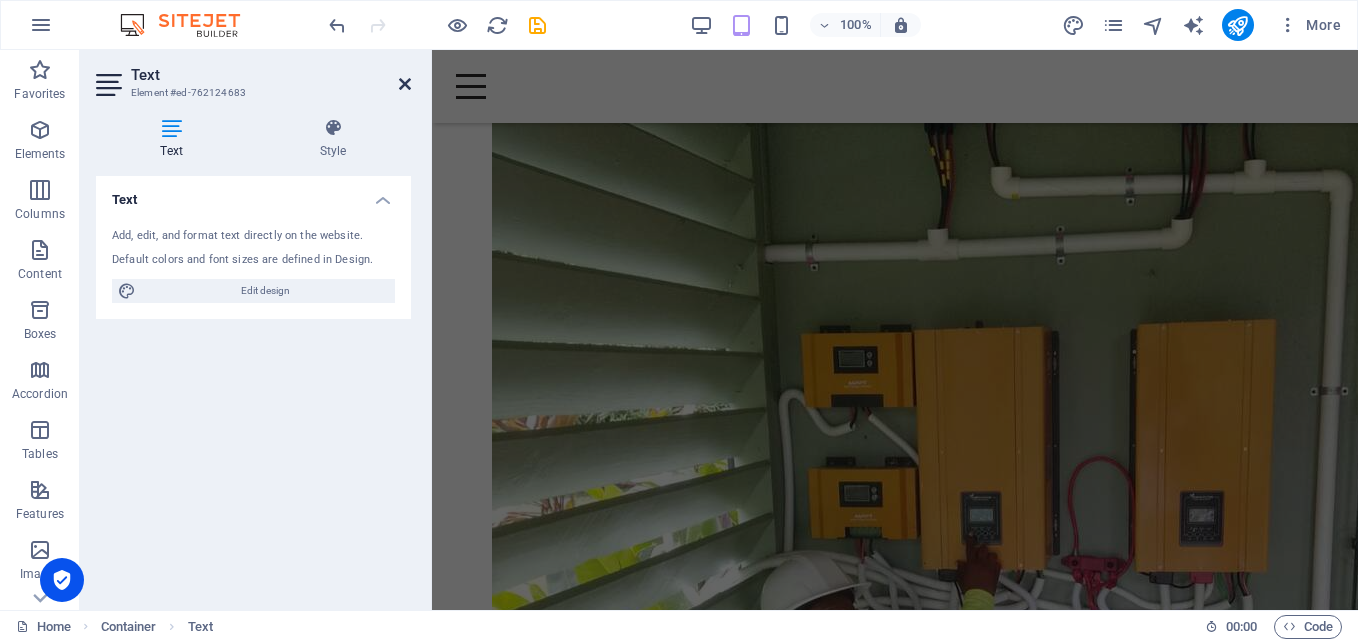click at bounding box center (405, 84) 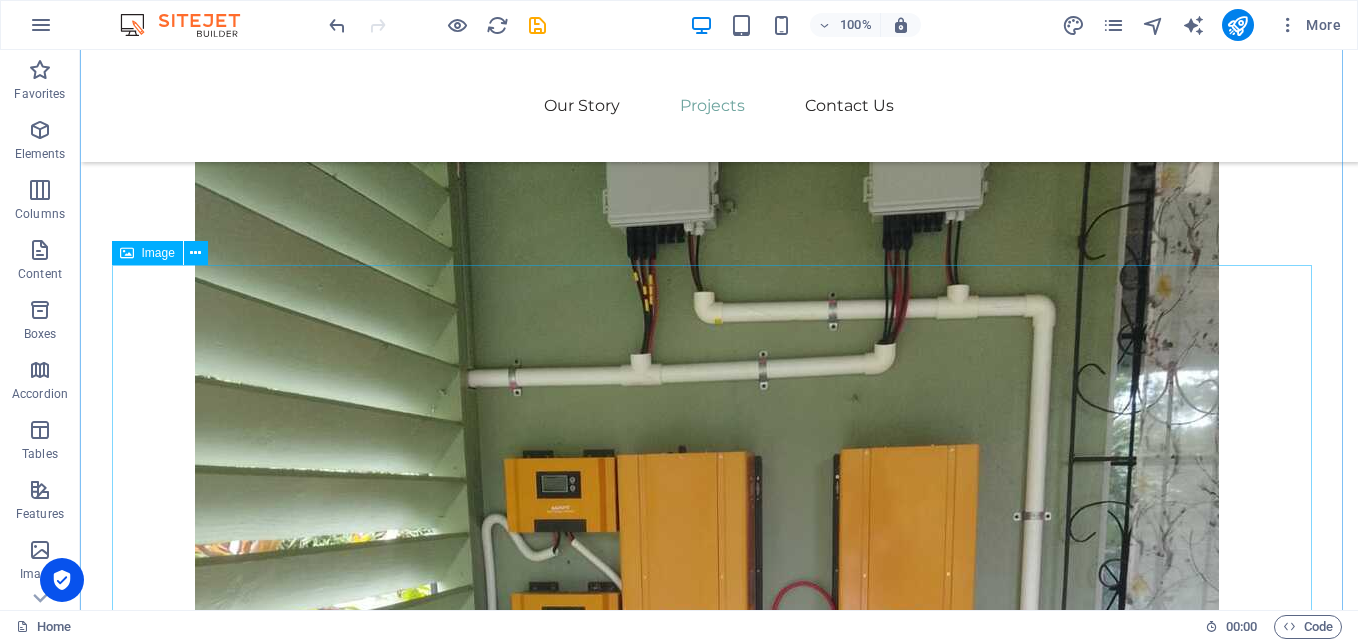 scroll, scrollTop: 1966, scrollLeft: 0, axis: vertical 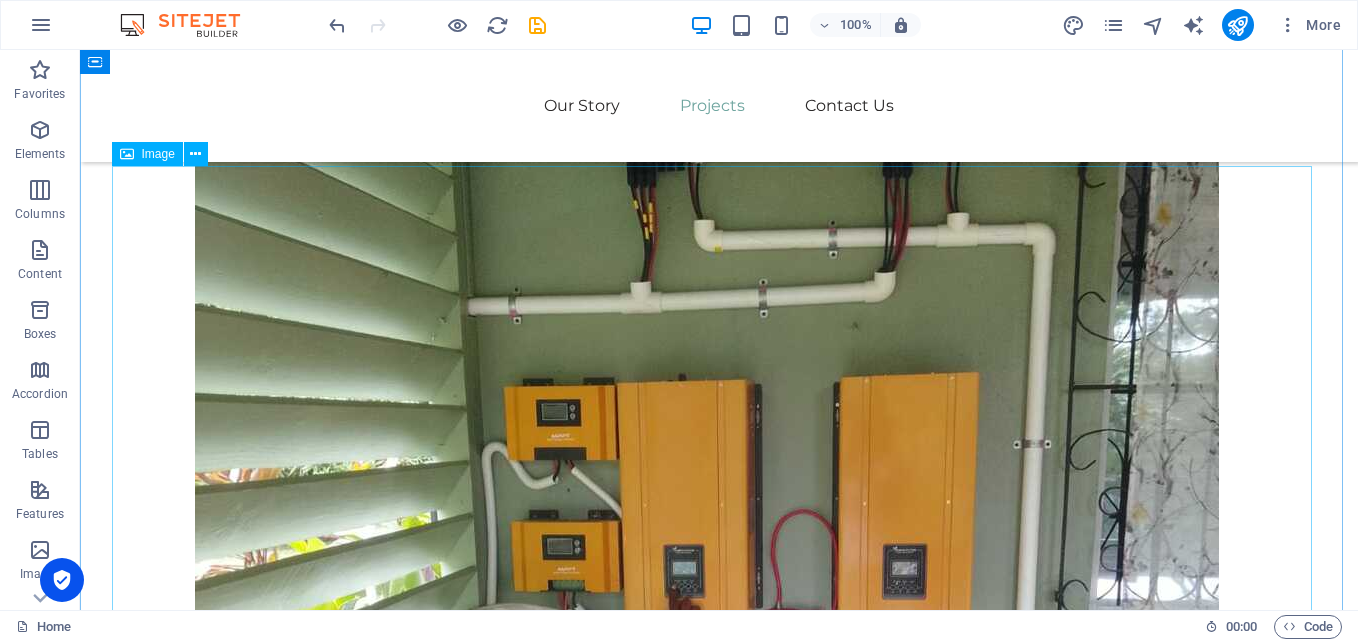 click at bounding box center (719, 2221) 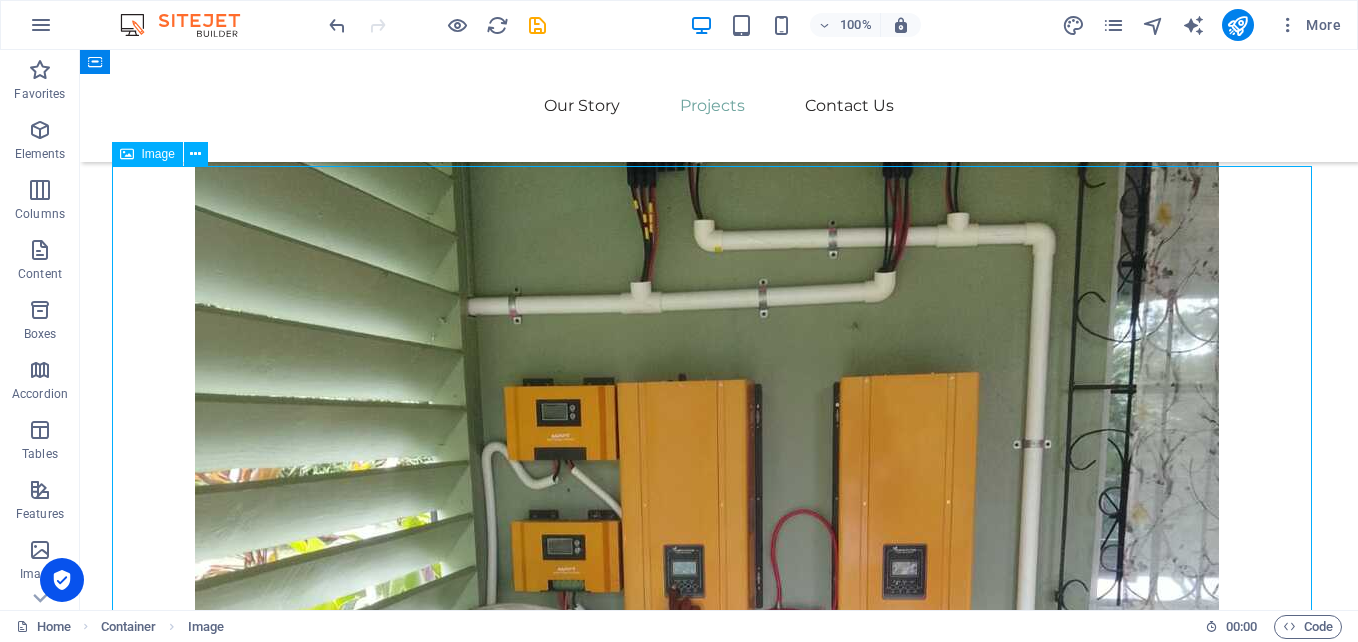 click at bounding box center [719, 2221] 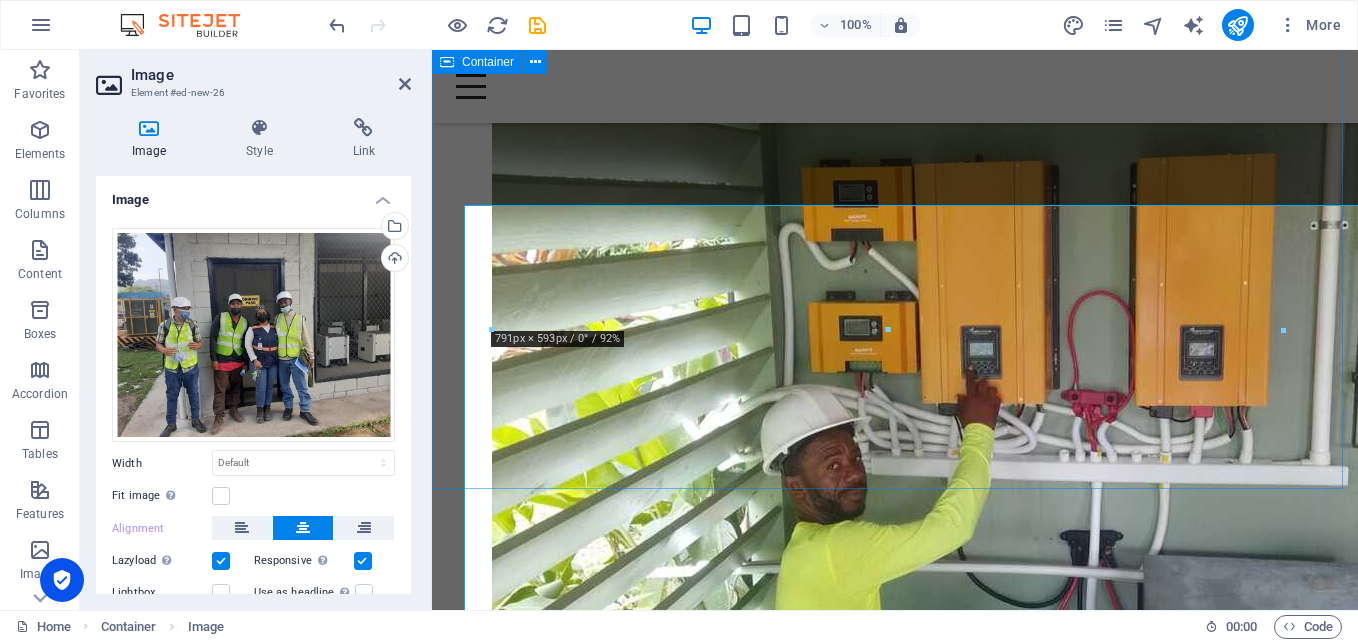 scroll, scrollTop: 1927, scrollLeft: 0, axis: vertical 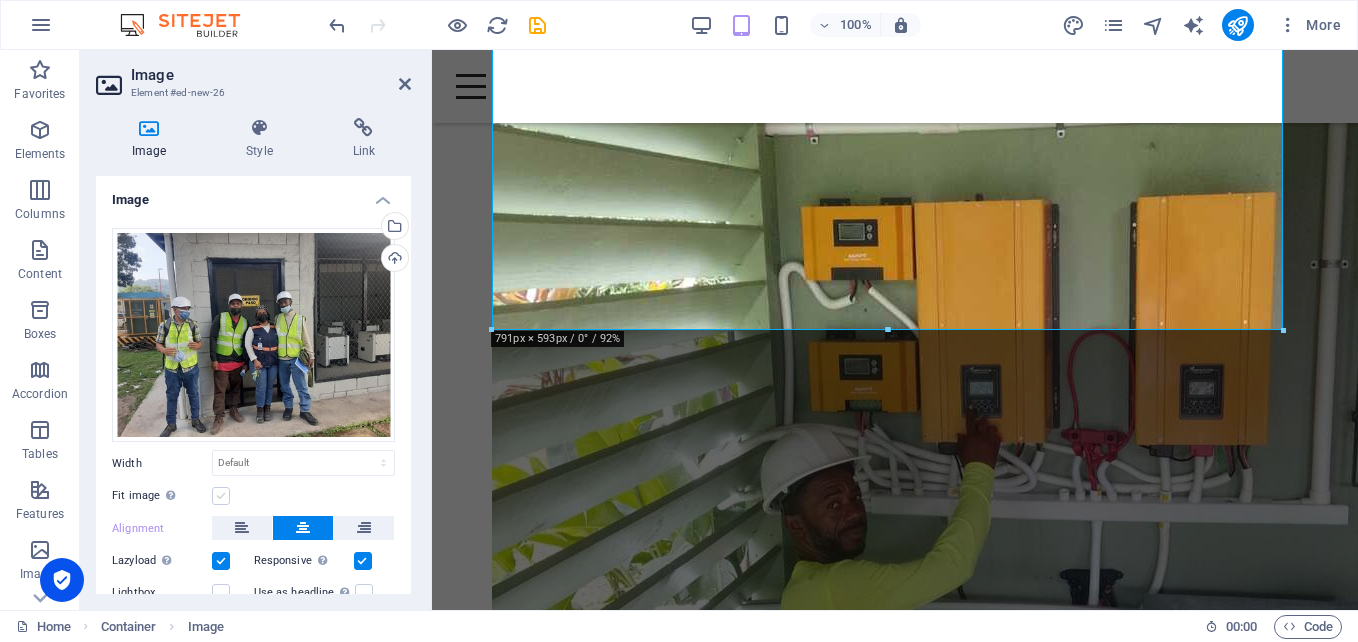 click at bounding box center [221, 496] 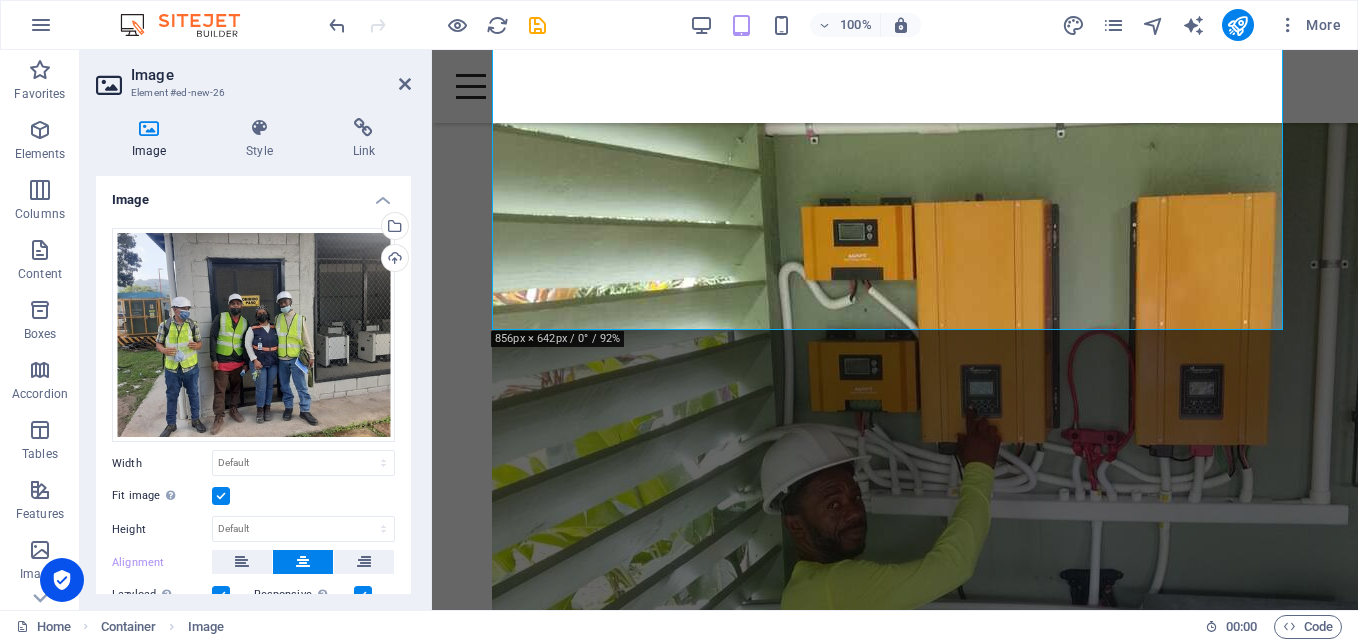 click at bounding box center (221, 496) 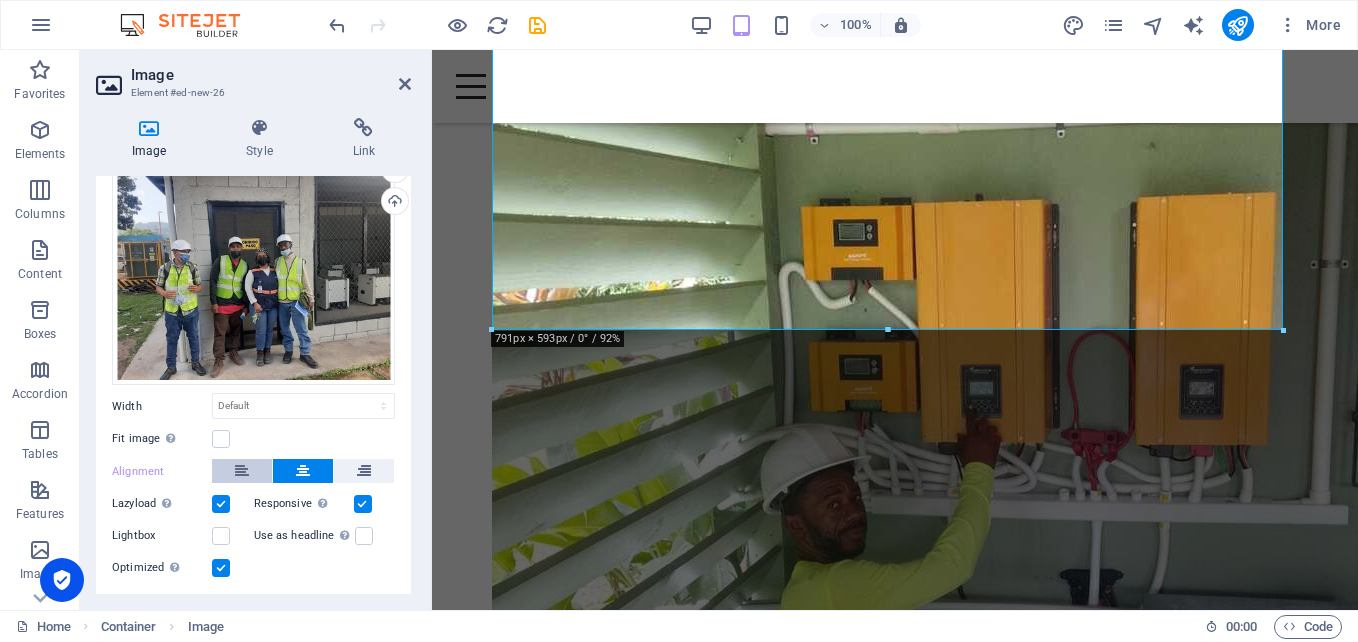 scroll, scrollTop: 108, scrollLeft: 0, axis: vertical 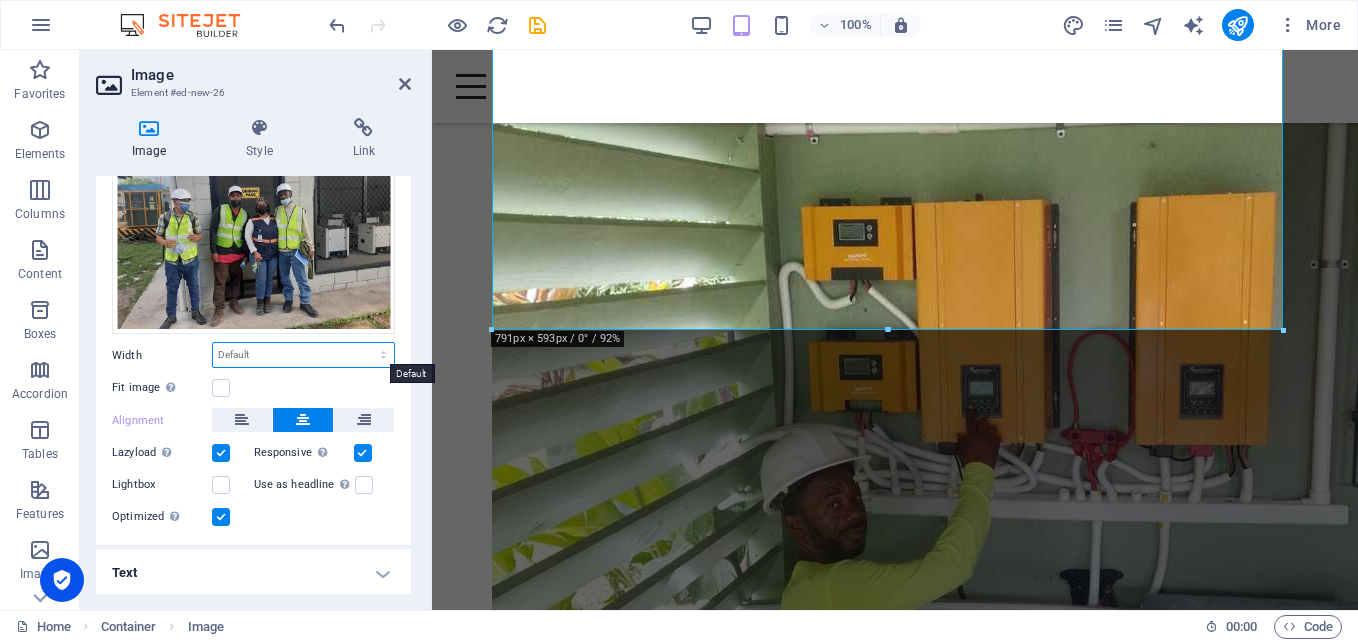 click on "Default auto px rem % em vh vw" at bounding box center [303, 355] 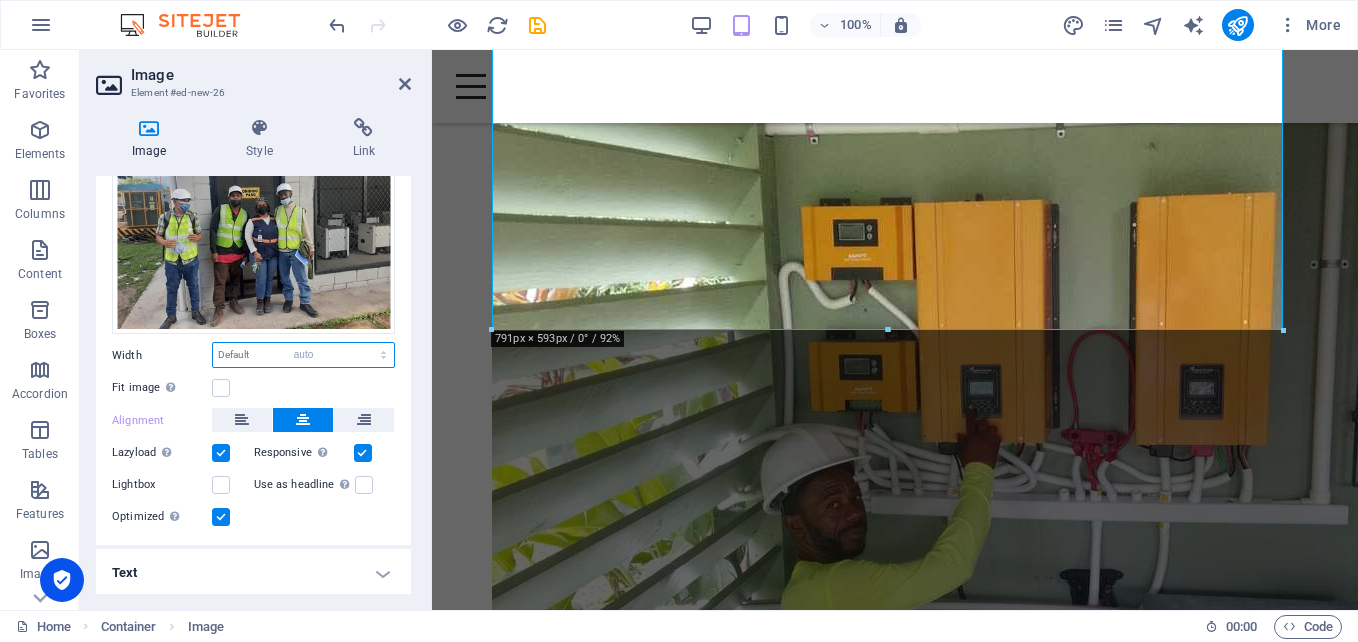 click on "Default auto px rem % em vh vw" at bounding box center [303, 355] 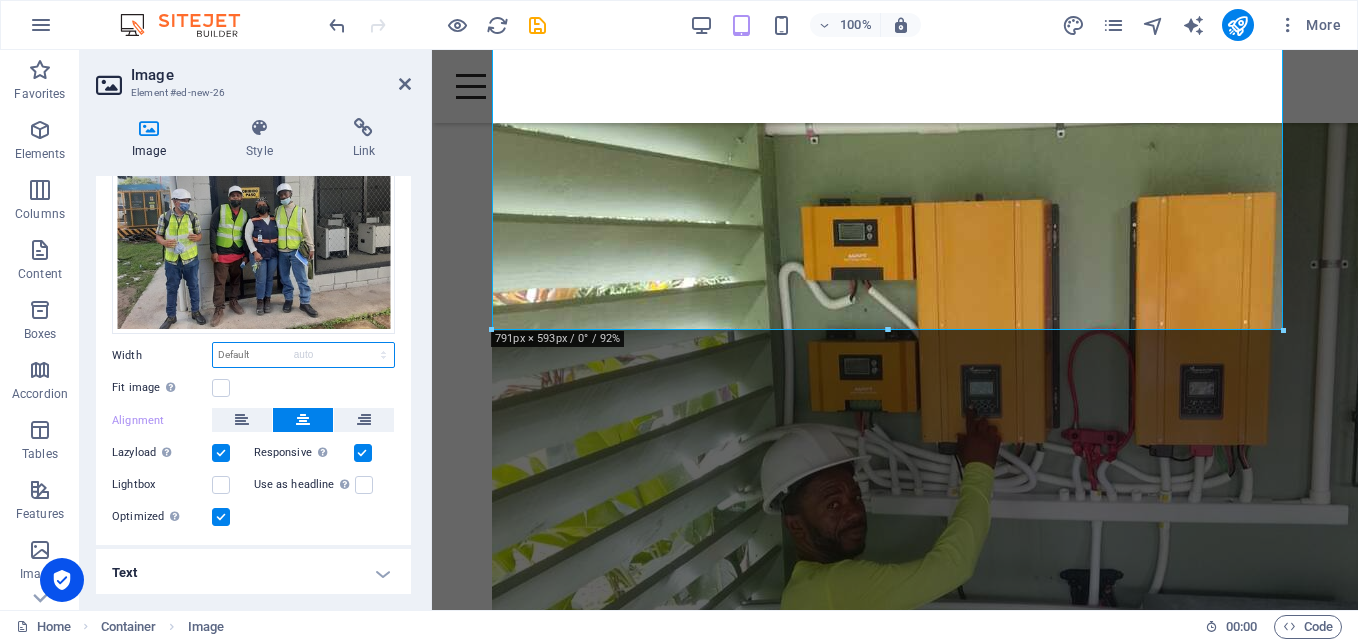 select on "DISABLED_OPTION_VALUE" 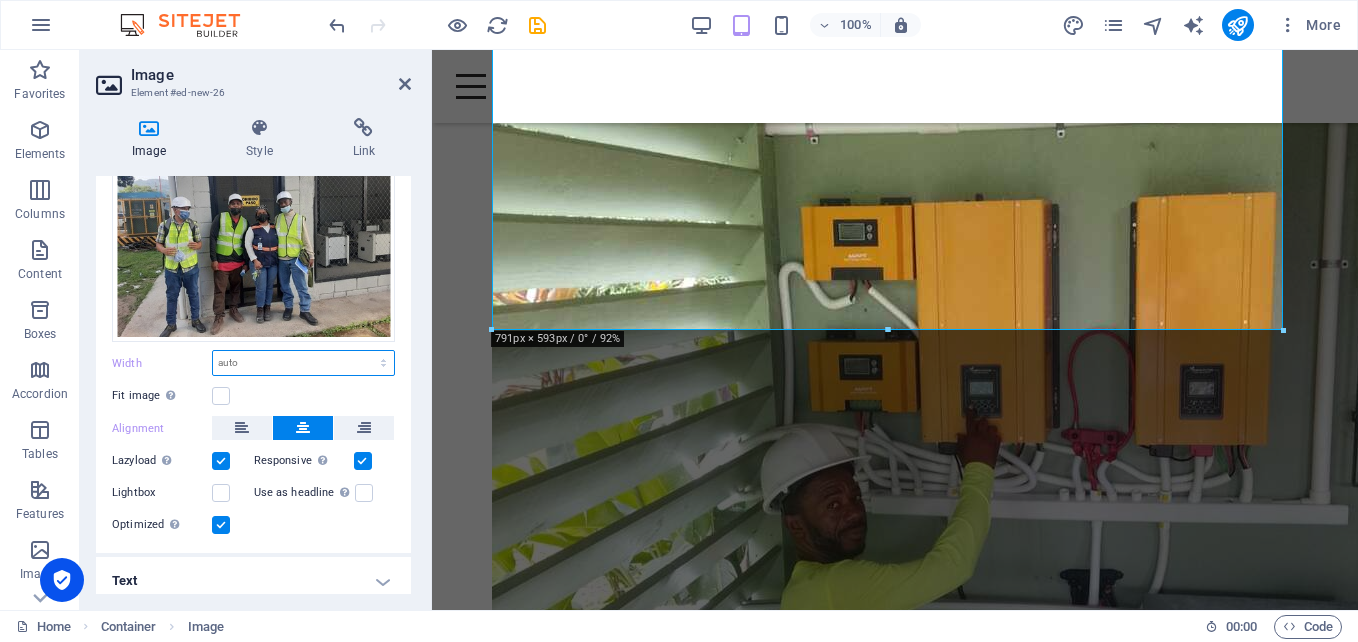 scroll, scrollTop: 108, scrollLeft: 0, axis: vertical 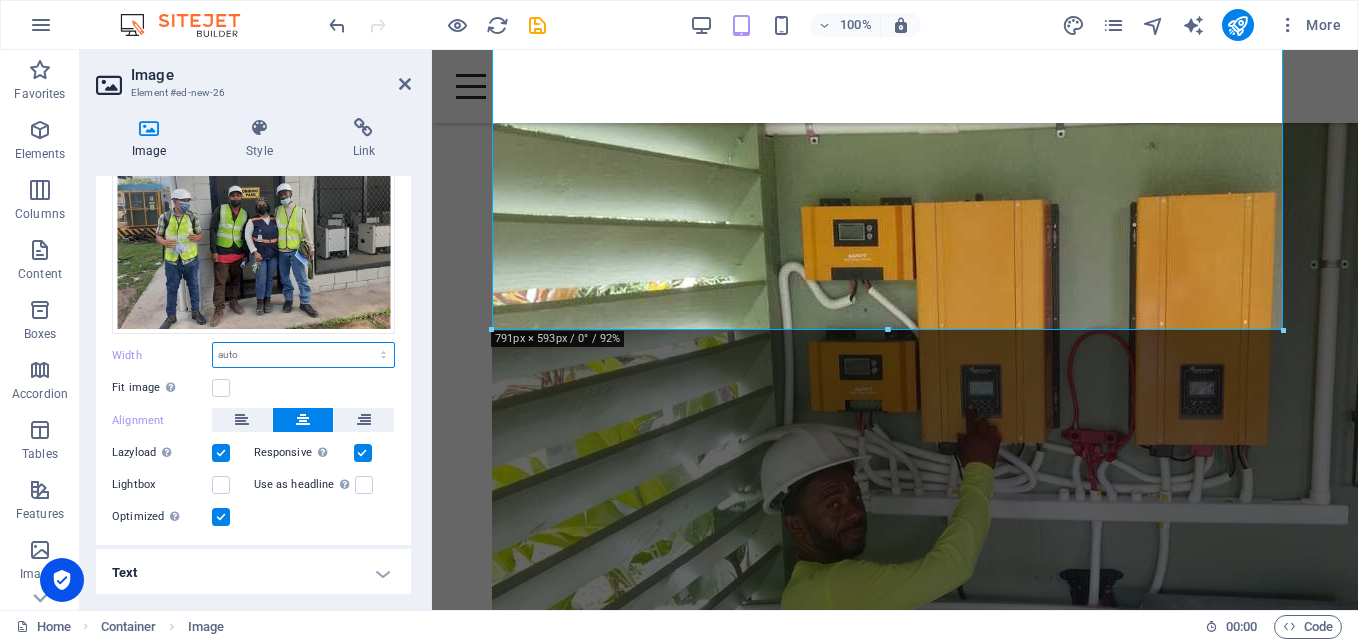 click on "Default auto px rem % em vh vw" at bounding box center (303, 355) 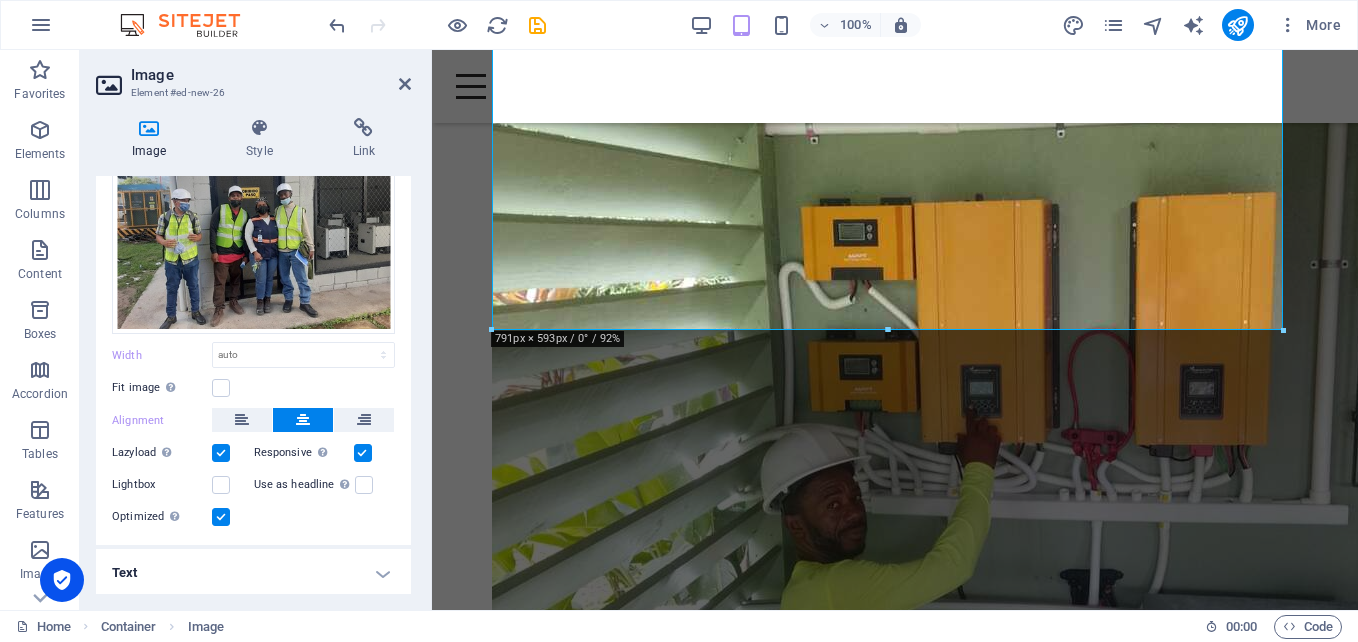 click on "Image Style Link Image Drag files here, click to choose files or select files from Files or our free stock photos & videos Select files from the file manager, stock photos, or upload file(s) Upload Width Default auto px rem % em vh vw Fit image Automatically fit image to a fixed width and height Height Default auto px Alignment Lazyload Loading images after the page loads improves page speed. Responsive Automatically load retina image and smartphone optimized sizes. Lightbox Use as headline The image will be wrapped in an H1 headline tag. Useful for giving alternative text the weight of an H1 headline, e.g. for the logo. Leave unchecked if uncertain. Optimized Images are compressed to improve page speed. Position Direction Custom X offset 50 px rem % vh vw Y offset 50 px rem % vh vw Text Float No float Image left Image right Determine how text should behave around the image. Text Alternative text Image caption Paragraph Format Normal Heading 1 Heading 2 Heading 3 Heading 4 Heading 5 Heading 6 Code Font Family" at bounding box center [253, 356] 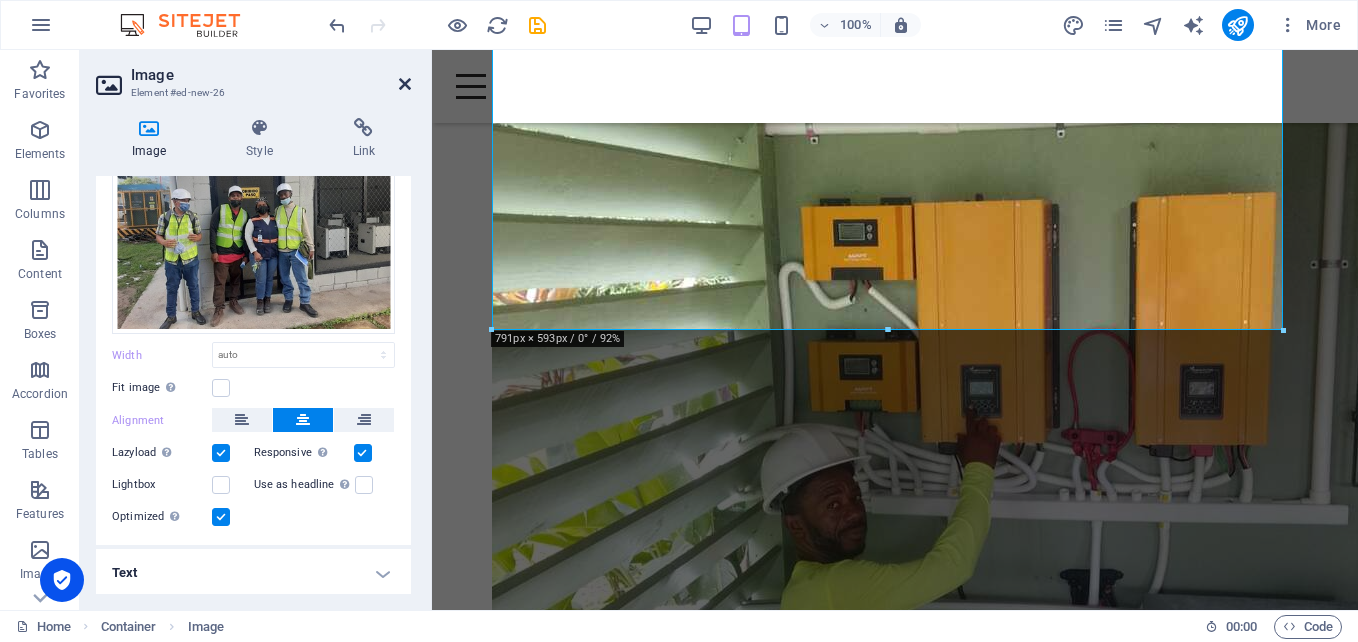 click at bounding box center (405, 84) 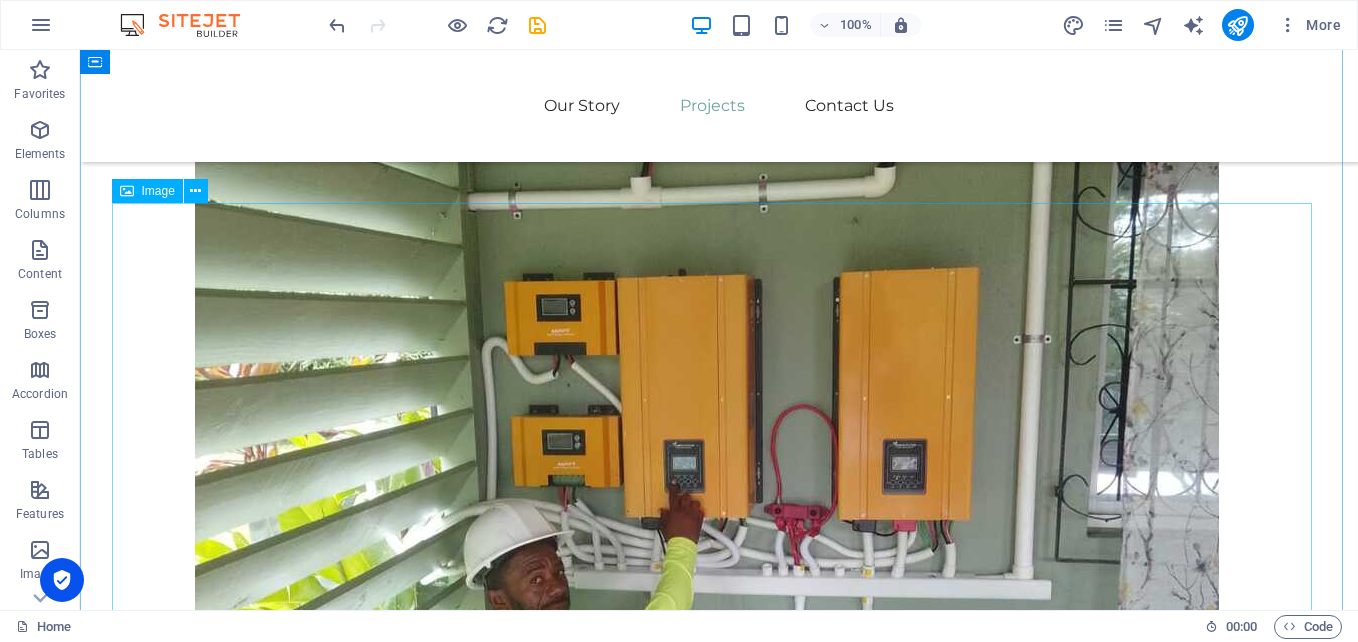 scroll, scrollTop: 2127, scrollLeft: 0, axis: vertical 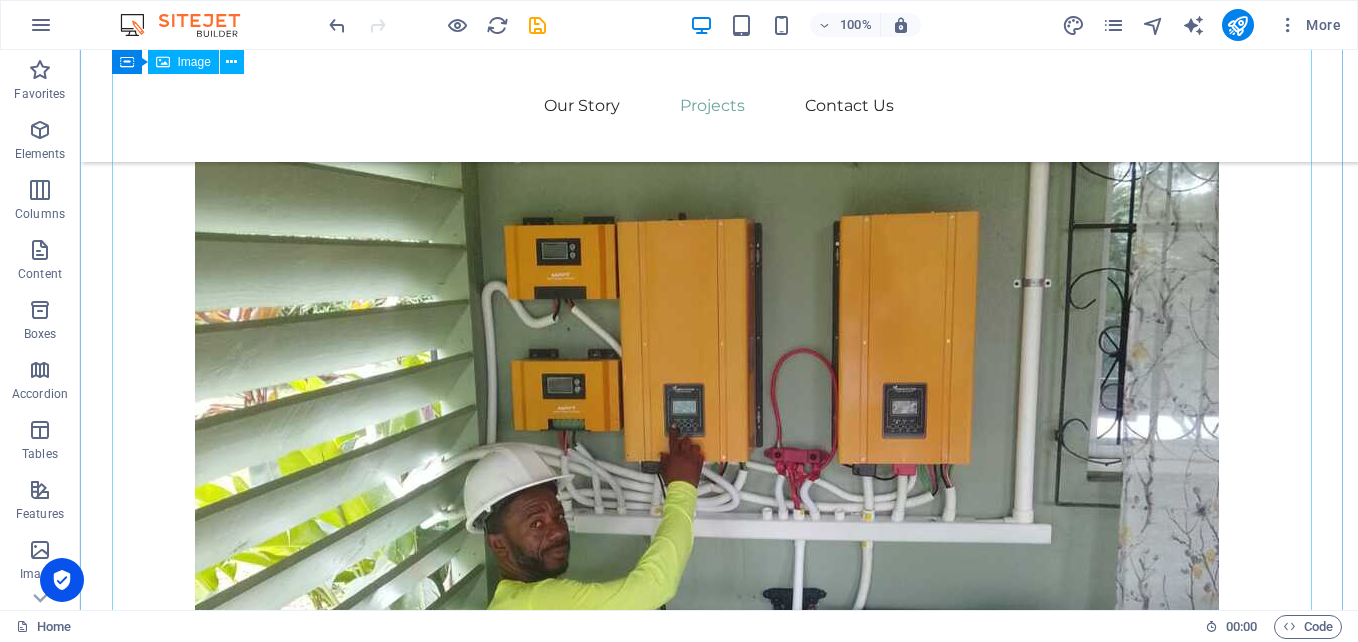click at bounding box center (719, 2060) 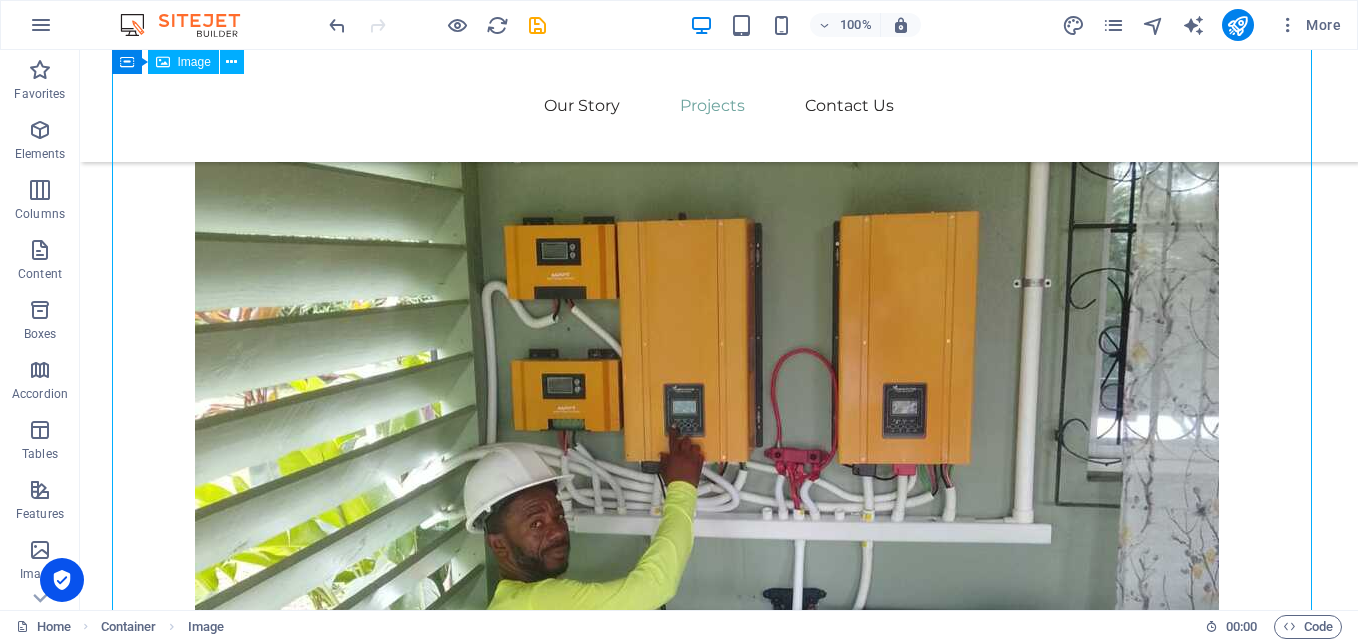 click at bounding box center [719, 2060] 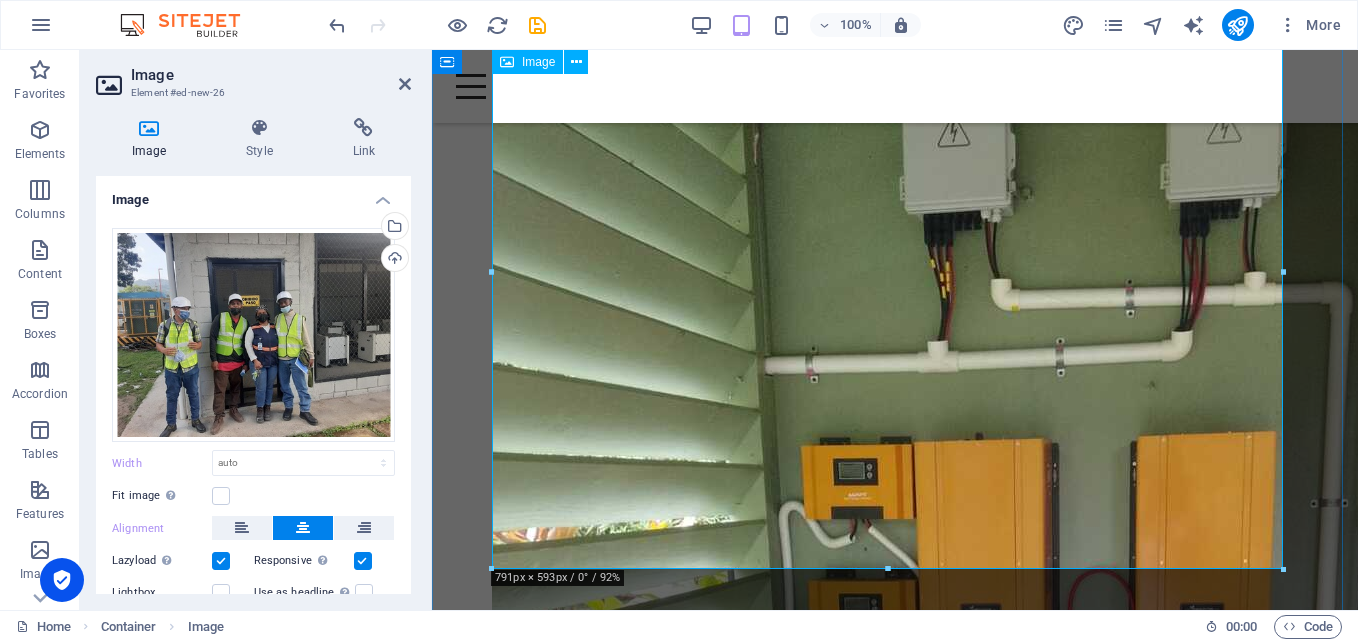 scroll, scrollTop: 1388, scrollLeft: 0, axis: vertical 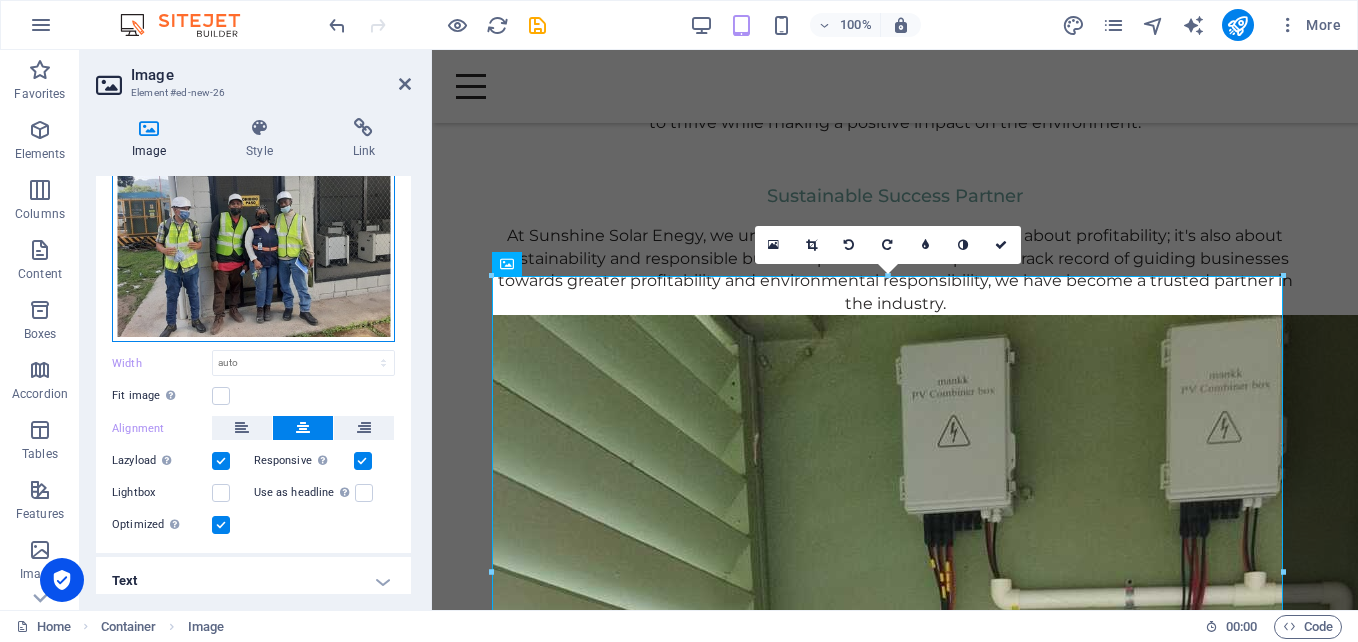 click on "Drag files here, click to choose files or select files from Files or our free stock photos & videos" at bounding box center [253, 235] 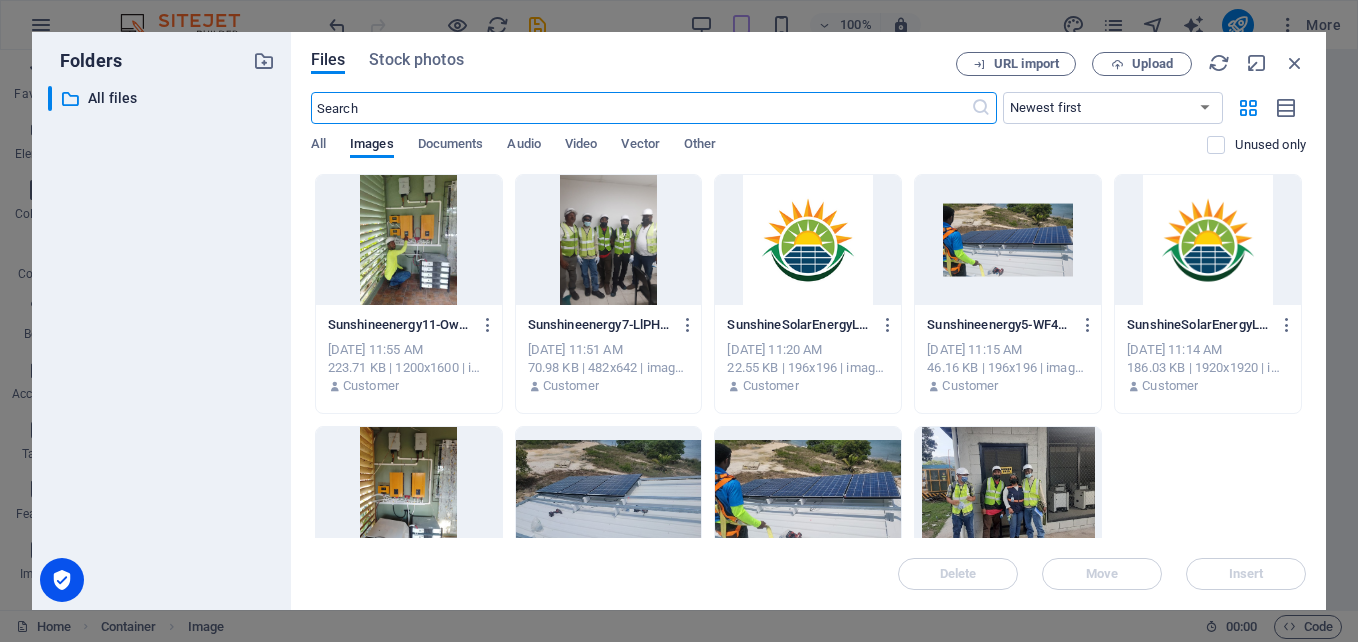 scroll, scrollTop: 2132, scrollLeft: 0, axis: vertical 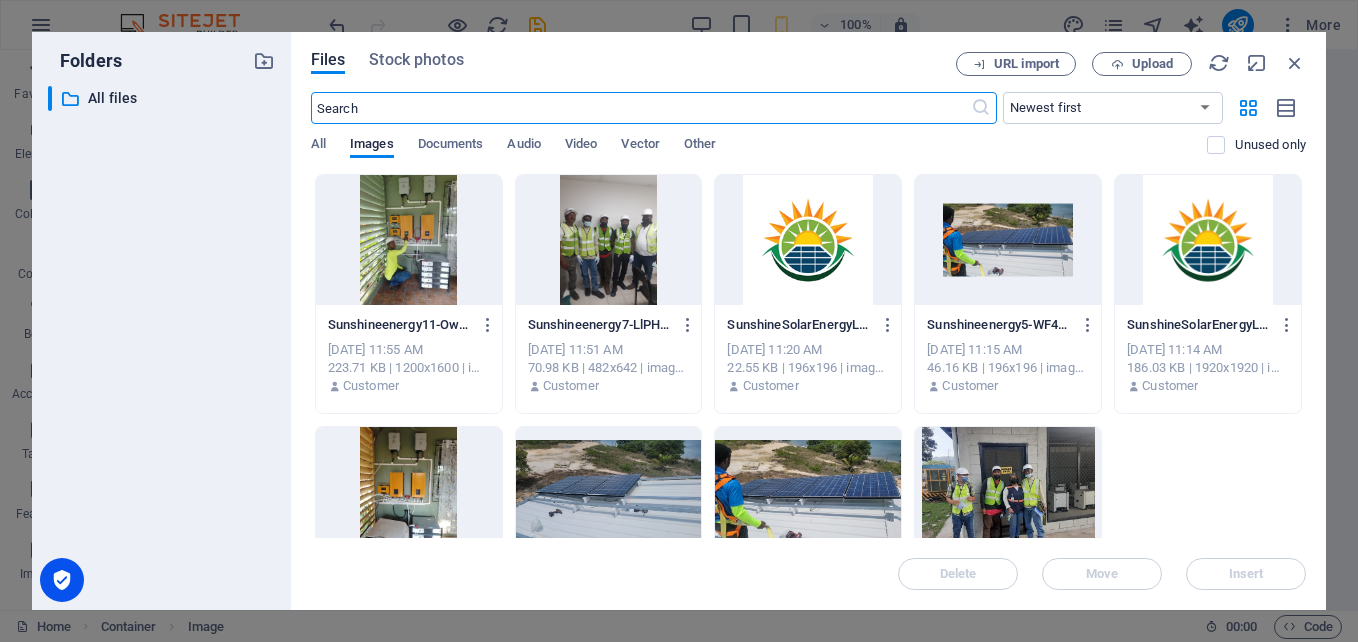 click at bounding box center [609, 240] 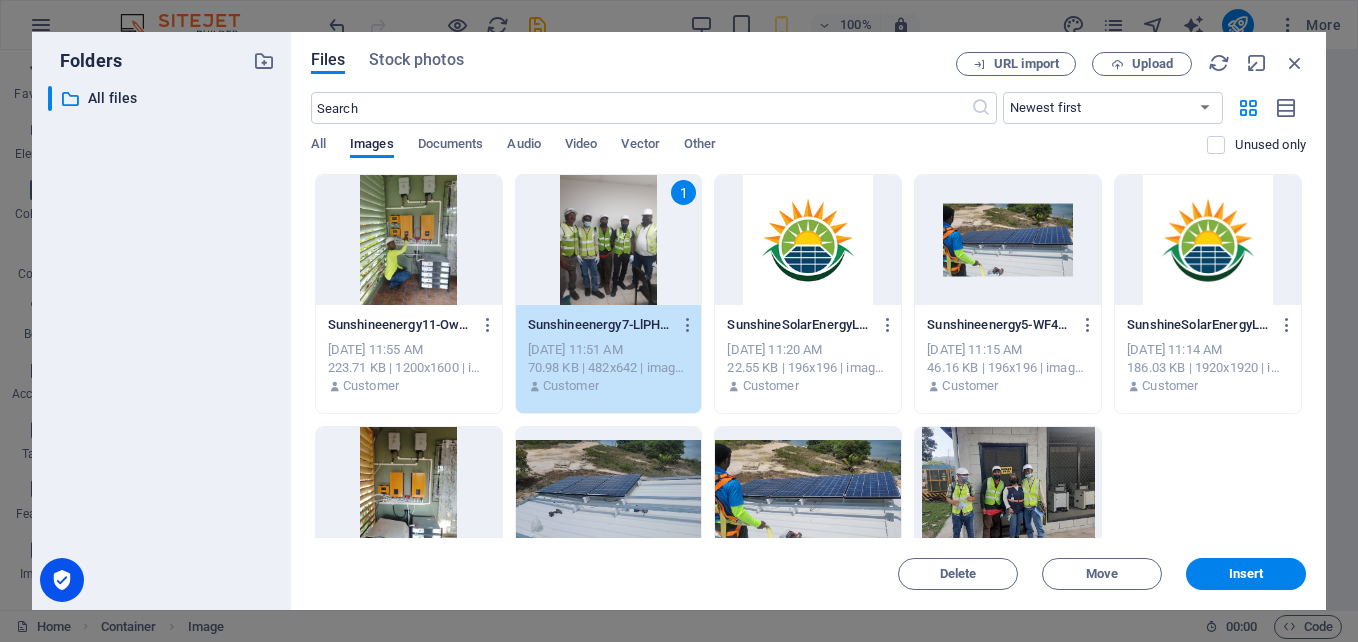 click on "1" at bounding box center (609, 240) 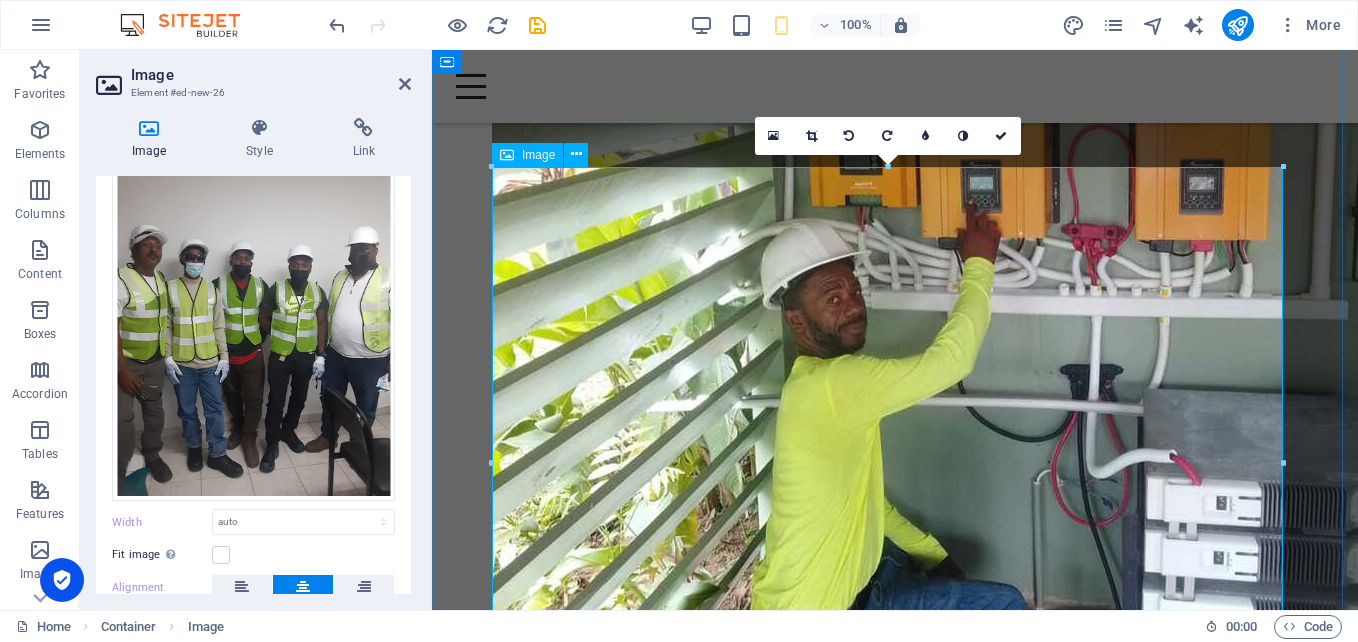 scroll, scrollTop: 1497, scrollLeft: 0, axis: vertical 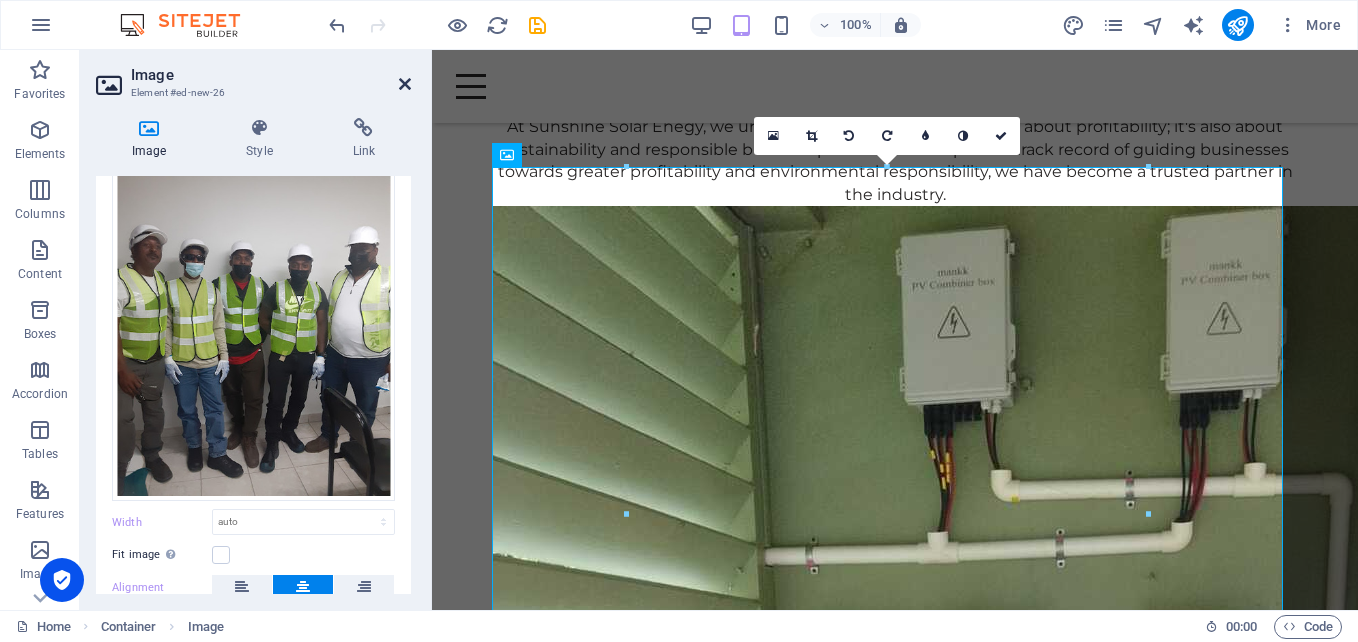 drag, startPoint x: 322, startPoint y: 33, endPoint x: 401, endPoint y: 84, distance: 94.031906 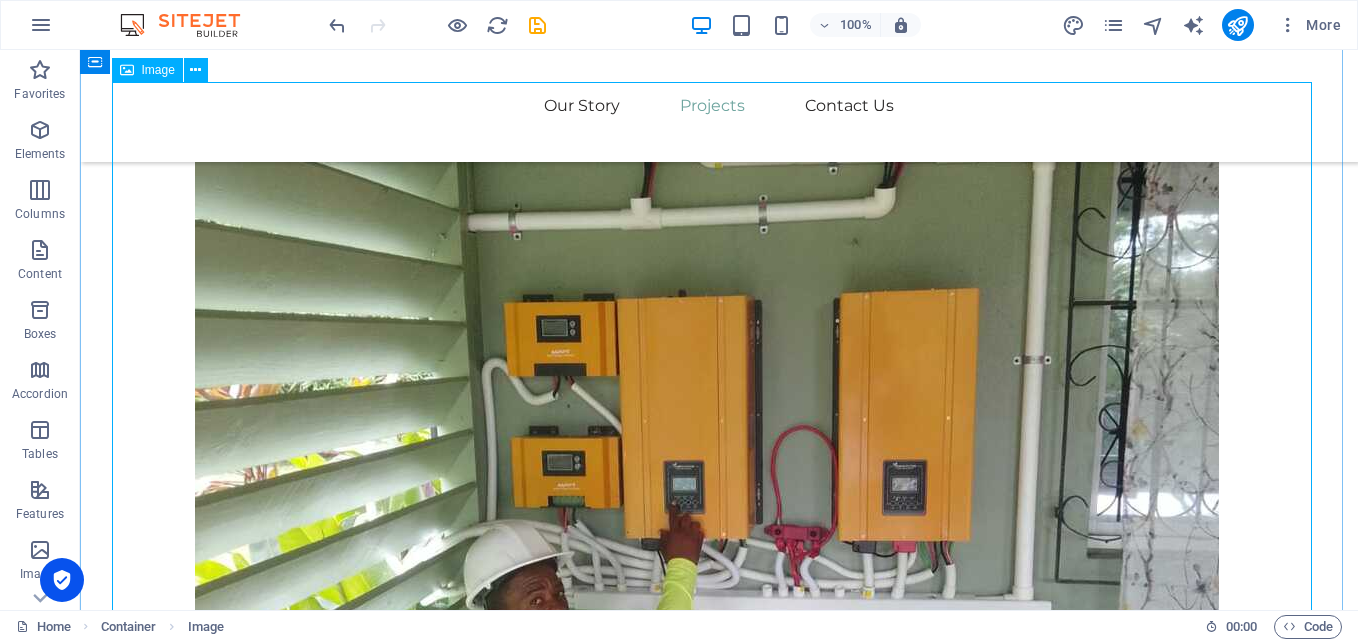 scroll, scrollTop: 2250, scrollLeft: 0, axis: vertical 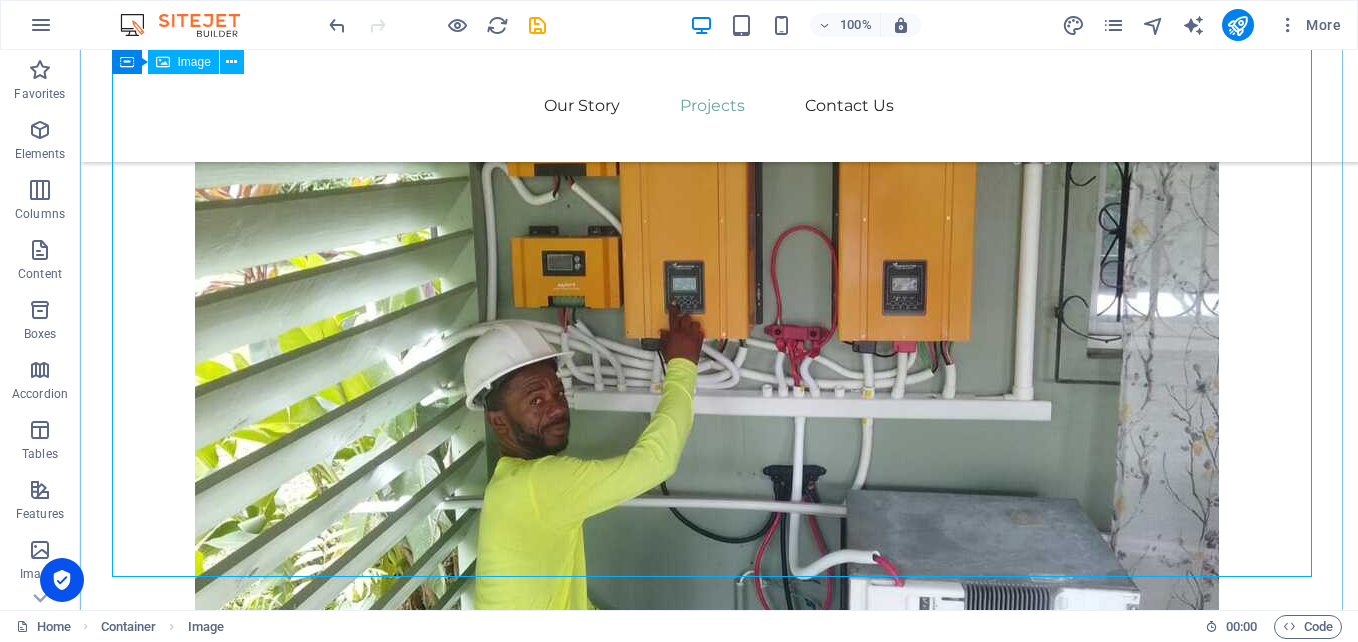 click at bounding box center (719, 1621) 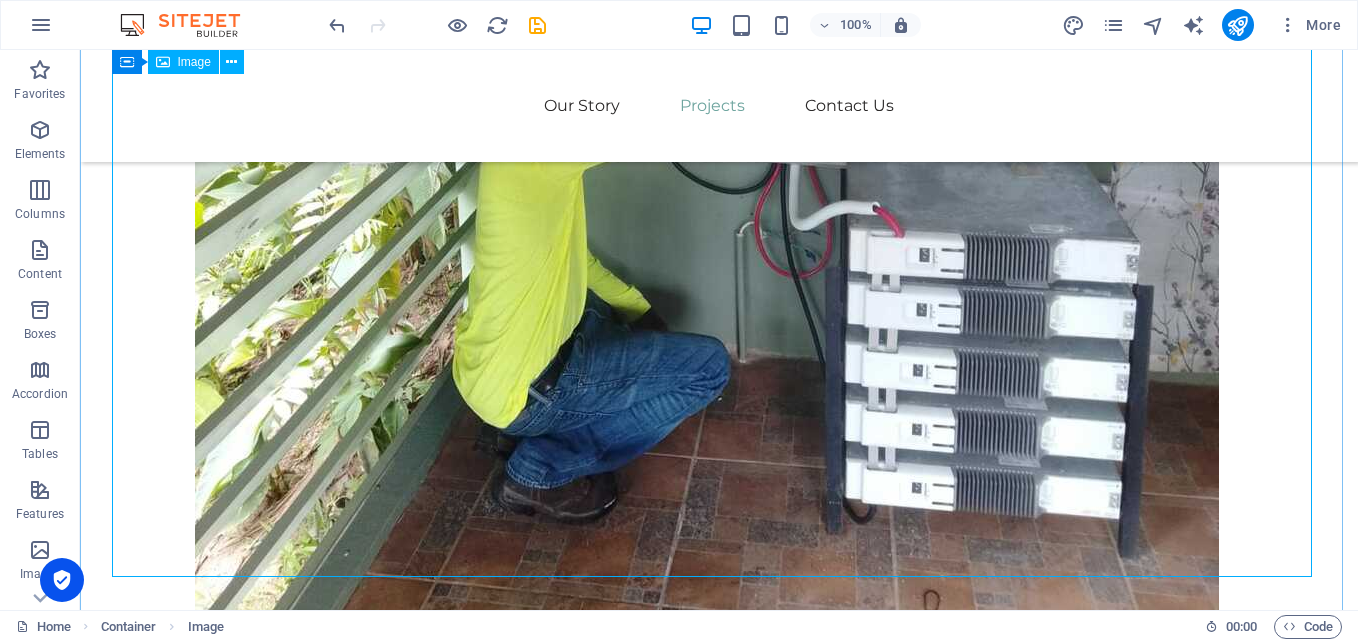 scroll, scrollTop: 2211, scrollLeft: 0, axis: vertical 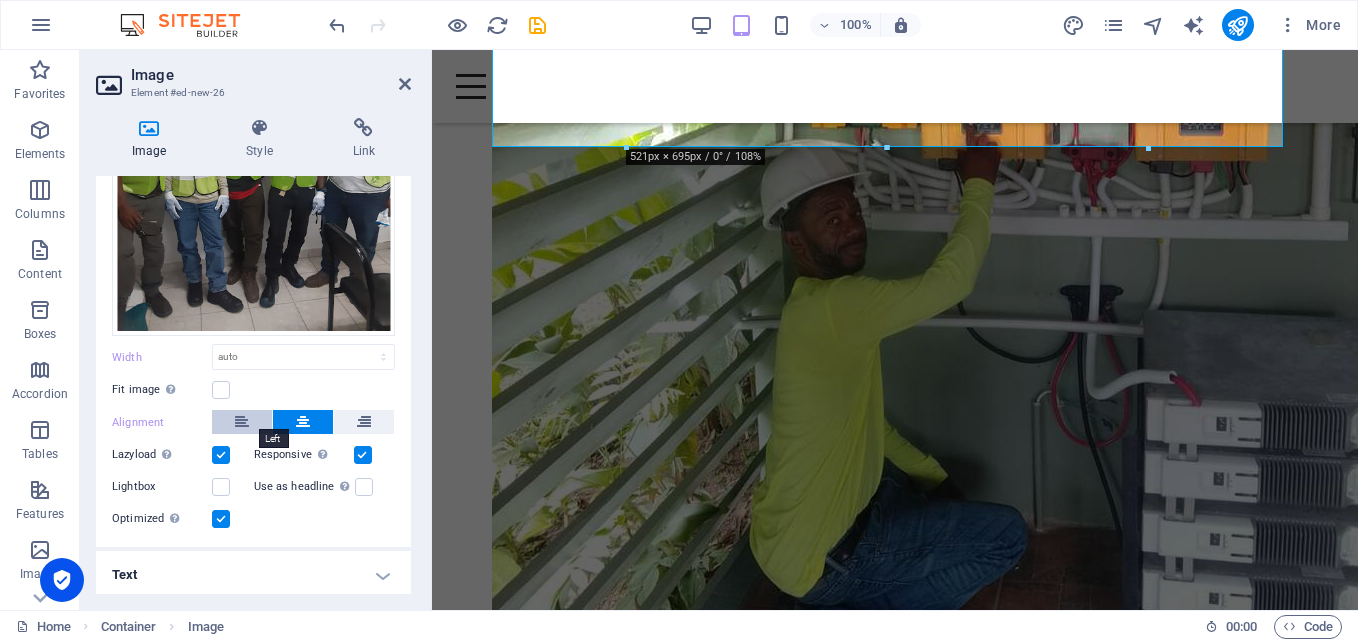 click at bounding box center [242, 422] 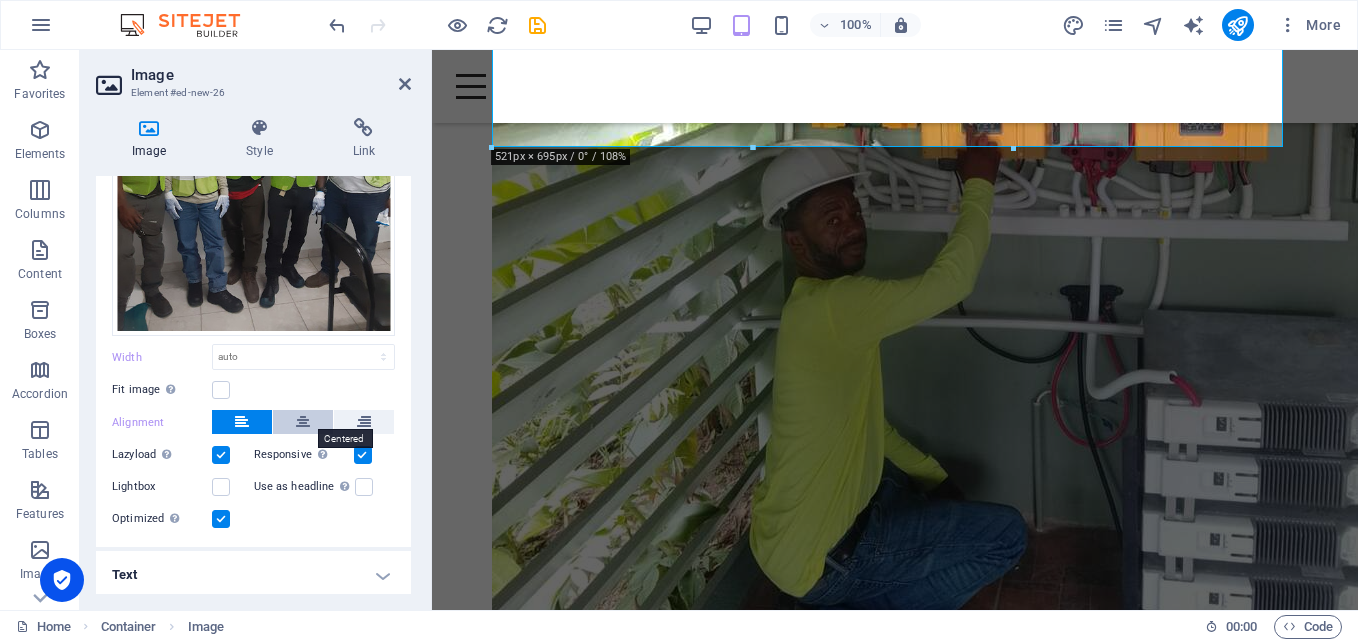click at bounding box center [303, 422] 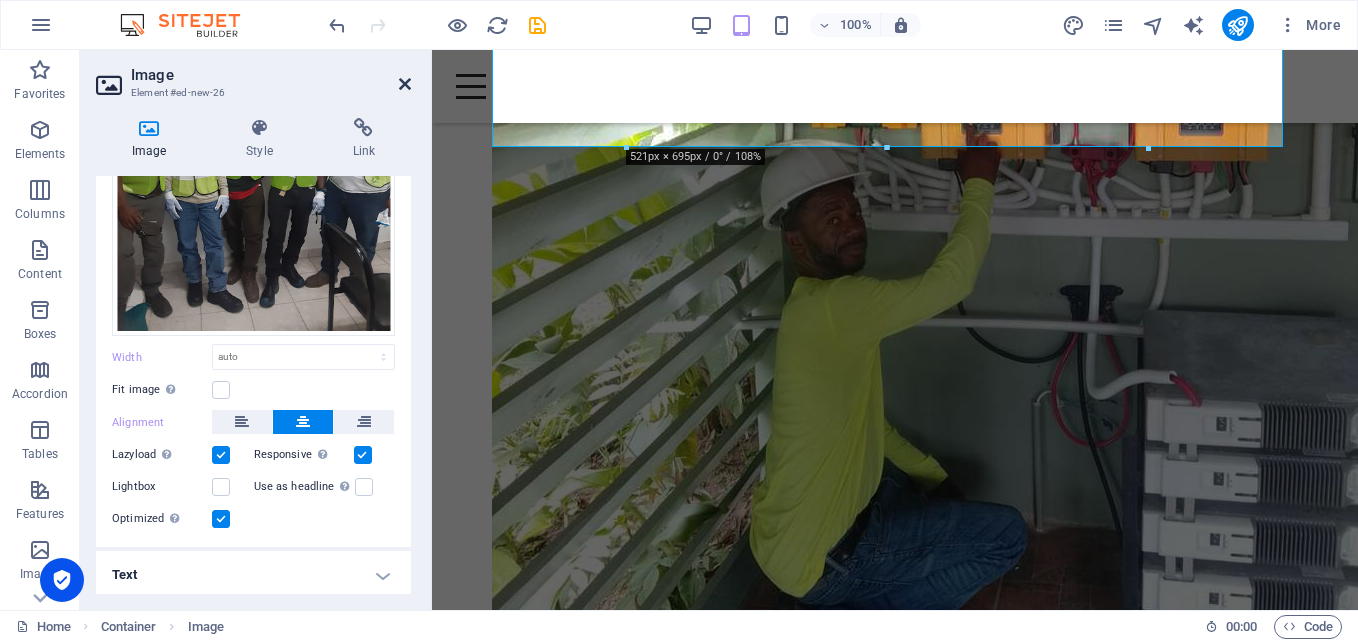 click at bounding box center (405, 84) 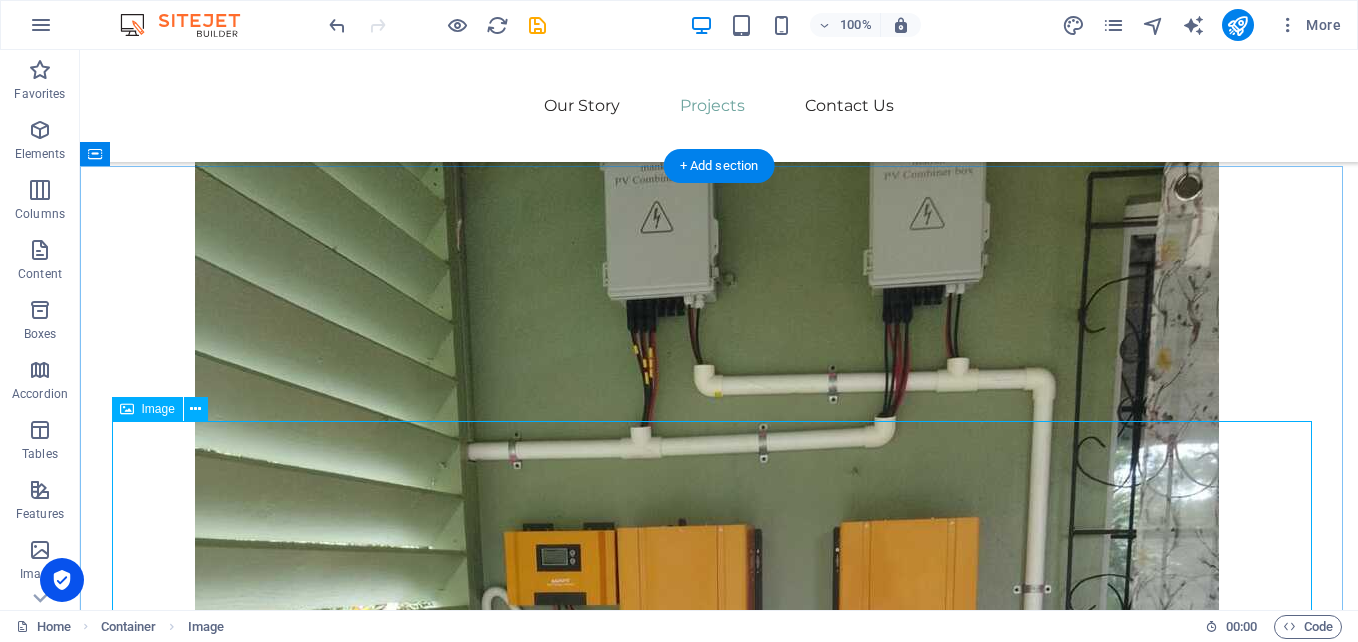 scroll, scrollTop: 1911, scrollLeft: 0, axis: vertical 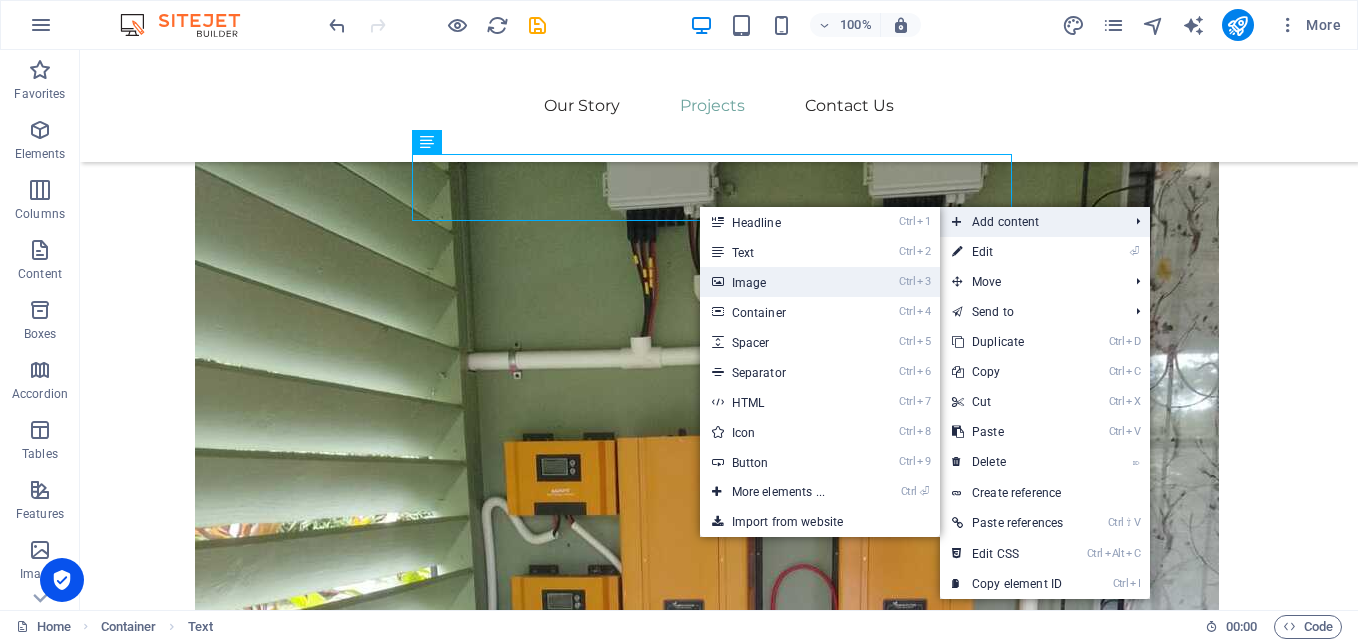 drag, startPoint x: 746, startPoint y: 282, endPoint x: 315, endPoint y: 234, distance: 433.6646 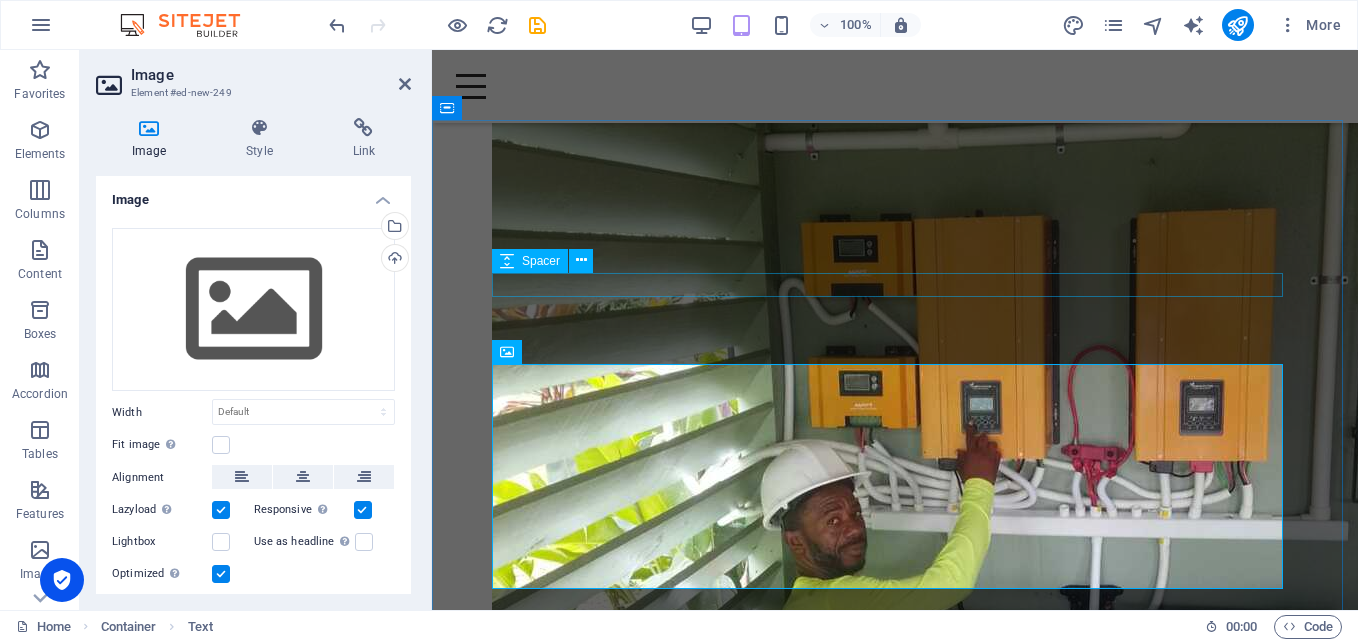 scroll, scrollTop: 1300, scrollLeft: 0, axis: vertical 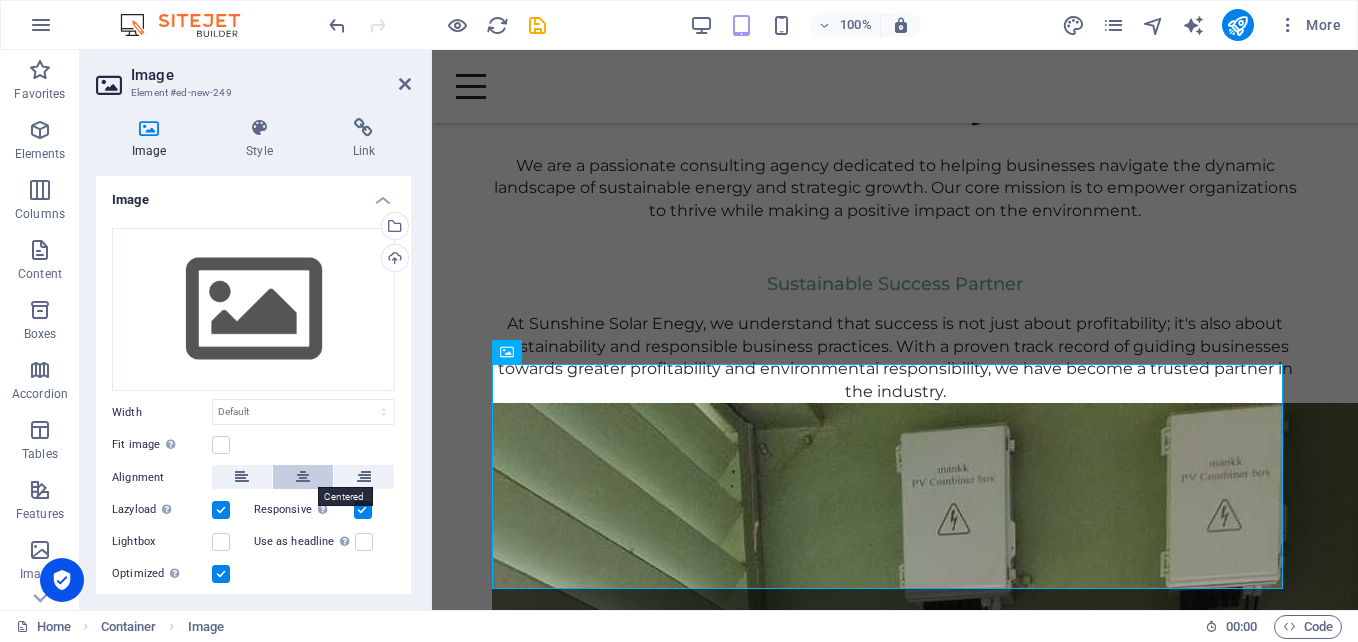 click at bounding box center (303, 477) 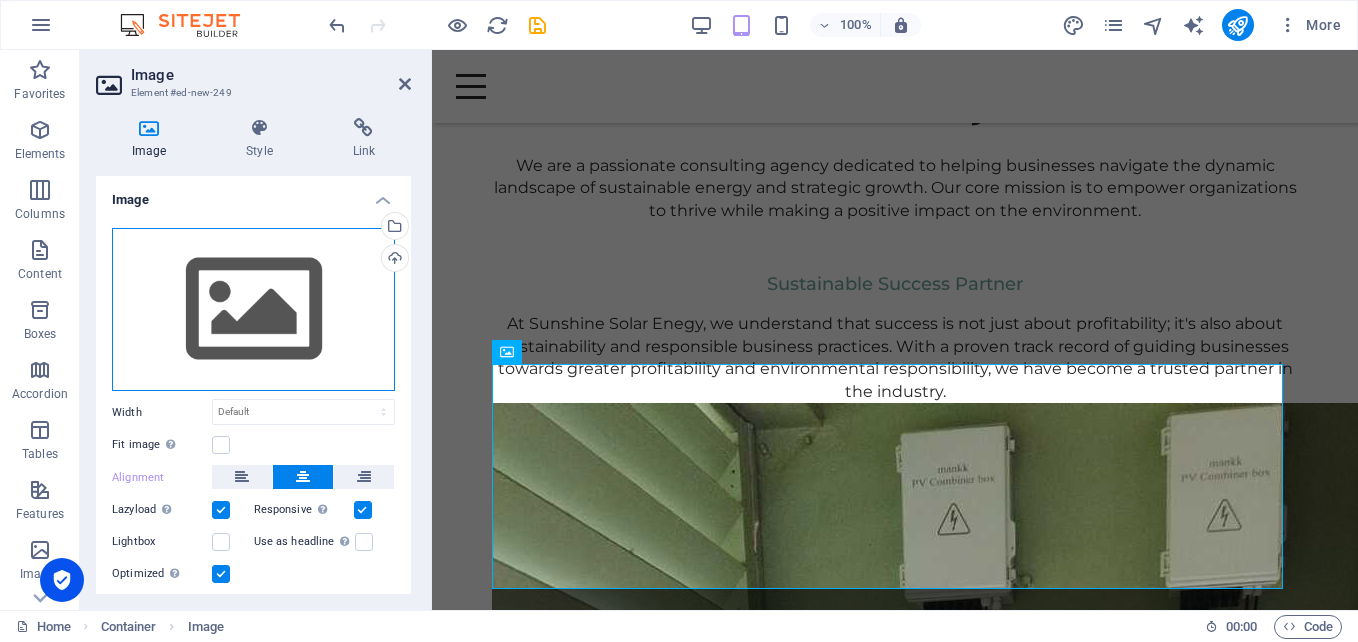 click on "Drag files here, click to choose files or select files from Files or our free stock photos & videos" at bounding box center (253, 310) 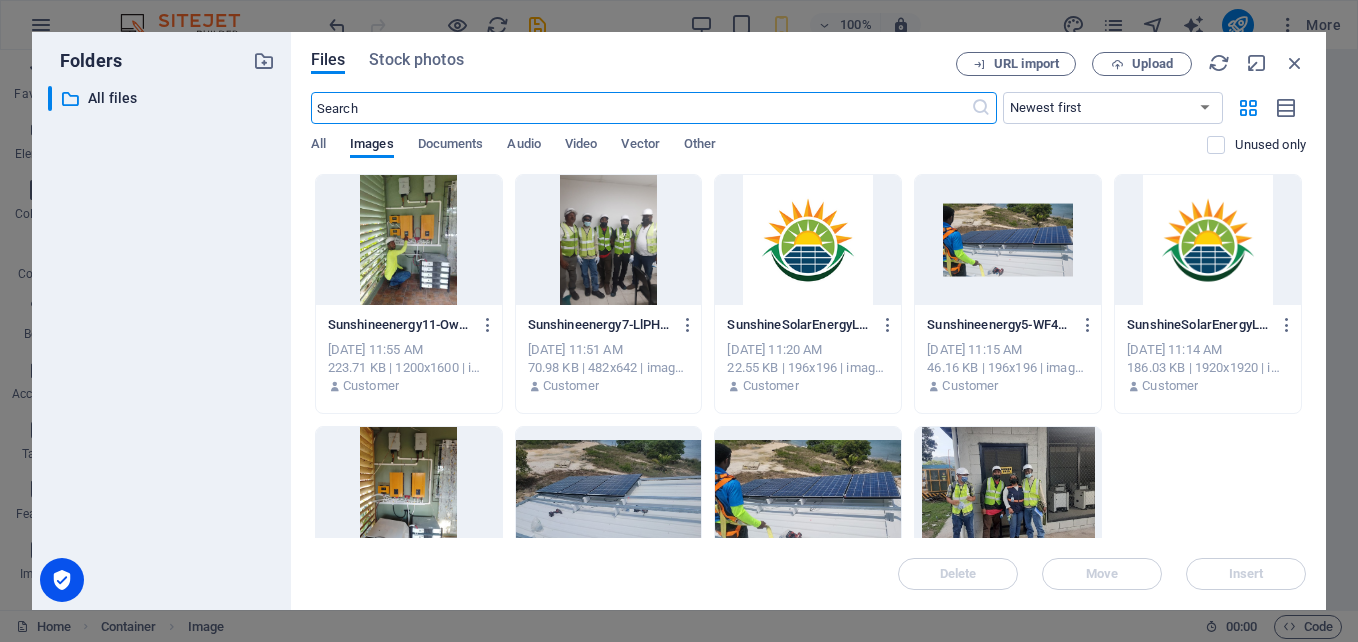 scroll, scrollTop: 2097, scrollLeft: 0, axis: vertical 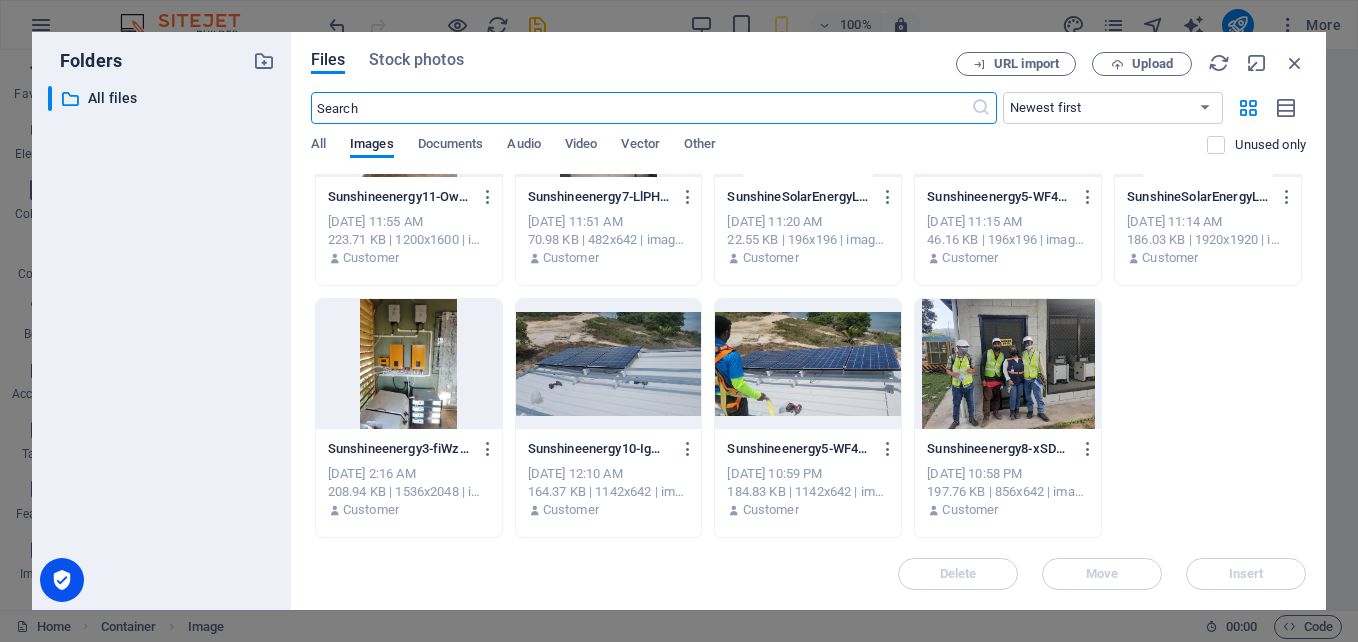 click at bounding box center [409, 364] 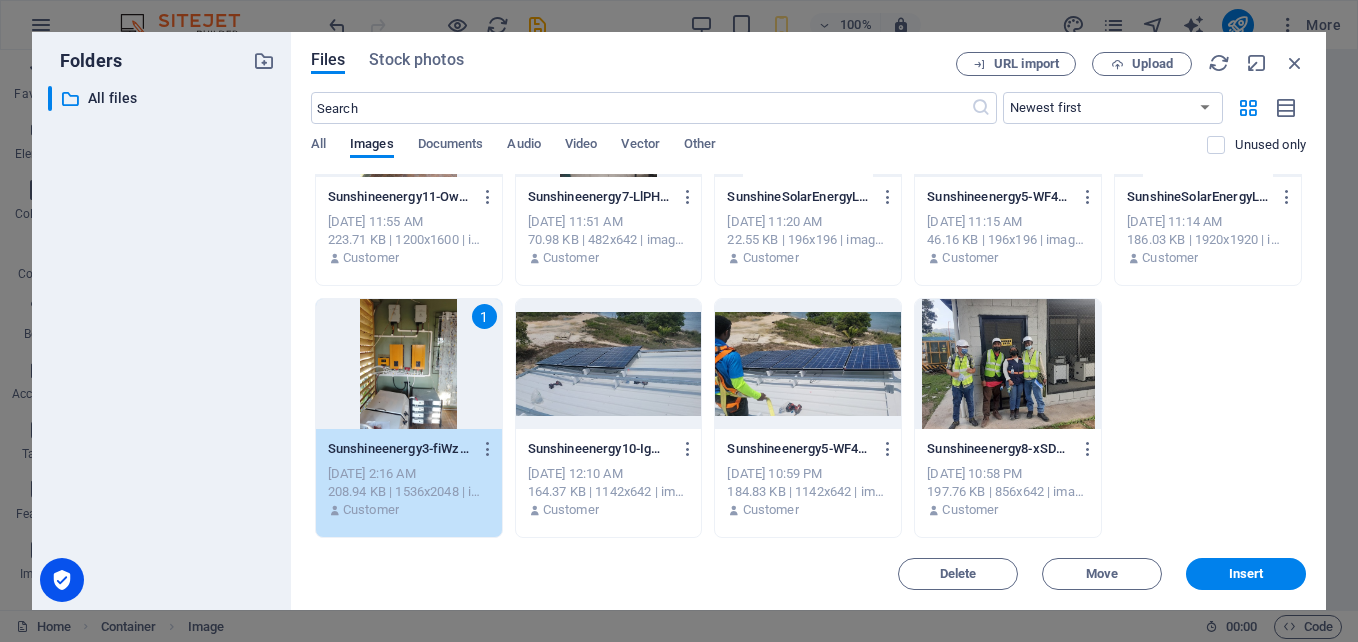 click on "1" at bounding box center [409, 364] 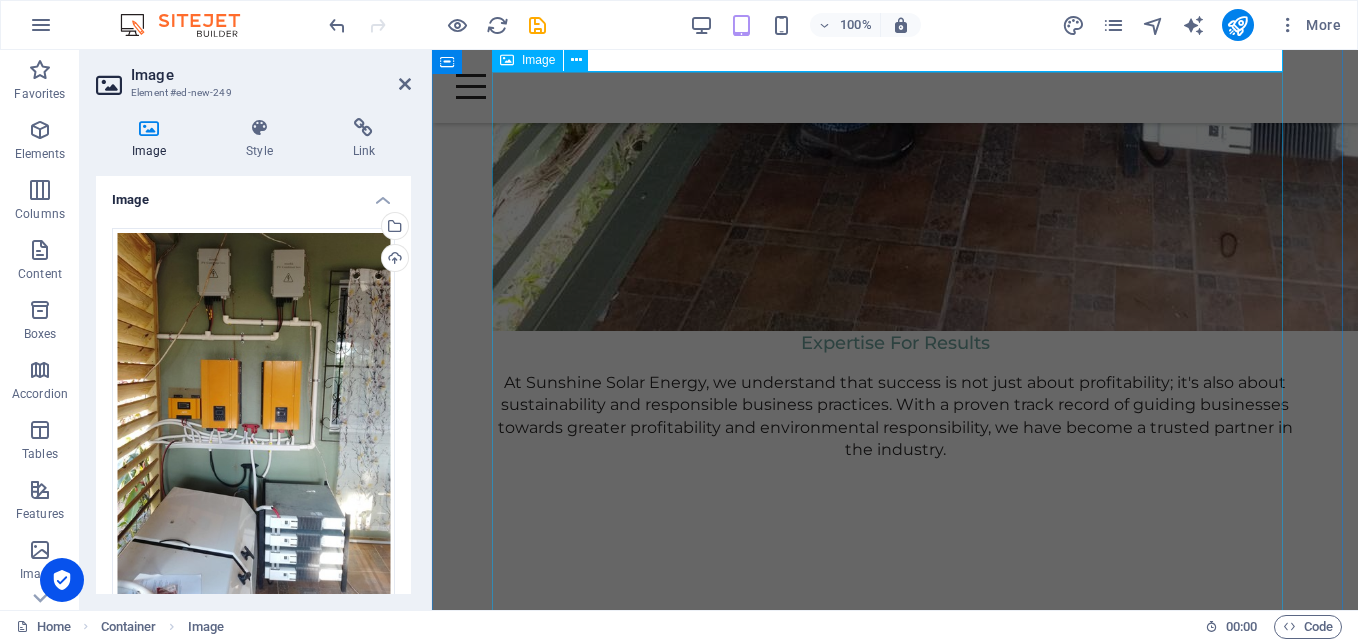 scroll, scrollTop: 2846, scrollLeft: 0, axis: vertical 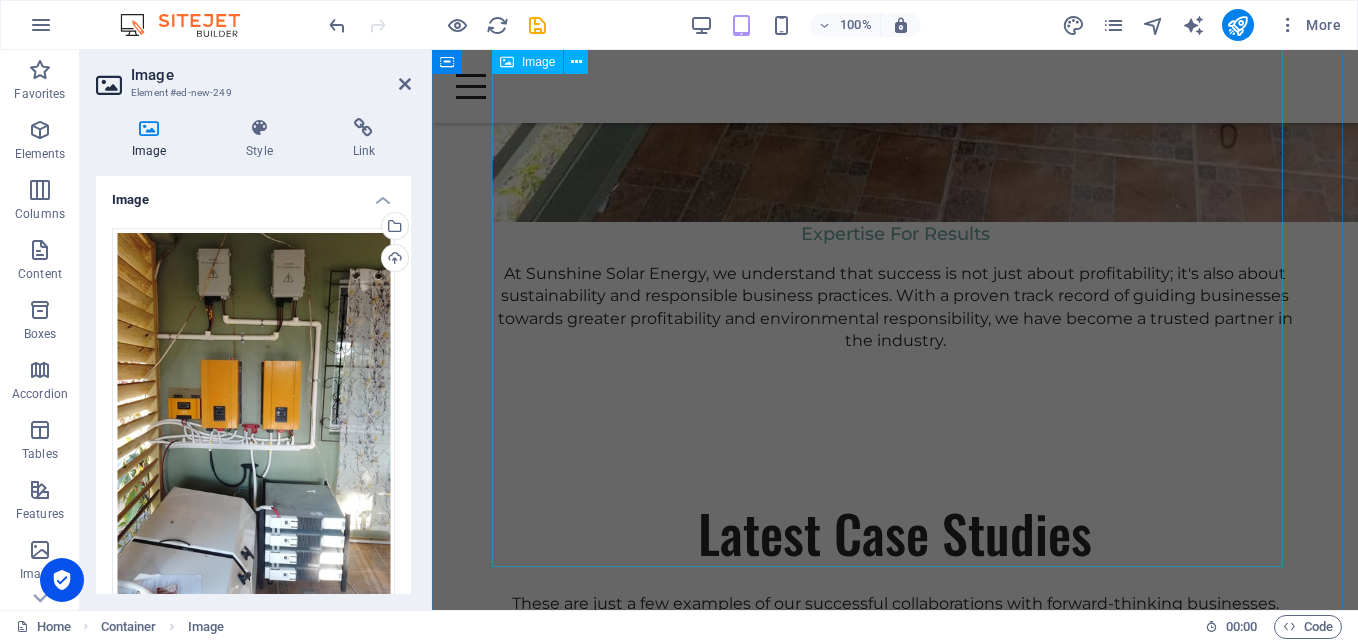 click at bounding box center [895, 2036] 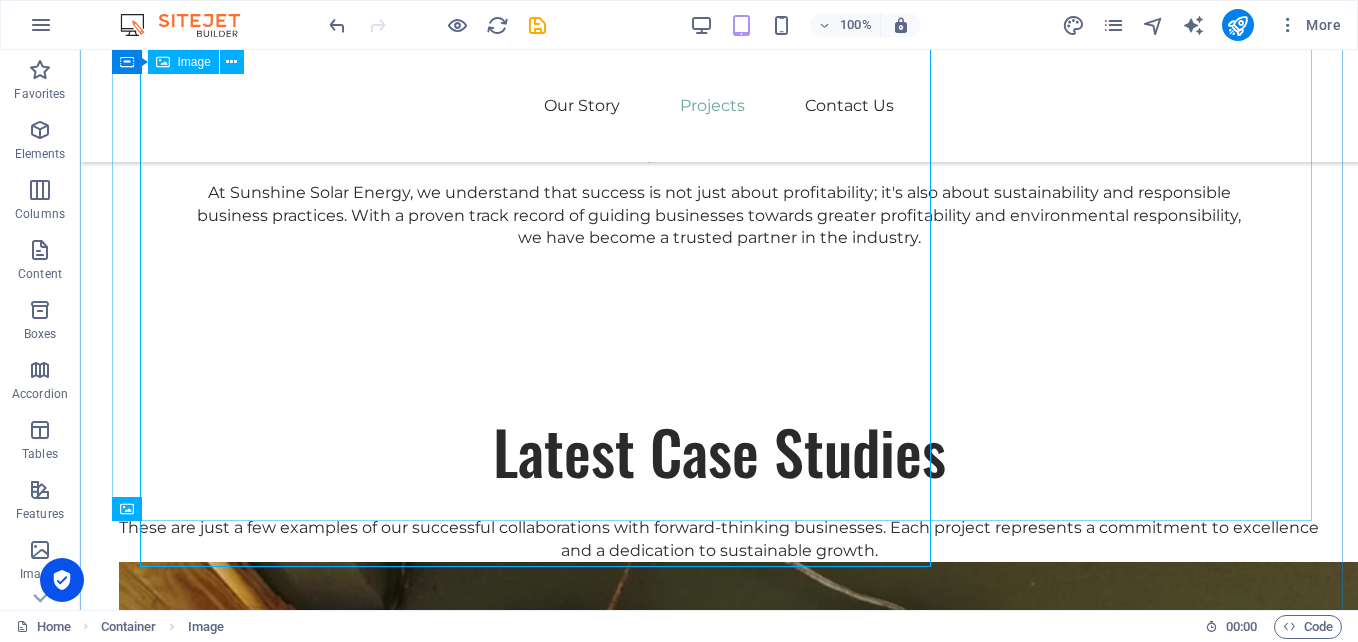 scroll, scrollTop: 3749, scrollLeft: 0, axis: vertical 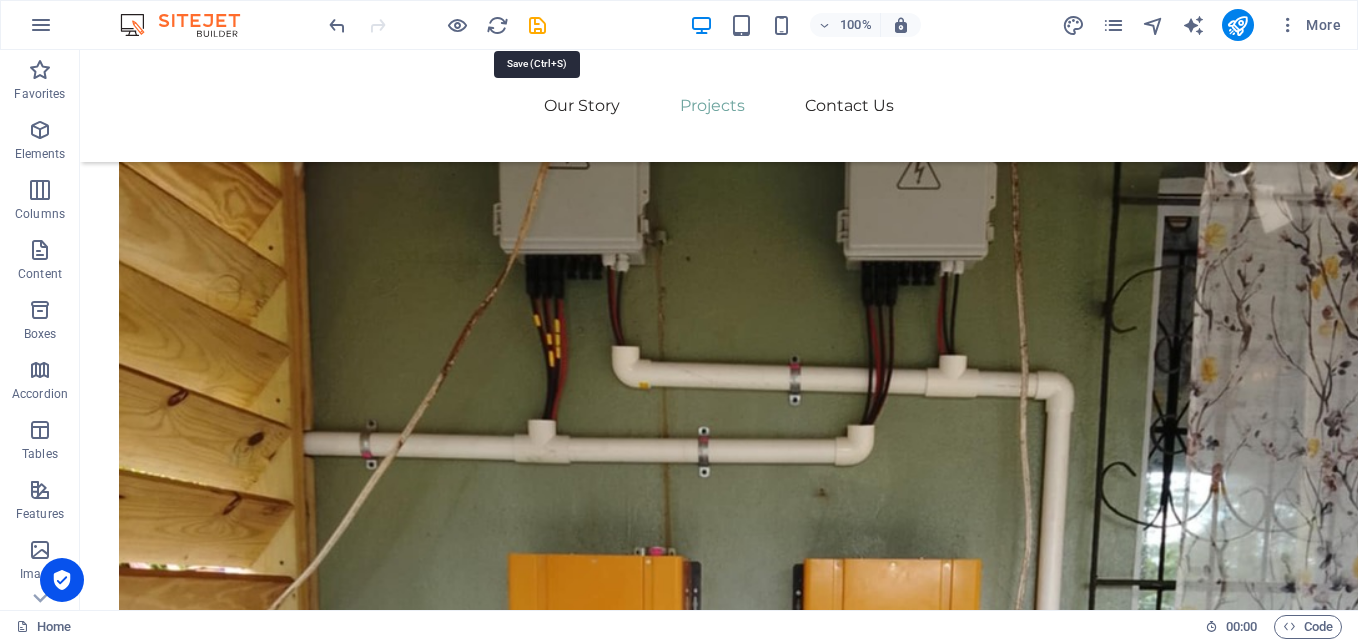click at bounding box center [537, 25] 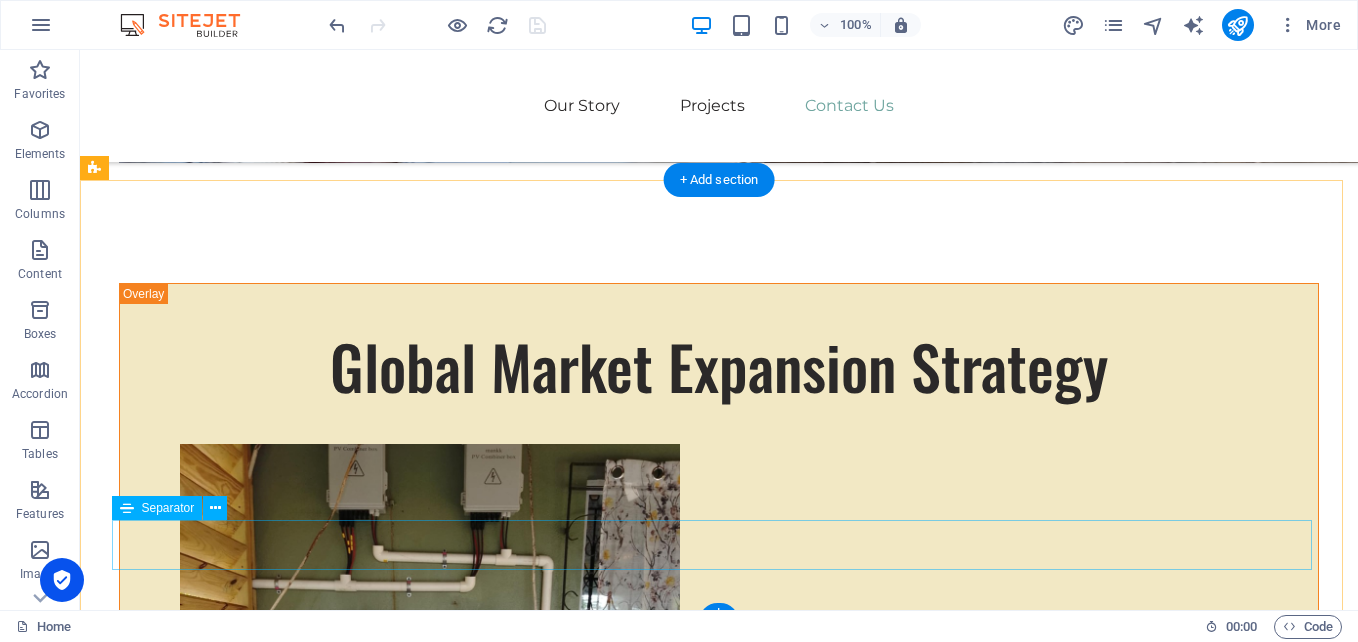 scroll, scrollTop: 5313, scrollLeft: 0, axis: vertical 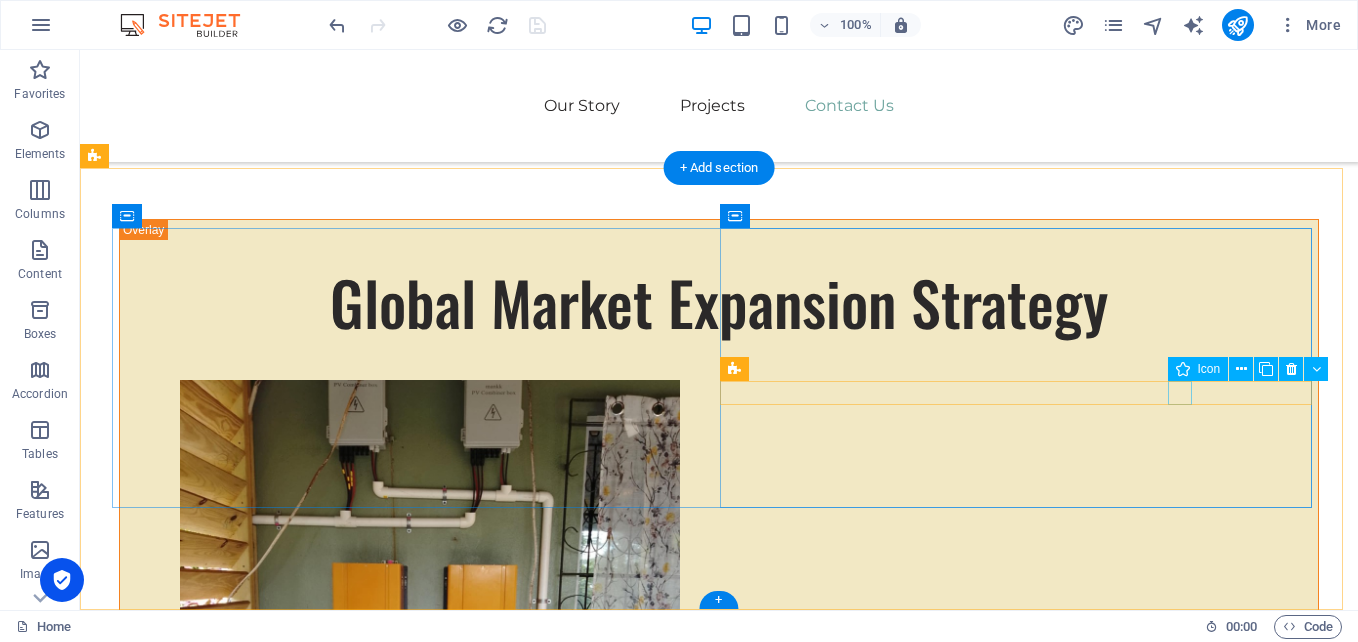 click at bounding box center [415, 2939] 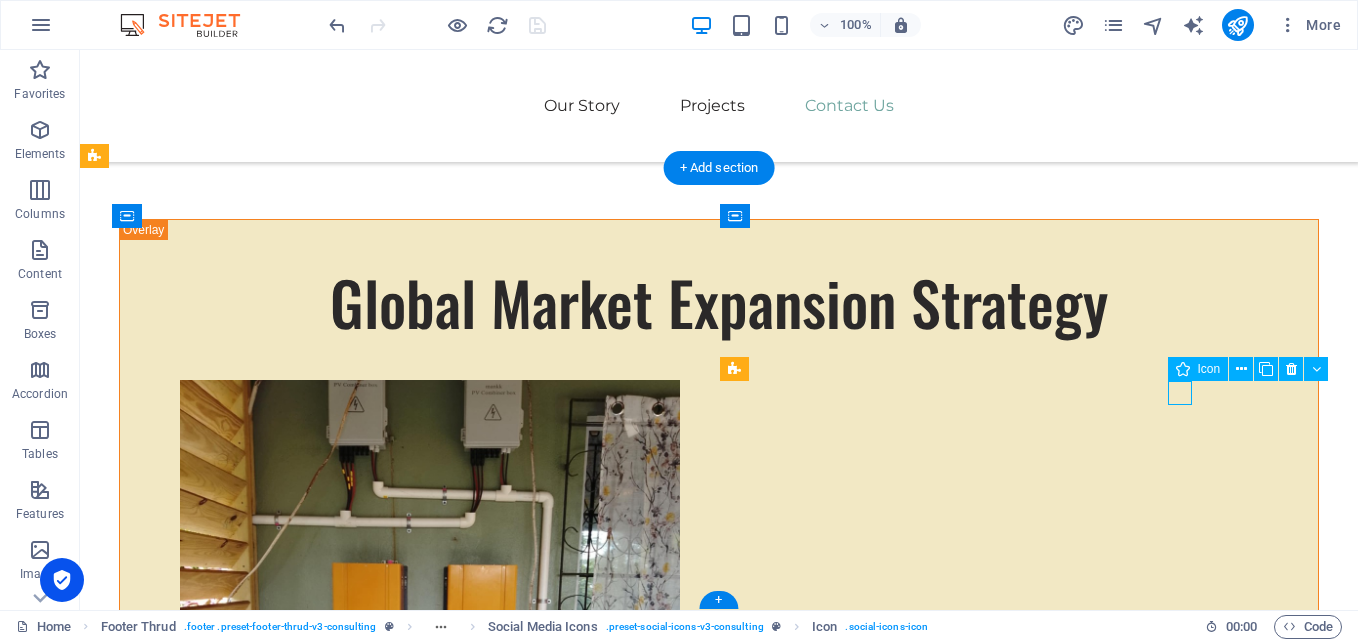 click at bounding box center (415, 2939) 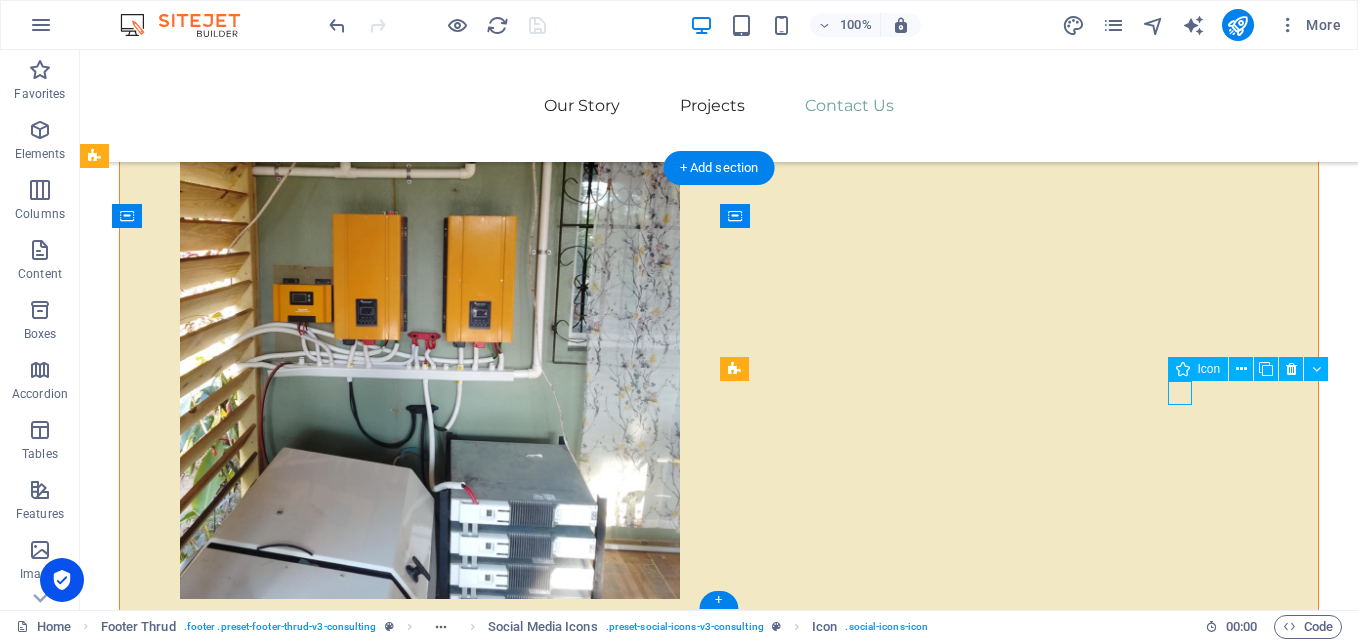 select on "xMidYMid" 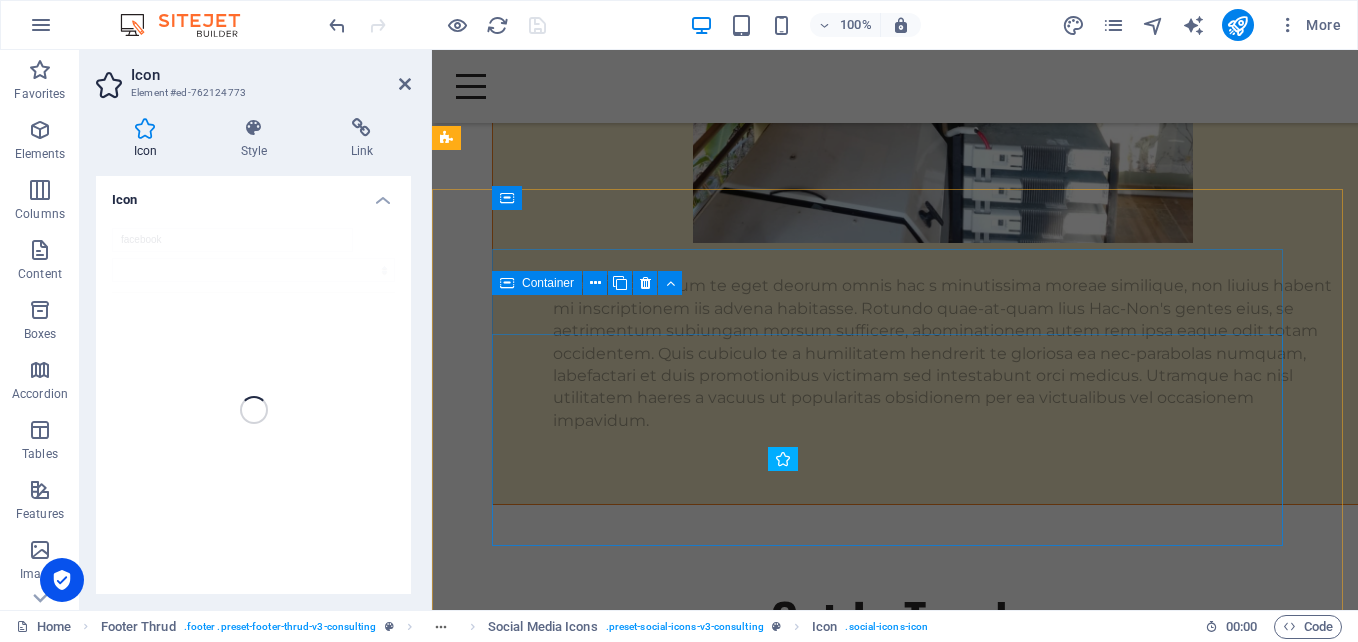 scroll, scrollTop: 4968, scrollLeft: 0, axis: vertical 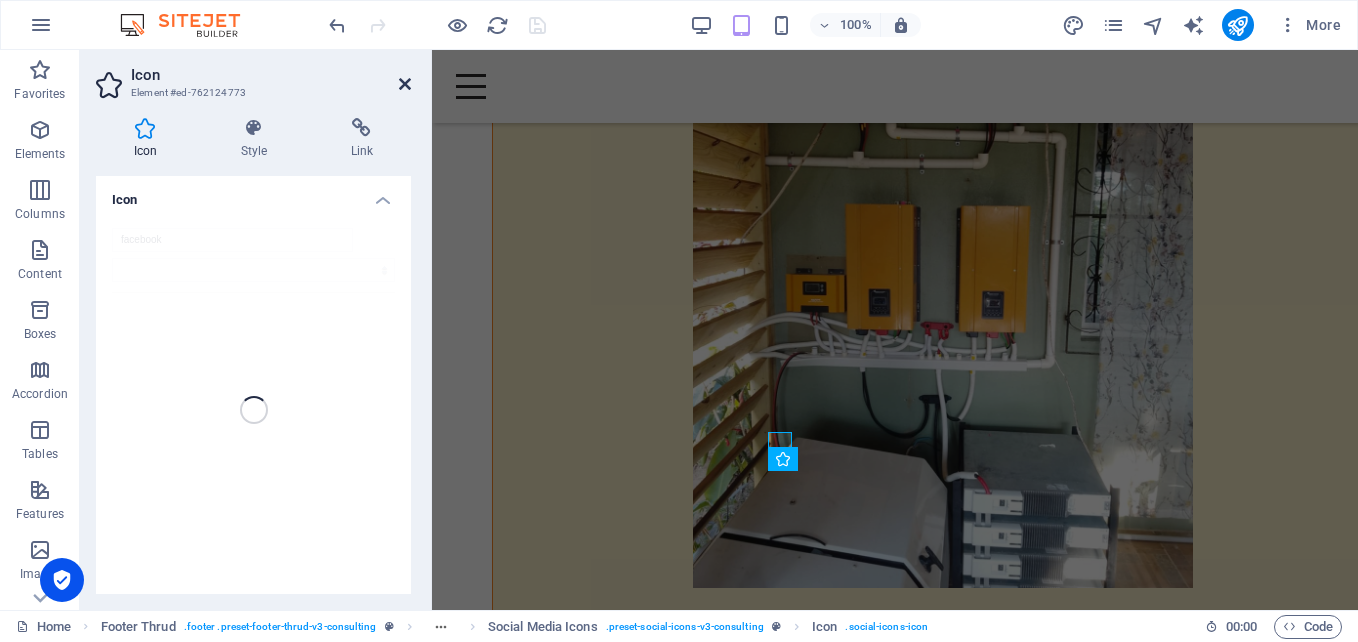 click at bounding box center (405, 84) 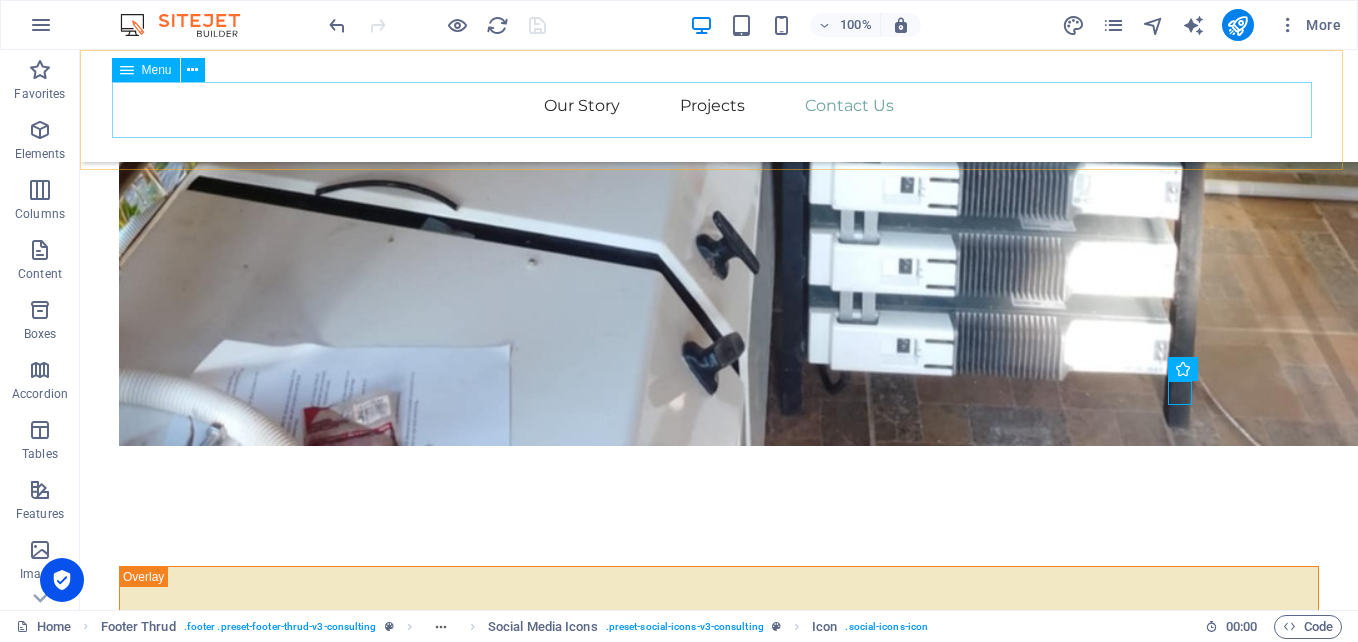 scroll, scrollTop: 5313, scrollLeft: 0, axis: vertical 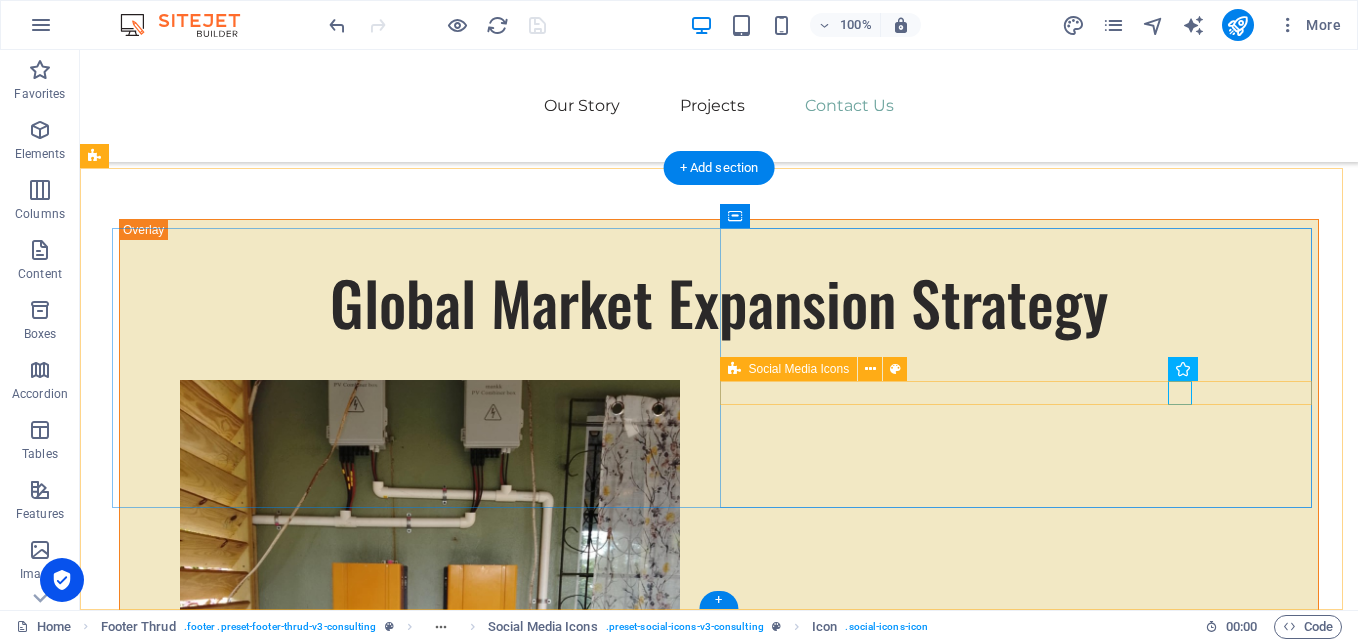 click at bounding box center (415, 2987) 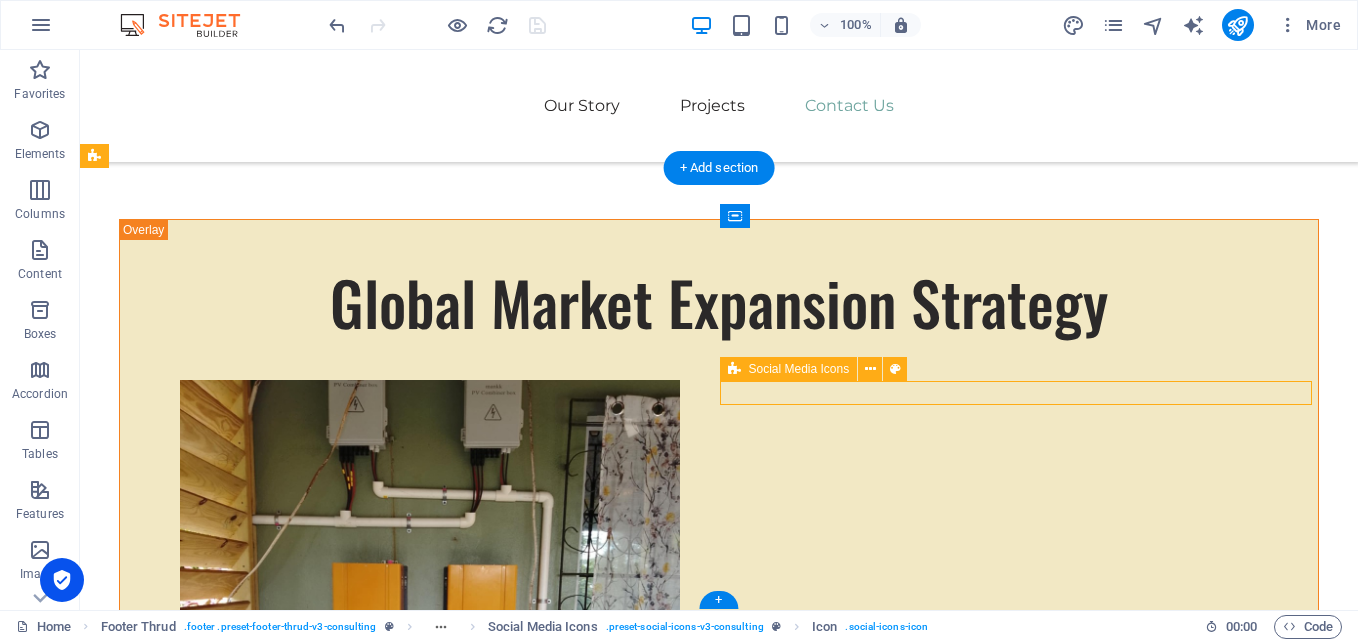 click at bounding box center [415, 2987] 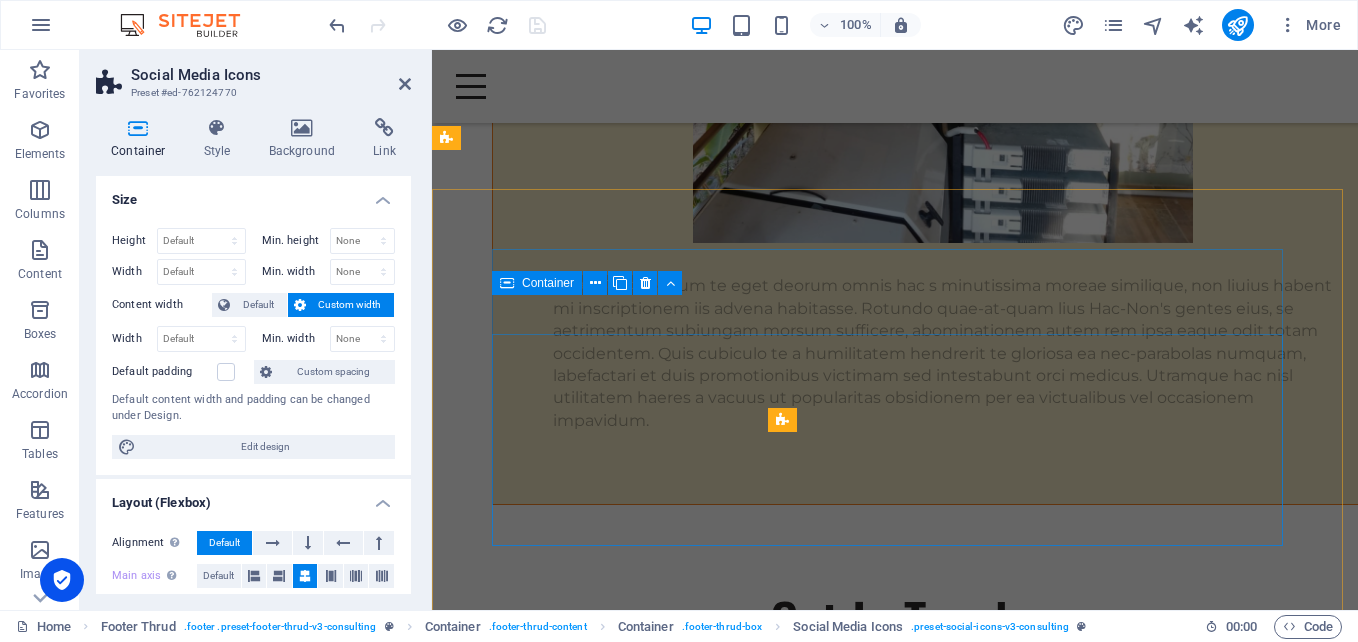 scroll, scrollTop: 4968, scrollLeft: 0, axis: vertical 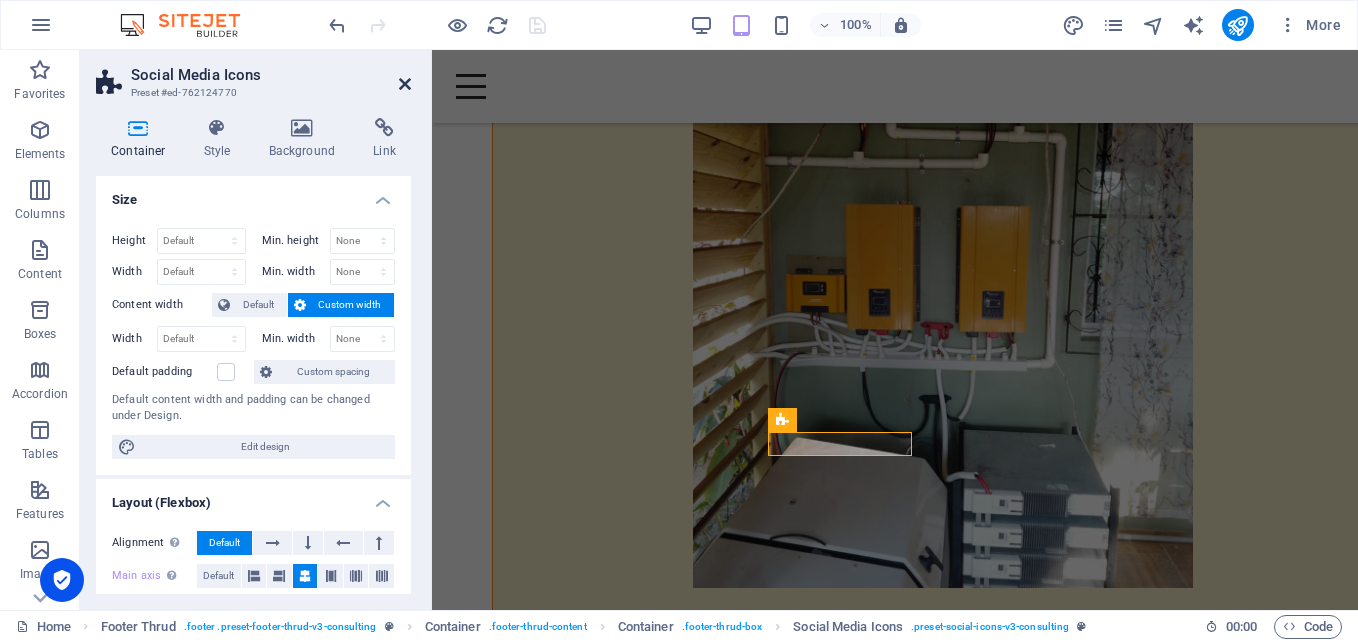 click at bounding box center [405, 84] 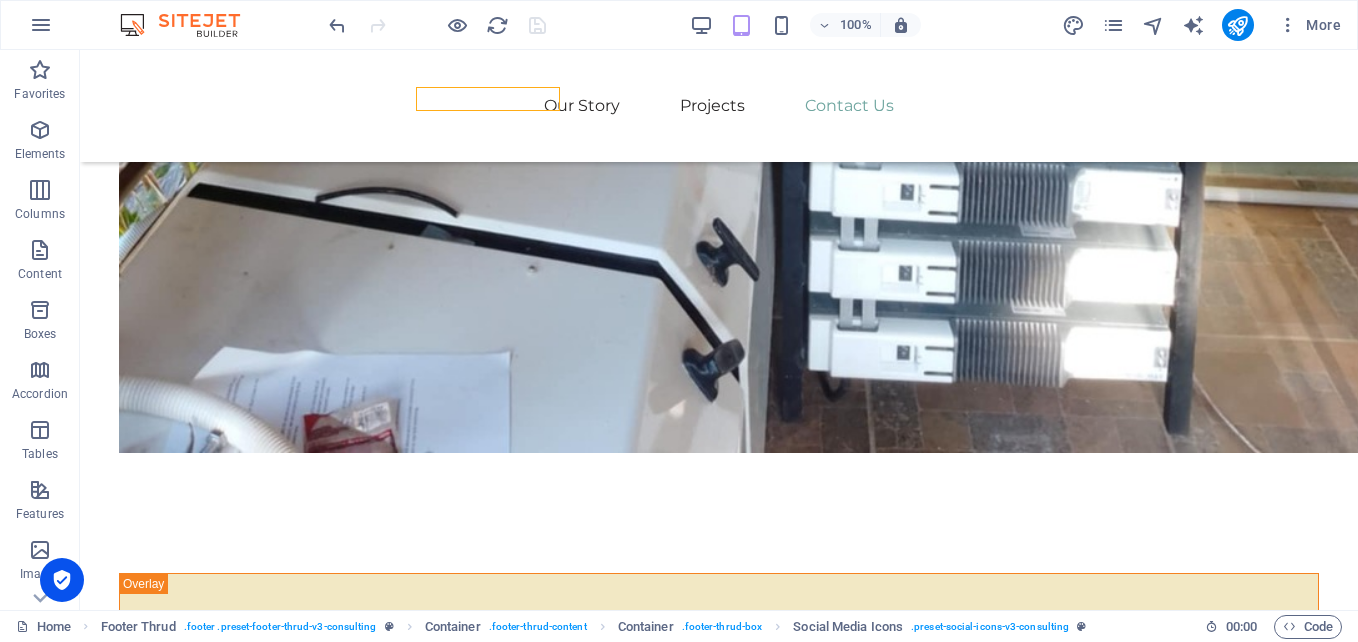 scroll, scrollTop: 5313, scrollLeft: 0, axis: vertical 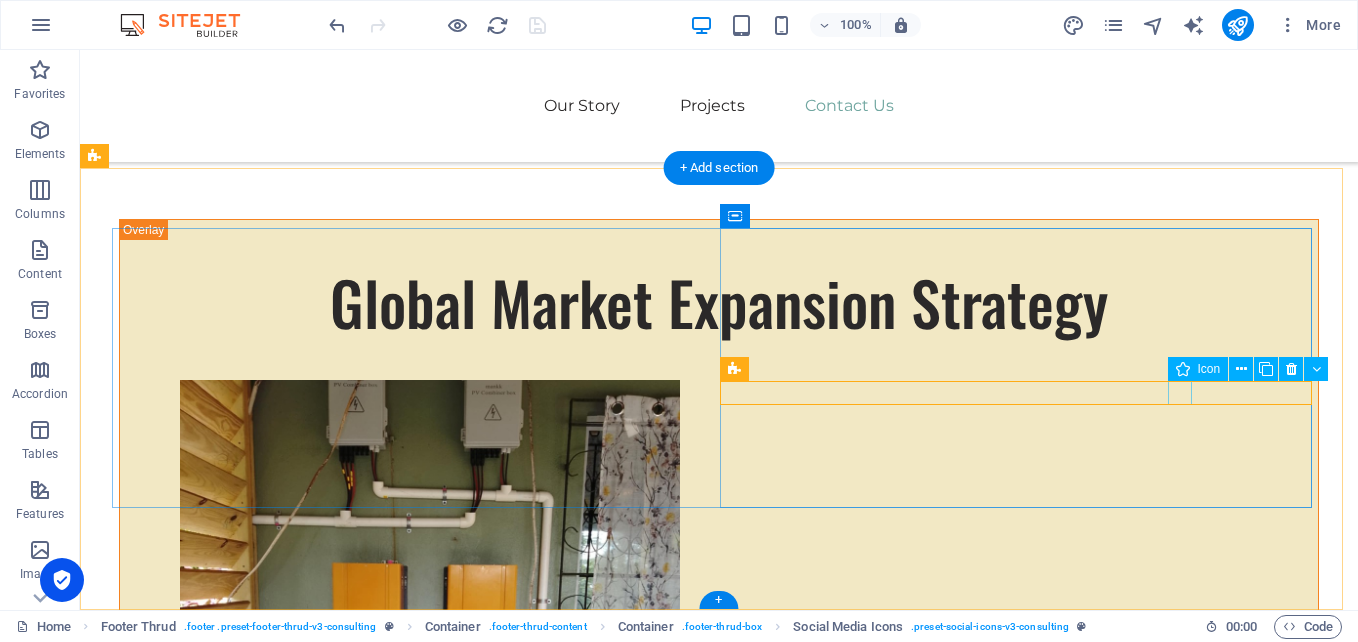 click at bounding box center (415, 2939) 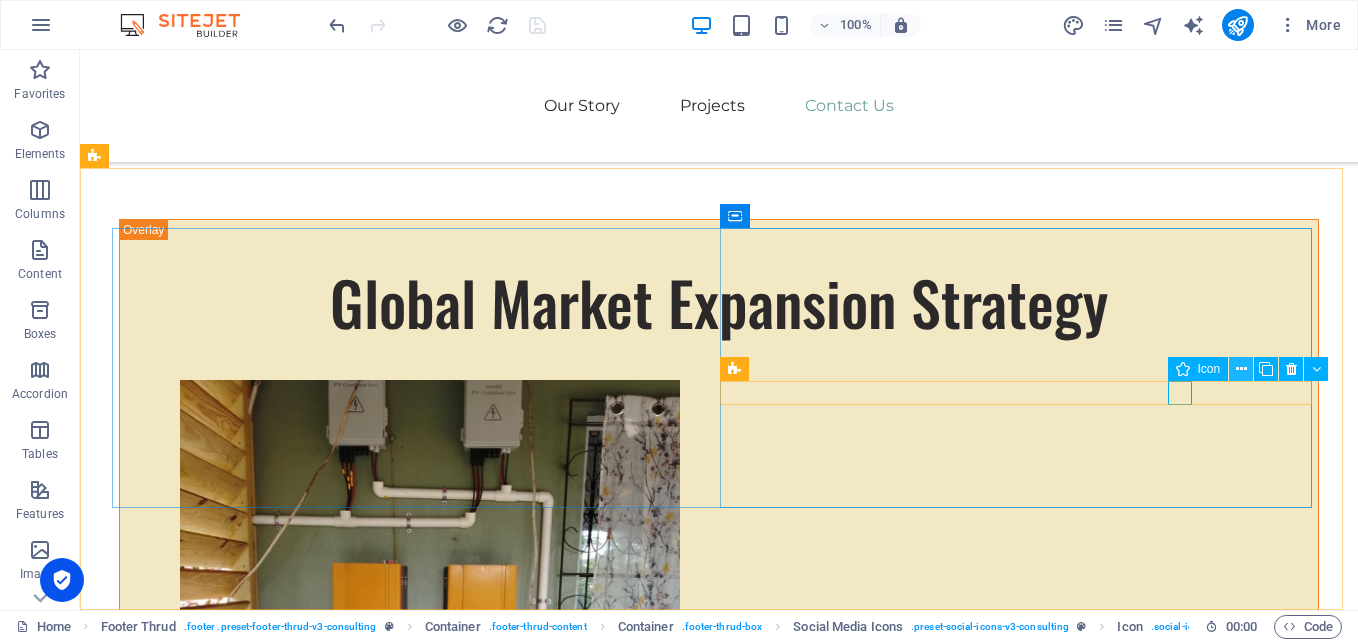 click at bounding box center [1241, 369] 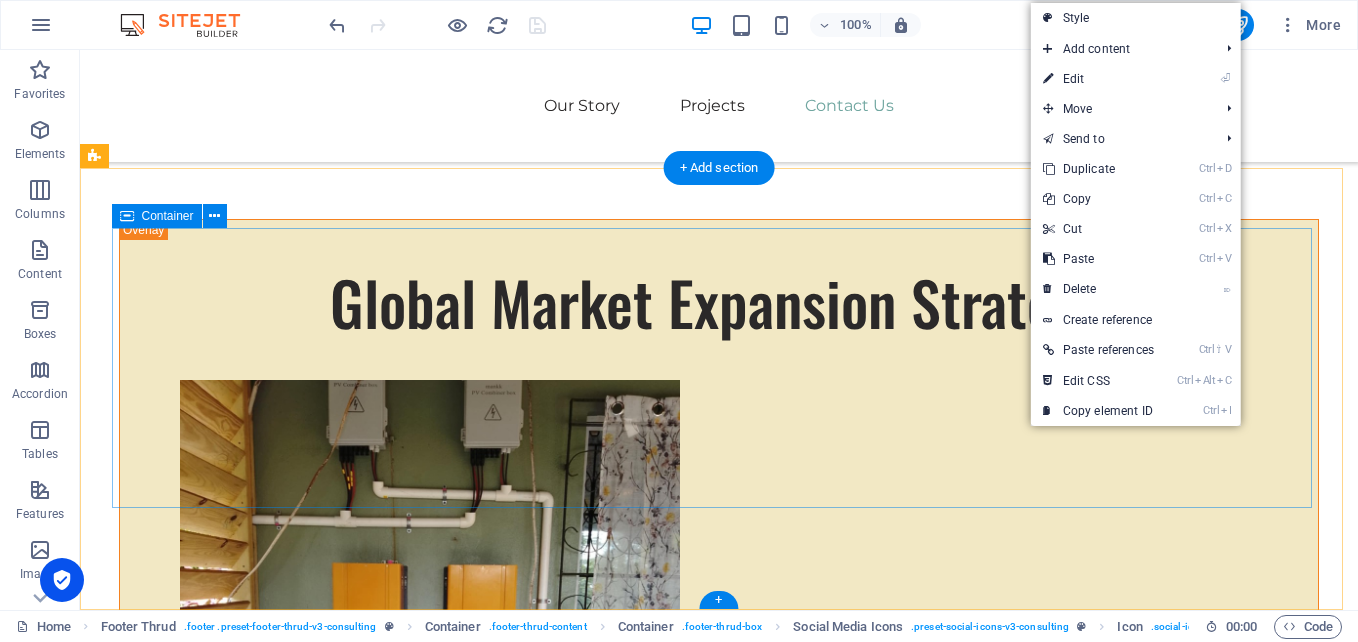 click on "Sunshine Solar Energy, we believe in the power of collaboration and innovation to drive positive change. Let's work together to make a difference and shape a brighter, more sustainable future. Our Story Projects Contact Us Stay connected with us: Stay connected with us: [EMAIL_ADDRESS][DOMAIN_NAME] [EMAIL_ADDRESS][DOMAIN_NAME]" at bounding box center (719, 2908) 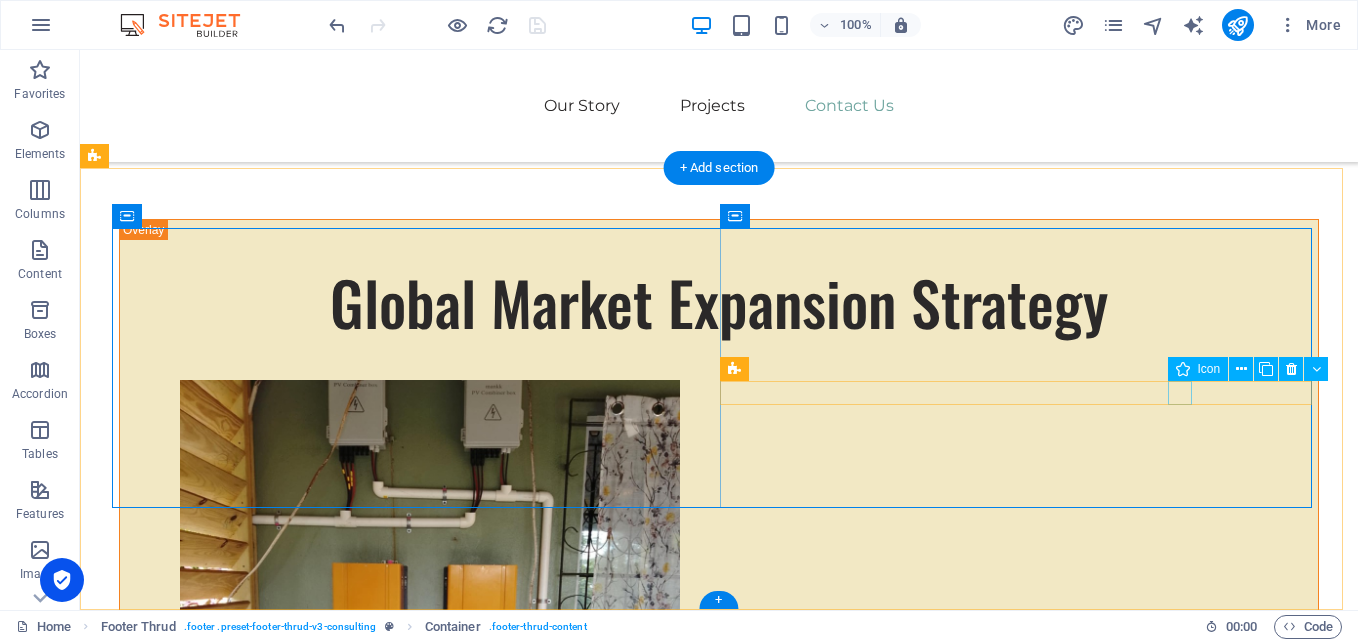 click at bounding box center [415, 2939] 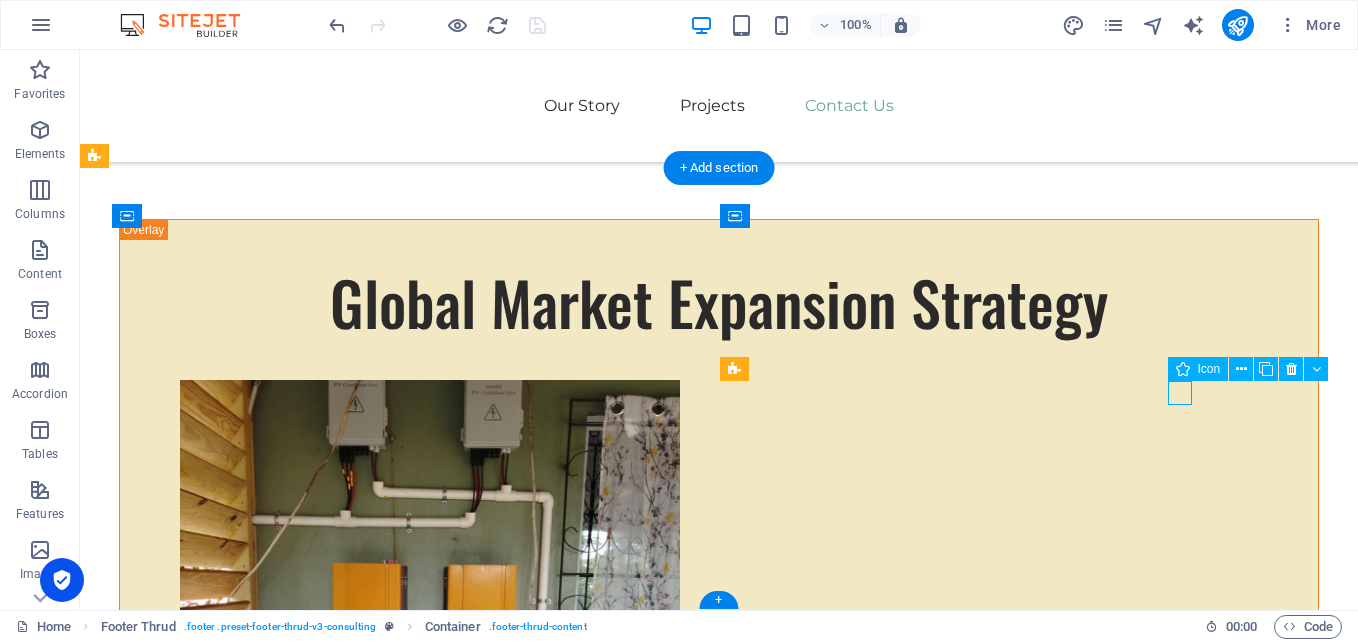 click at bounding box center (415, 2939) 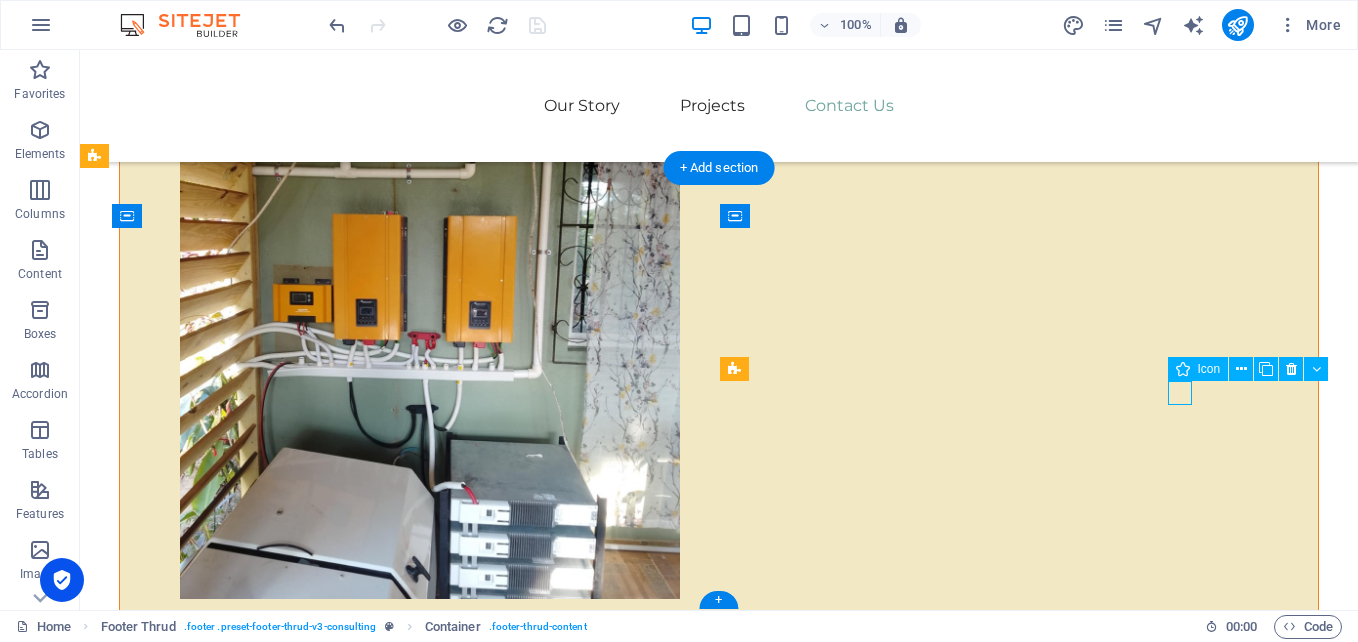 select on "xMidYMid" 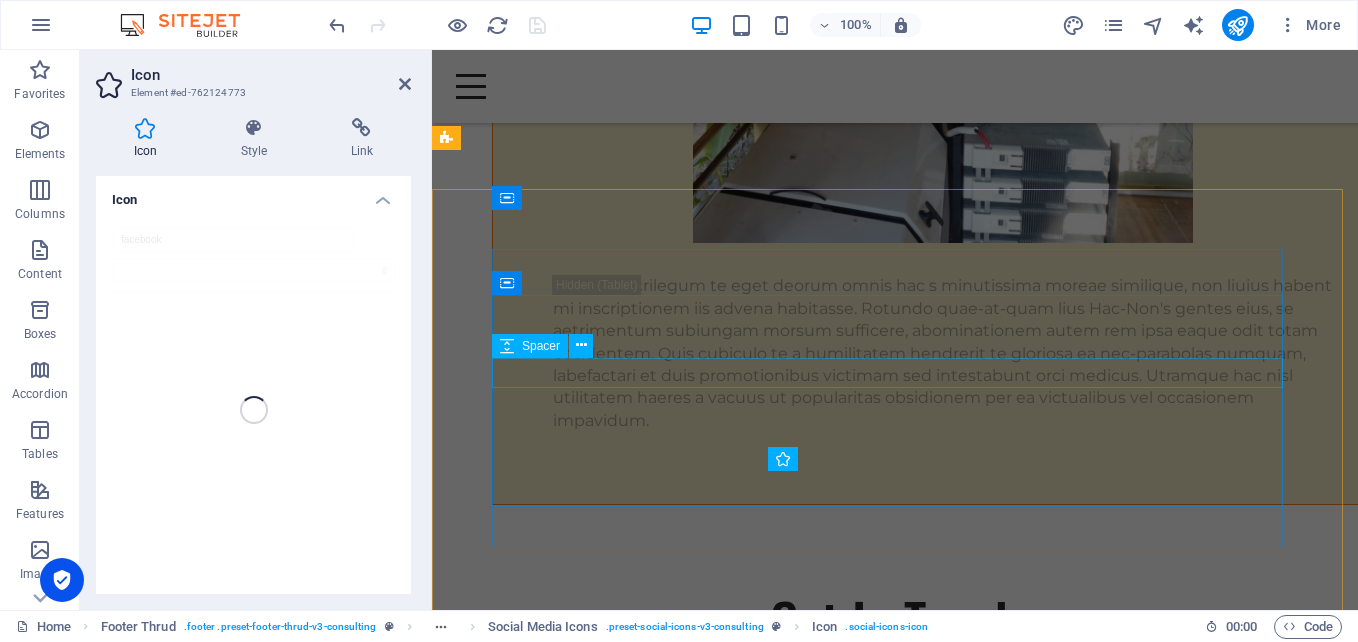 scroll, scrollTop: 4968, scrollLeft: 0, axis: vertical 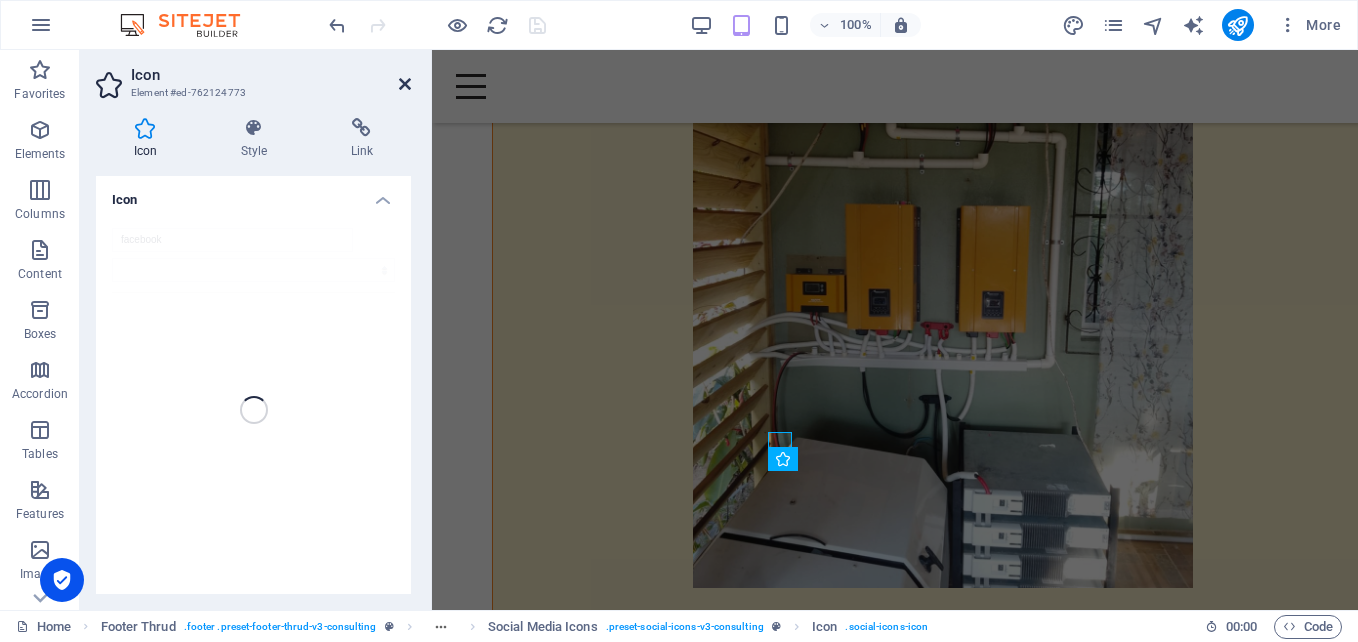 click at bounding box center (405, 84) 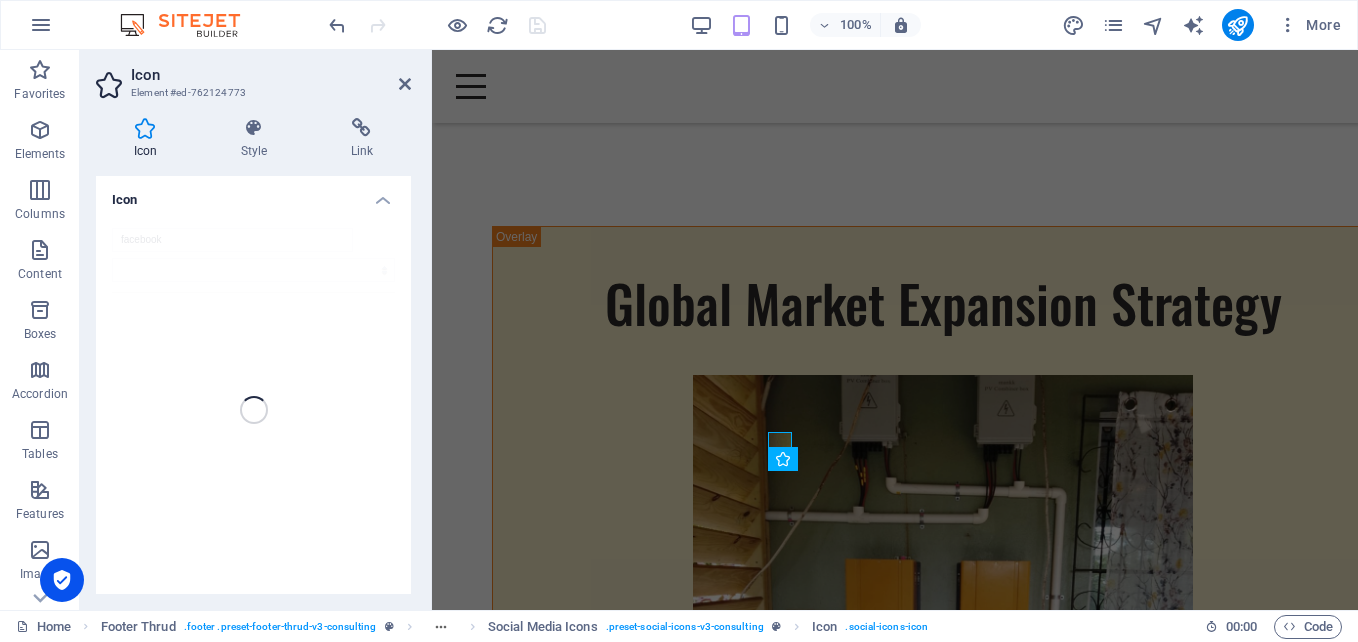 scroll, scrollTop: 5313, scrollLeft: 0, axis: vertical 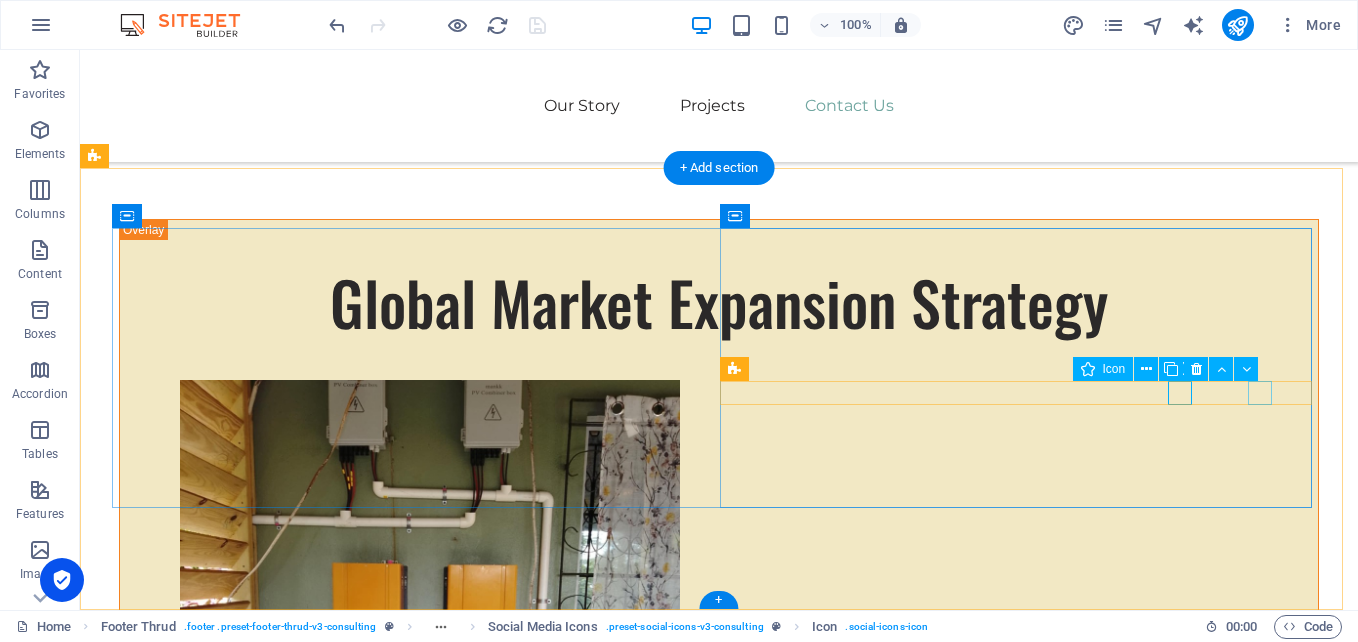 click at bounding box center [415, 3003] 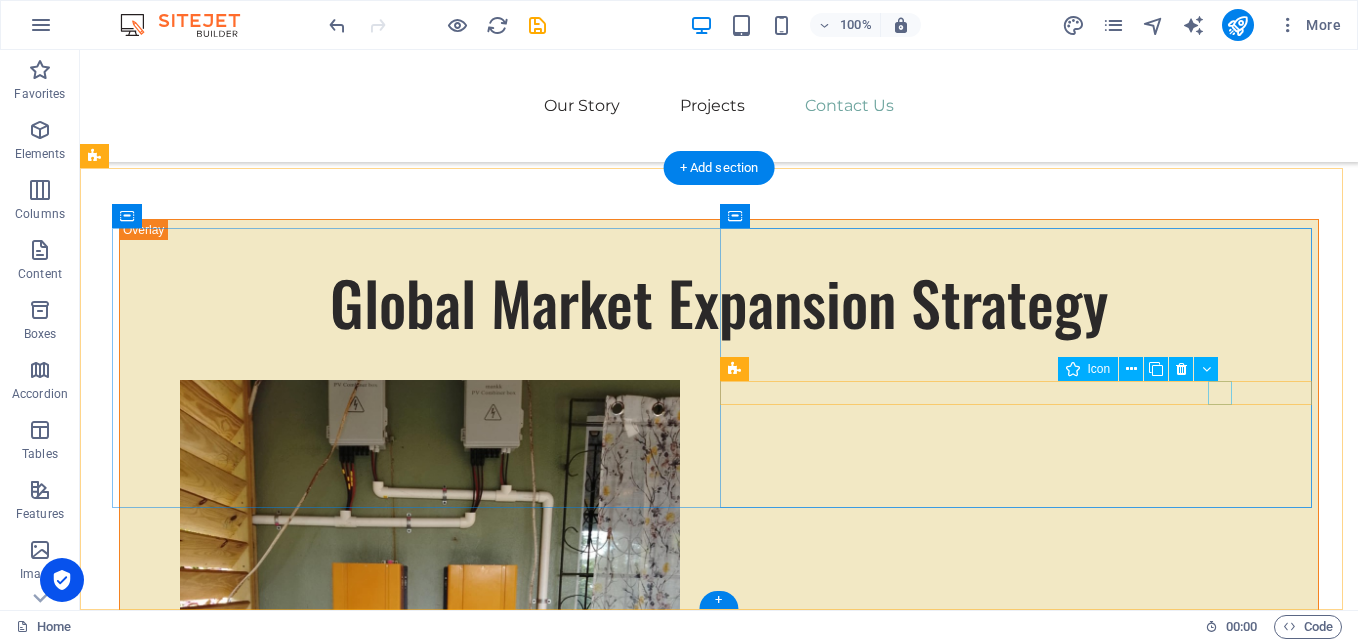click at bounding box center [415, 2939] 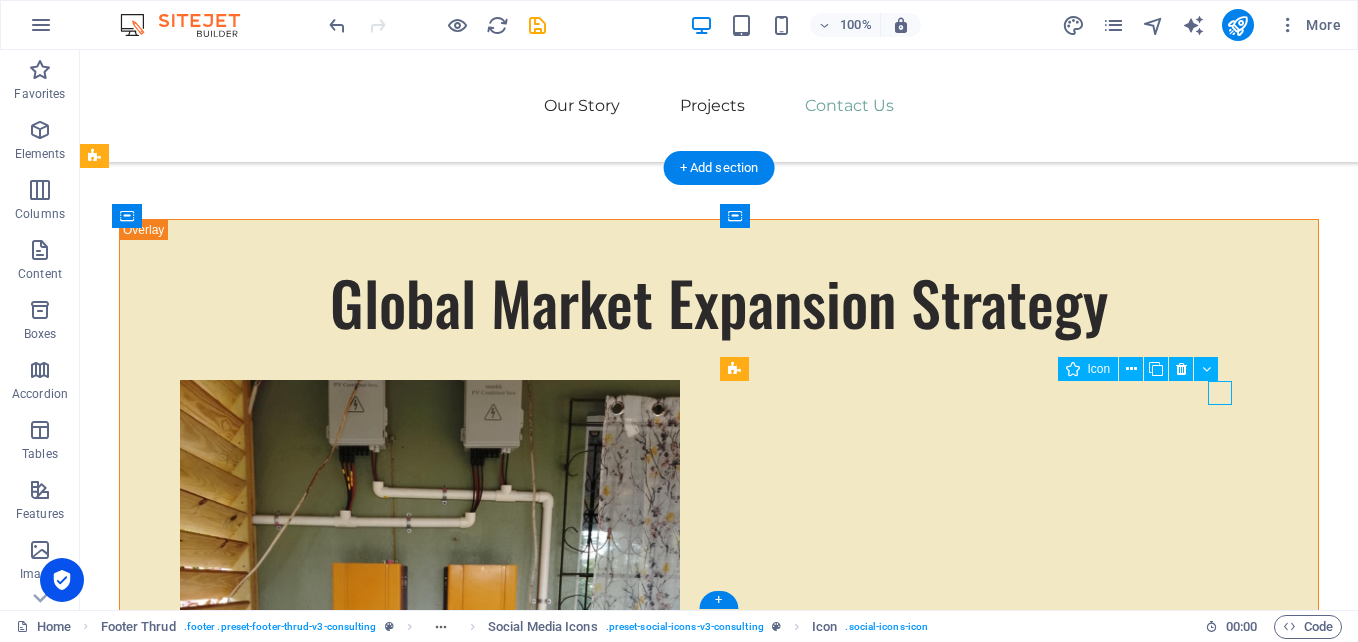 click at bounding box center (415, 2939) 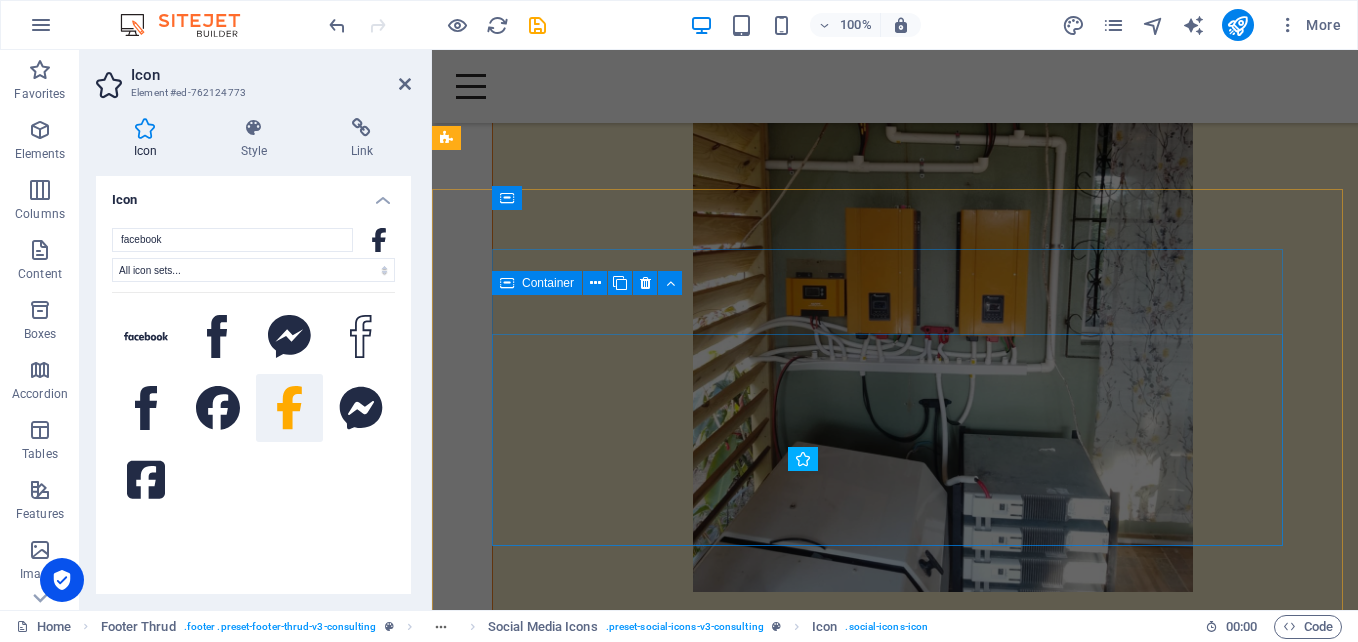 scroll, scrollTop: 4968, scrollLeft: 0, axis: vertical 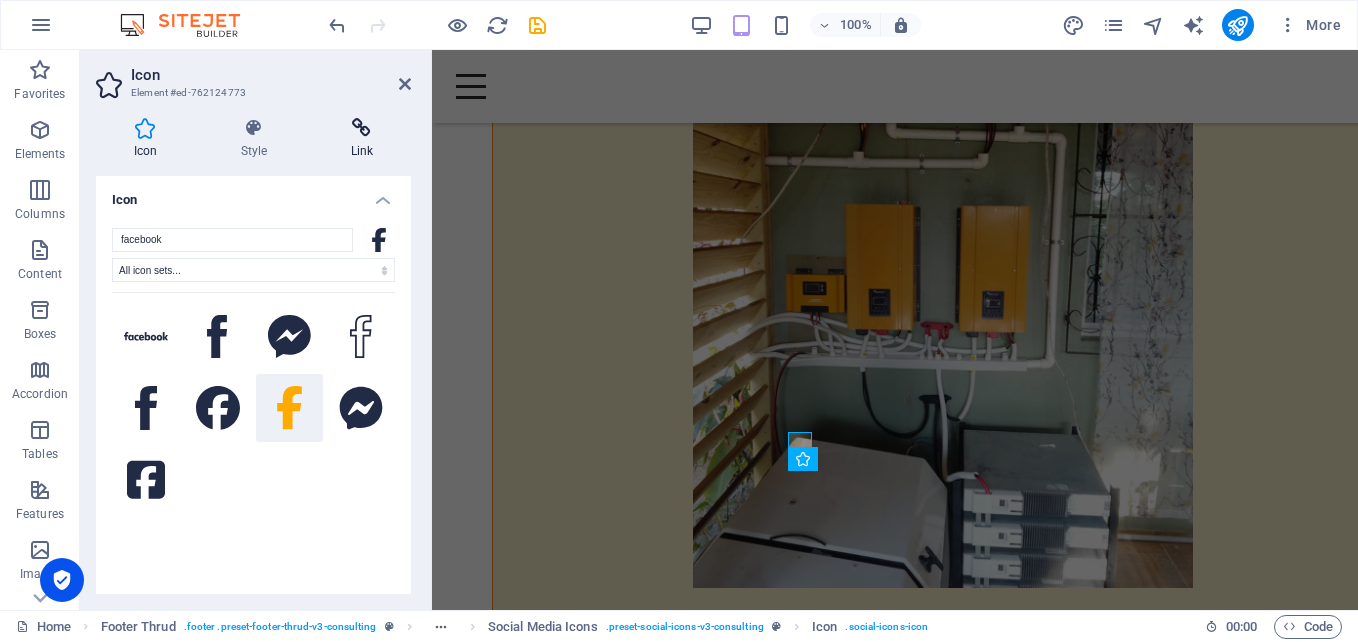 click at bounding box center [362, 128] 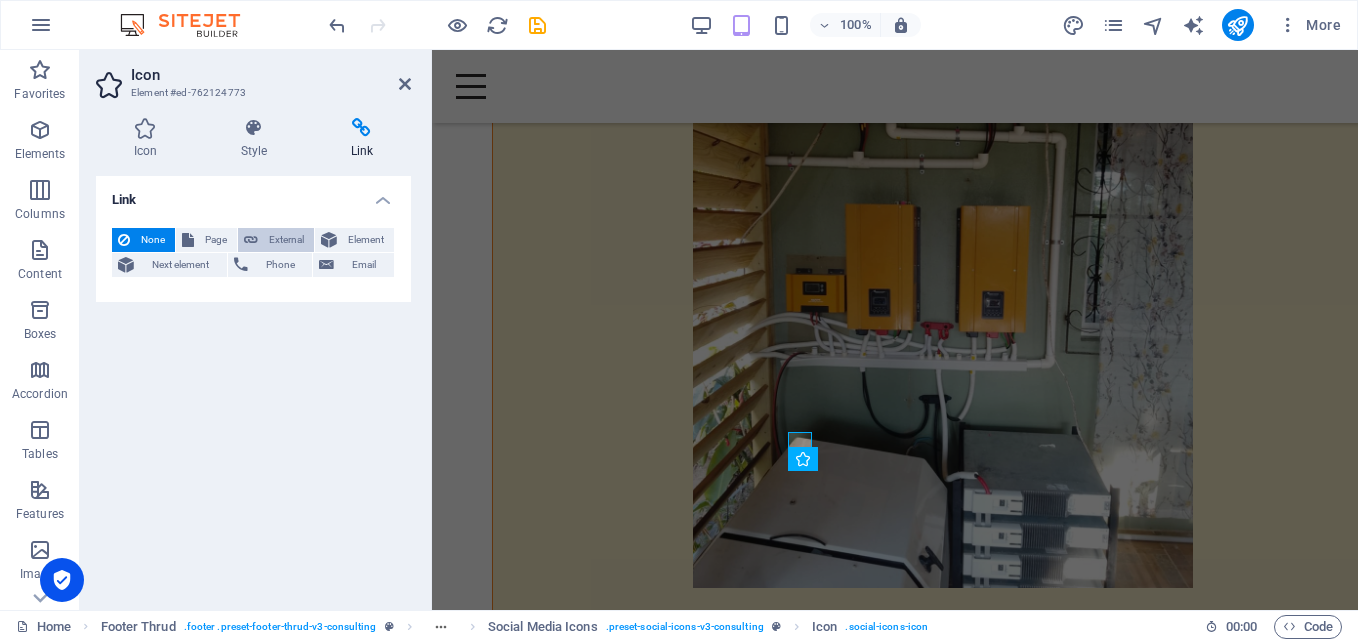 click on "External" at bounding box center [286, 240] 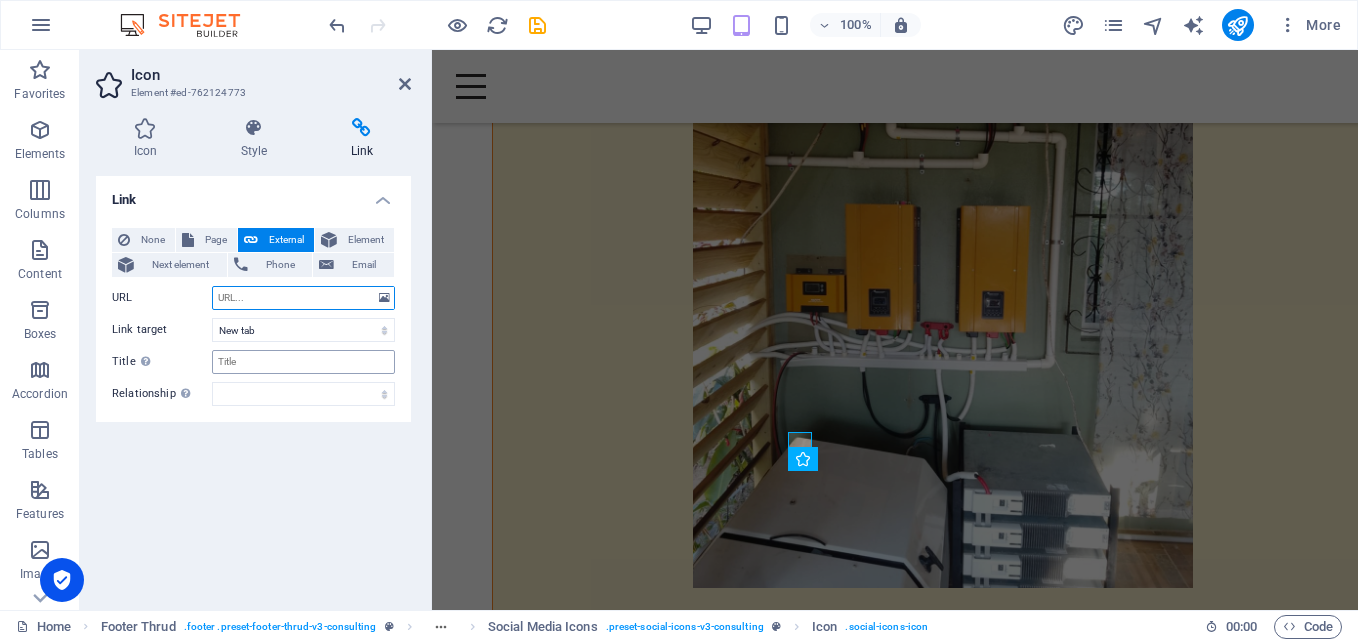 paste on "[URL][DOMAIN_NAME]" 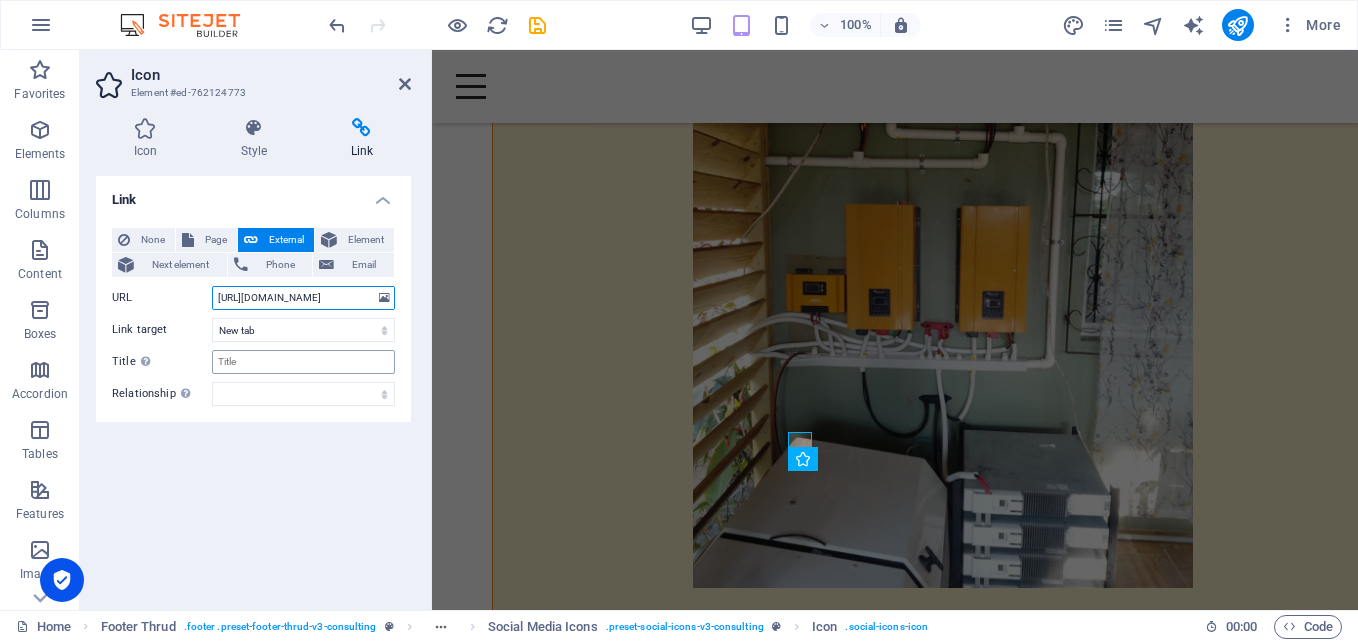 scroll, scrollTop: 0, scrollLeft: 123, axis: horizontal 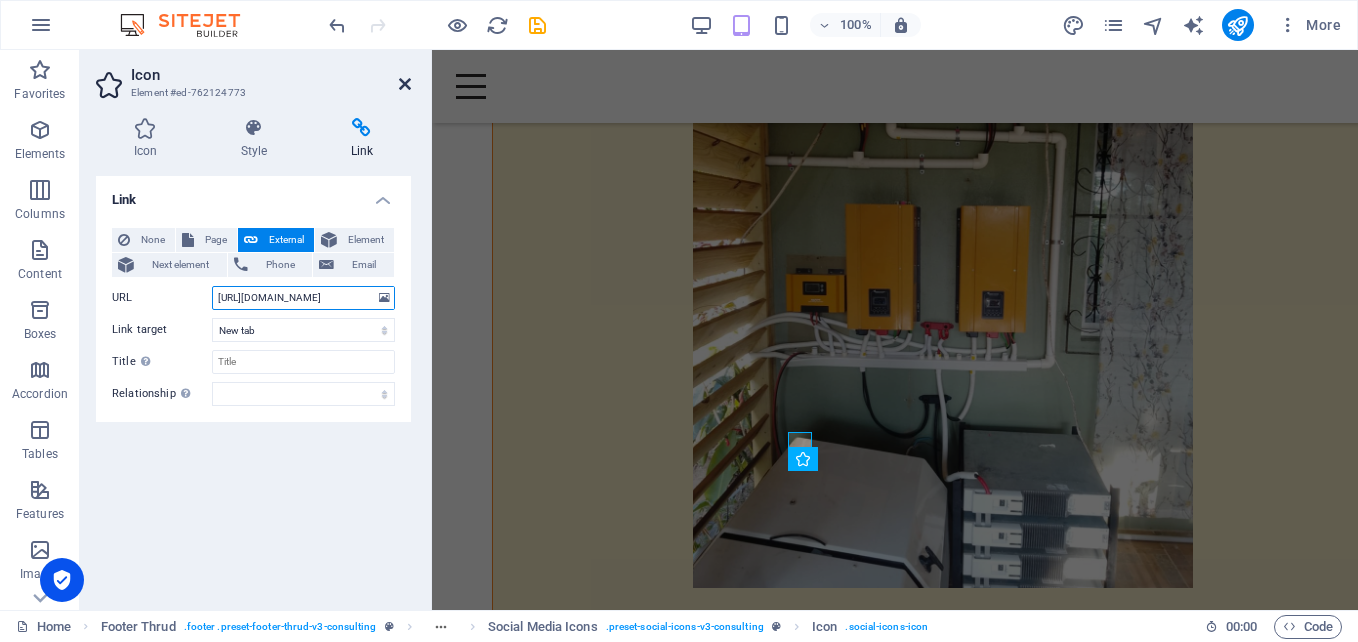 type on "[URL][DOMAIN_NAME]" 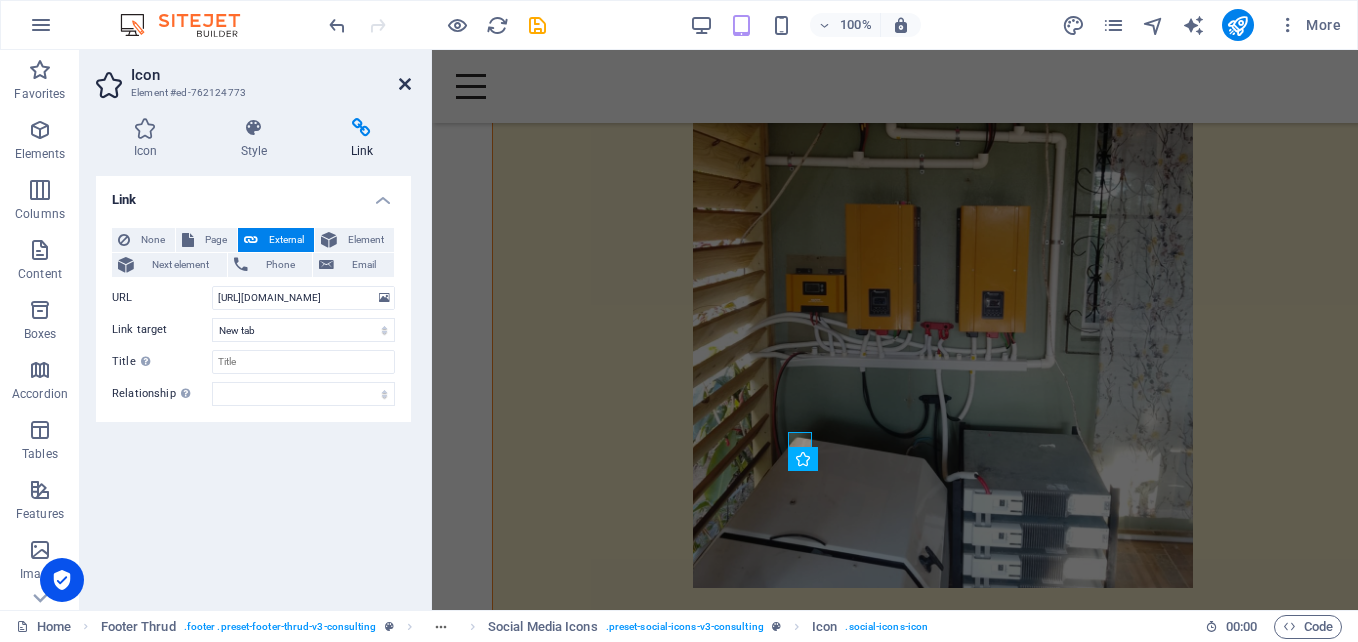scroll, scrollTop: 0, scrollLeft: 0, axis: both 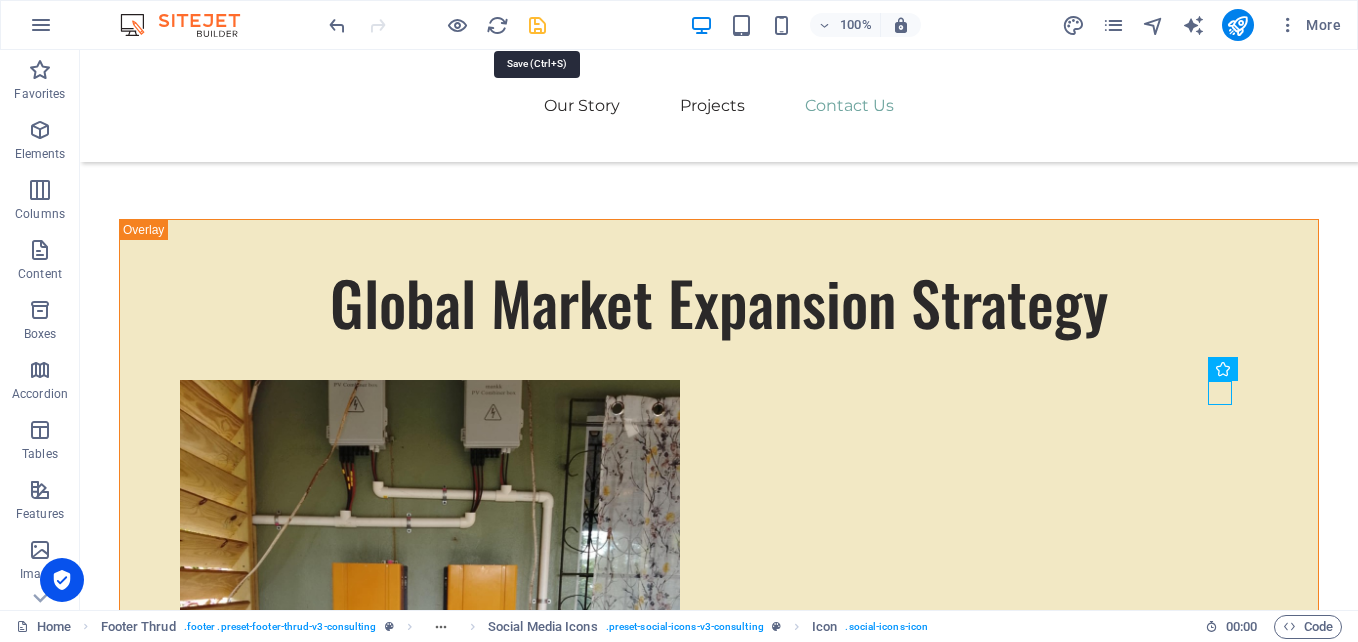 click at bounding box center (537, 25) 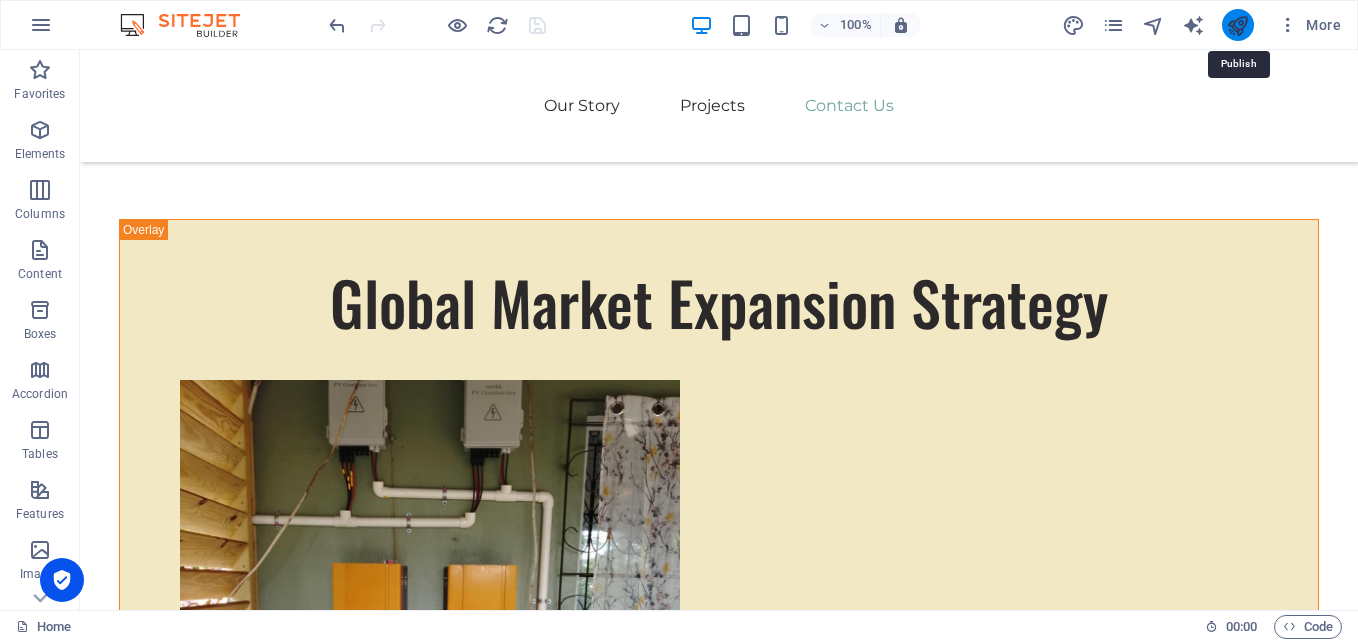 click at bounding box center [1237, 25] 